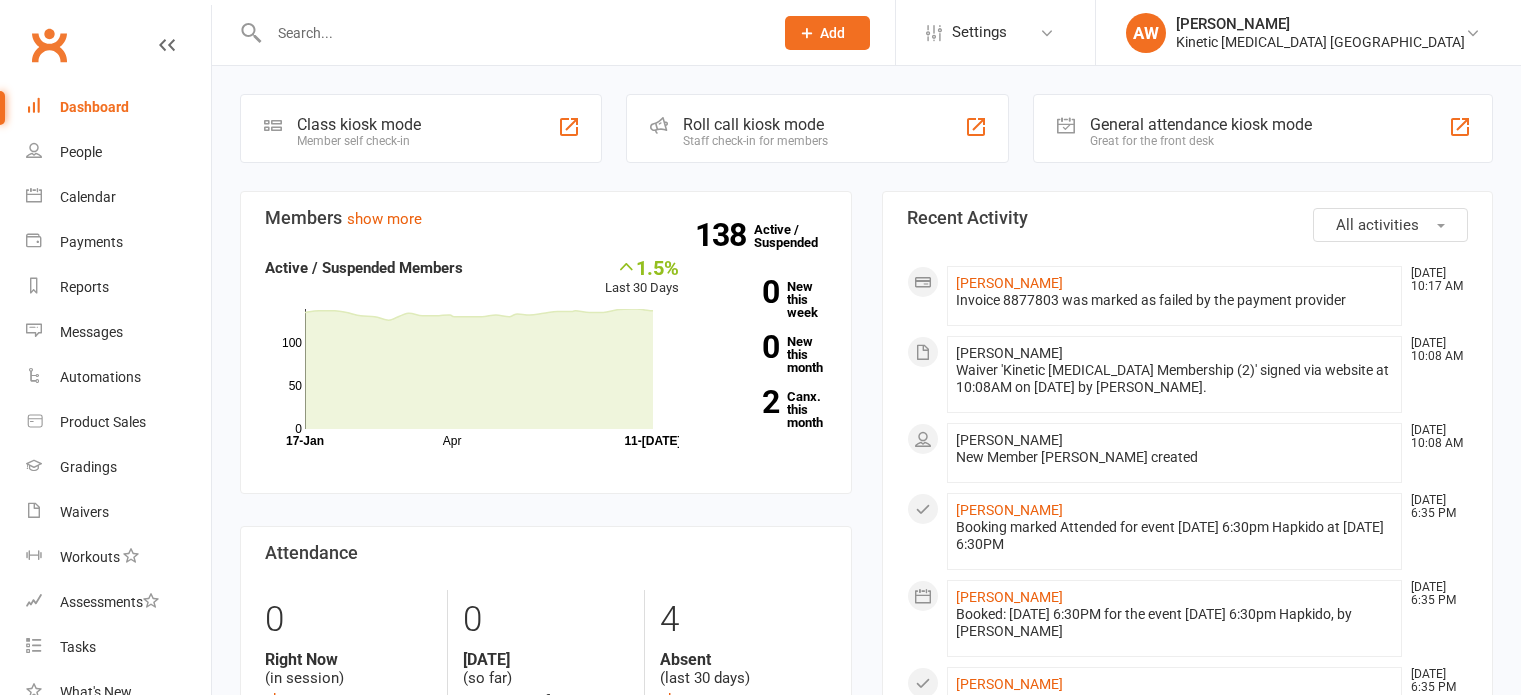 scroll, scrollTop: 0, scrollLeft: 0, axis: both 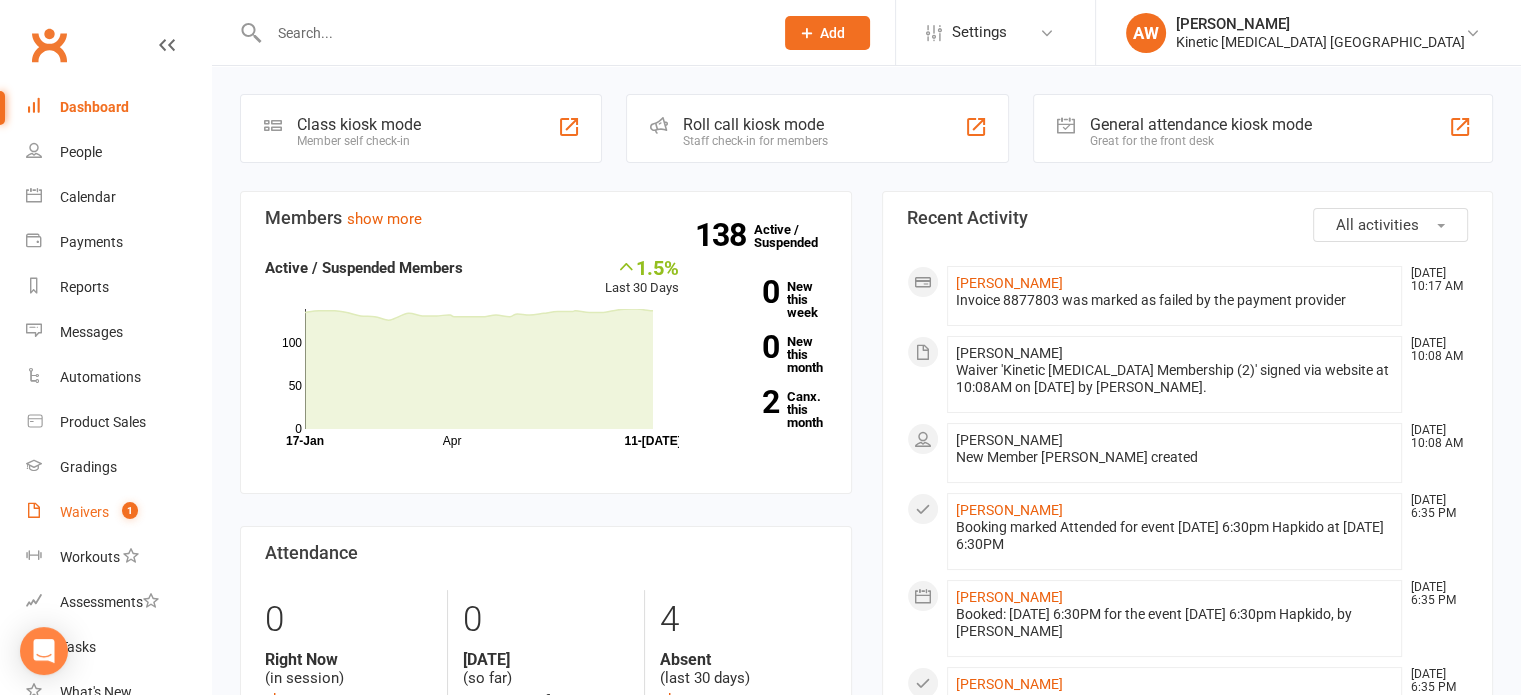click on "Waivers" at bounding box center (84, 512) 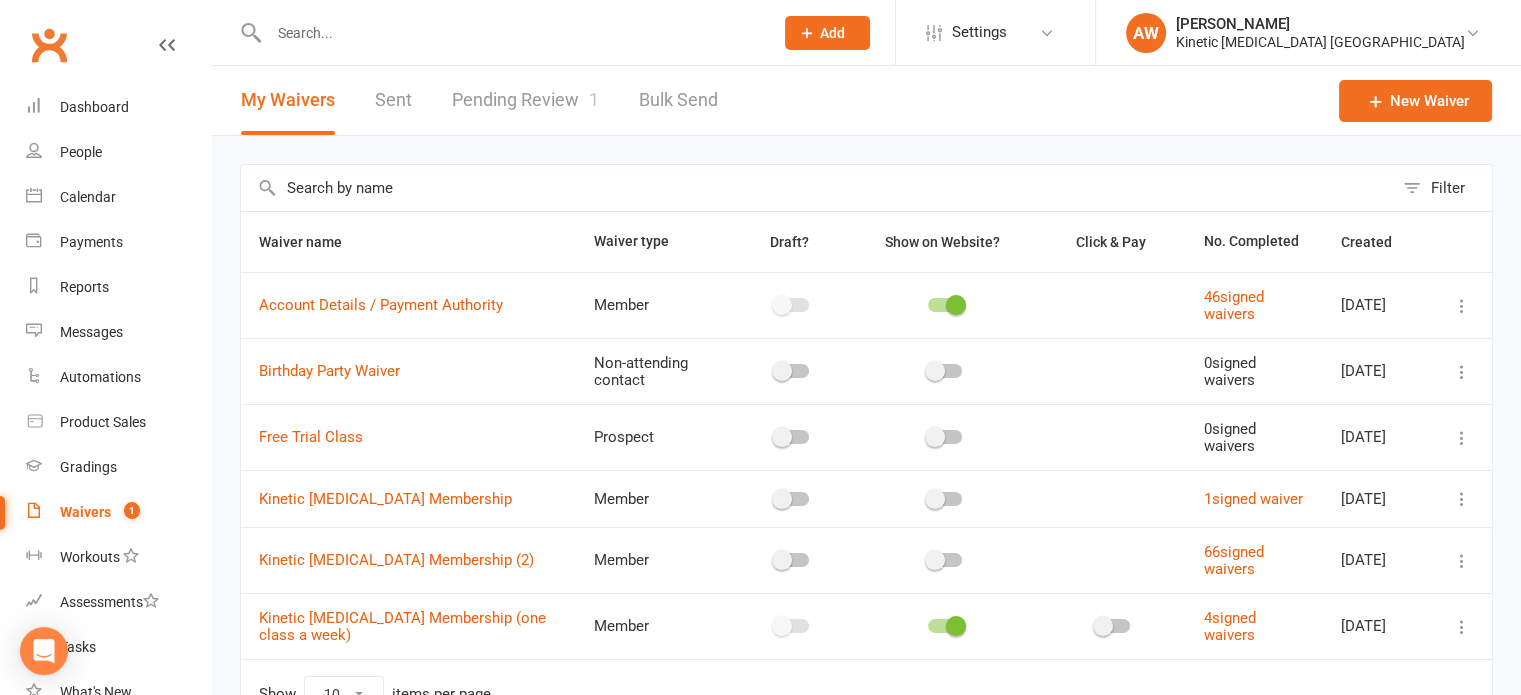 click on "Pending Review 1" at bounding box center [525, 100] 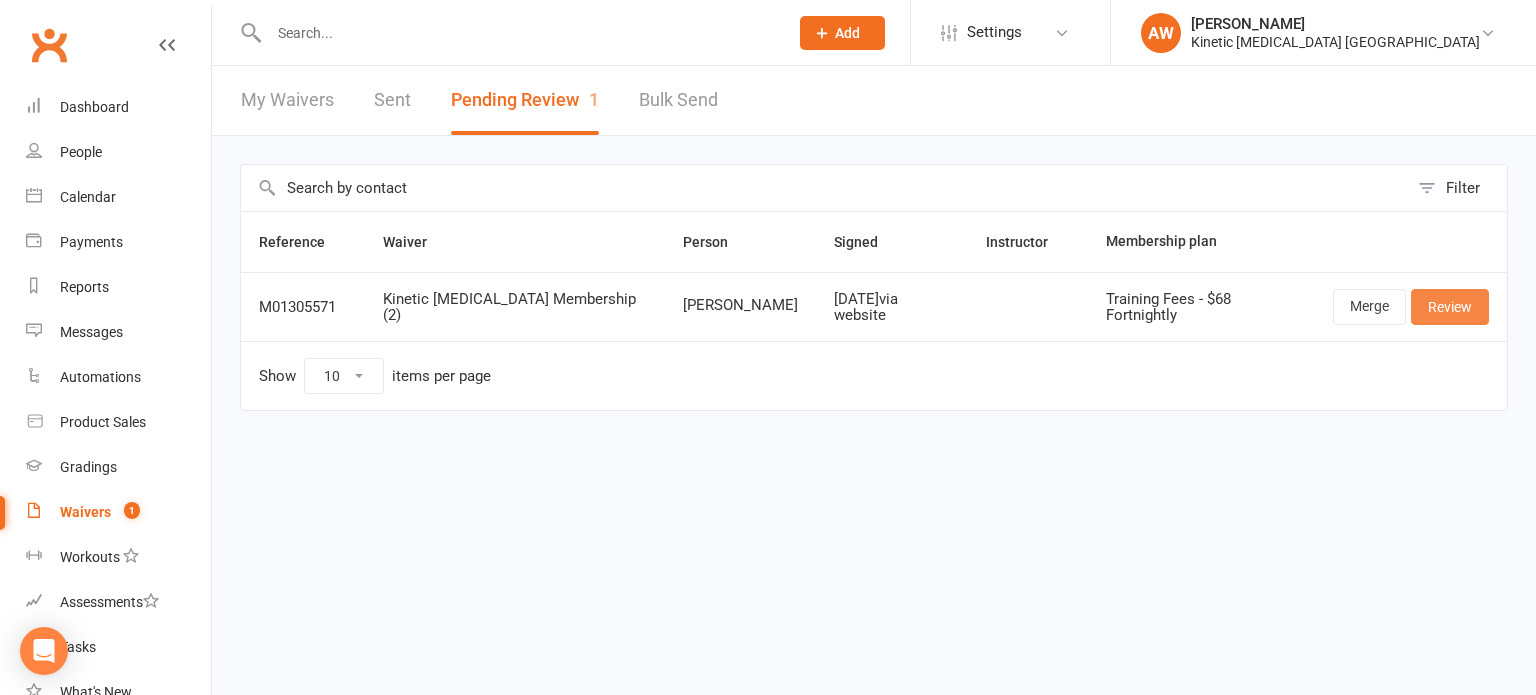 click on "Review" at bounding box center [1450, 307] 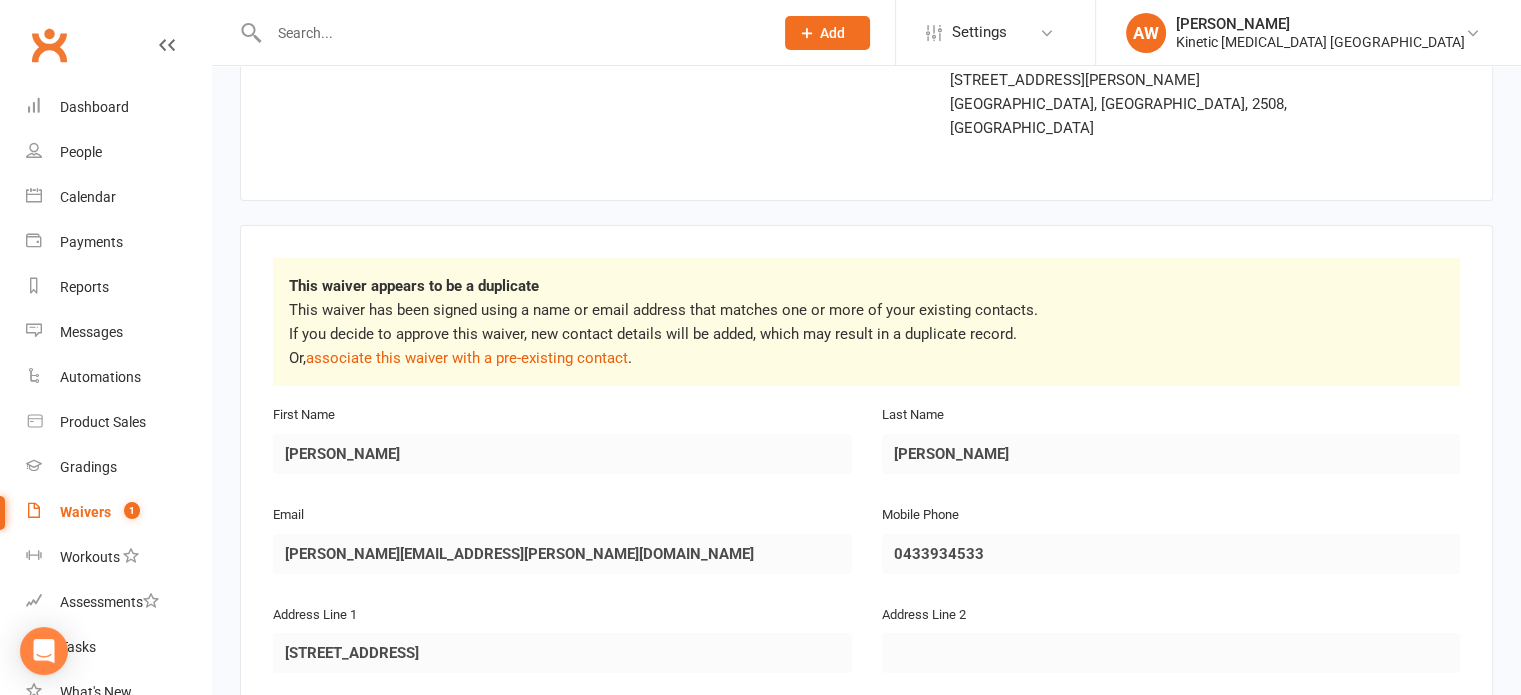 scroll, scrollTop: 200, scrollLeft: 0, axis: vertical 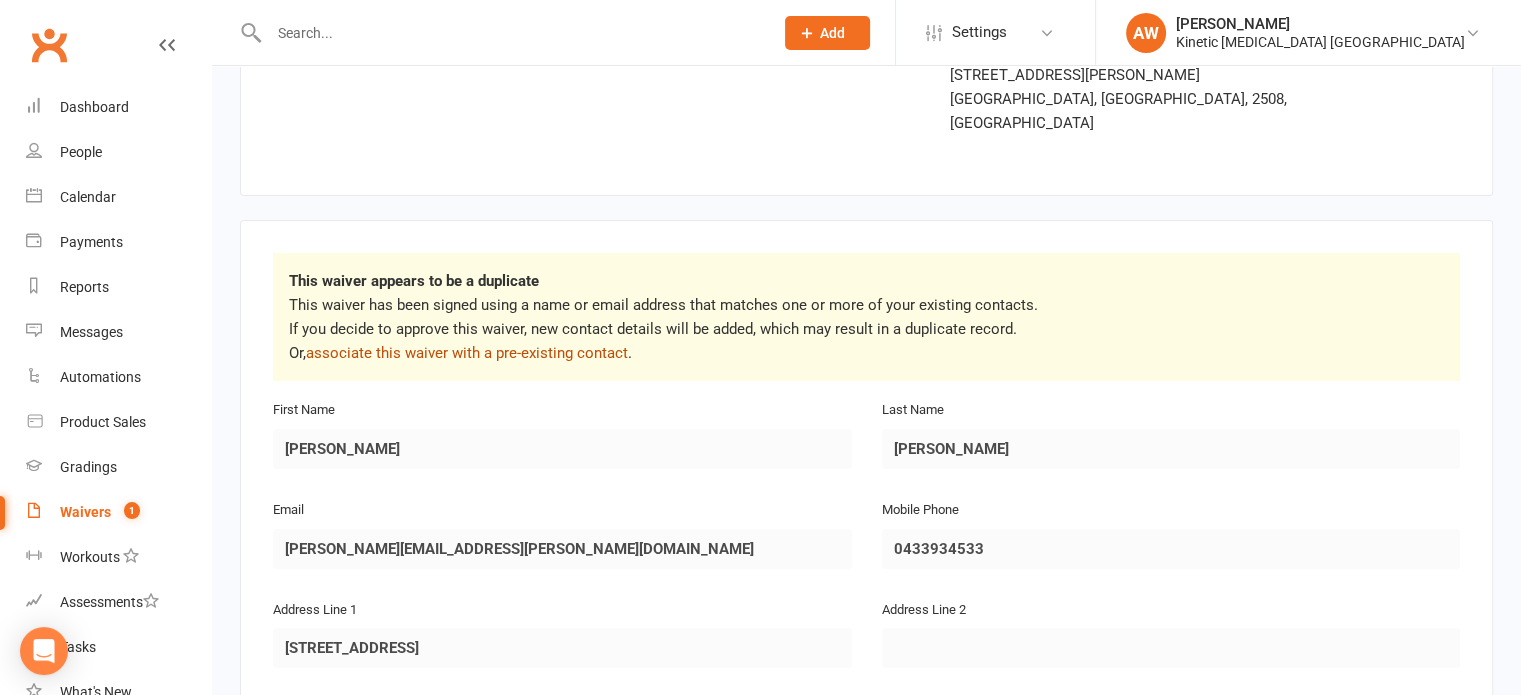 click on "associate this waiver with a pre-existing contact" at bounding box center (467, 353) 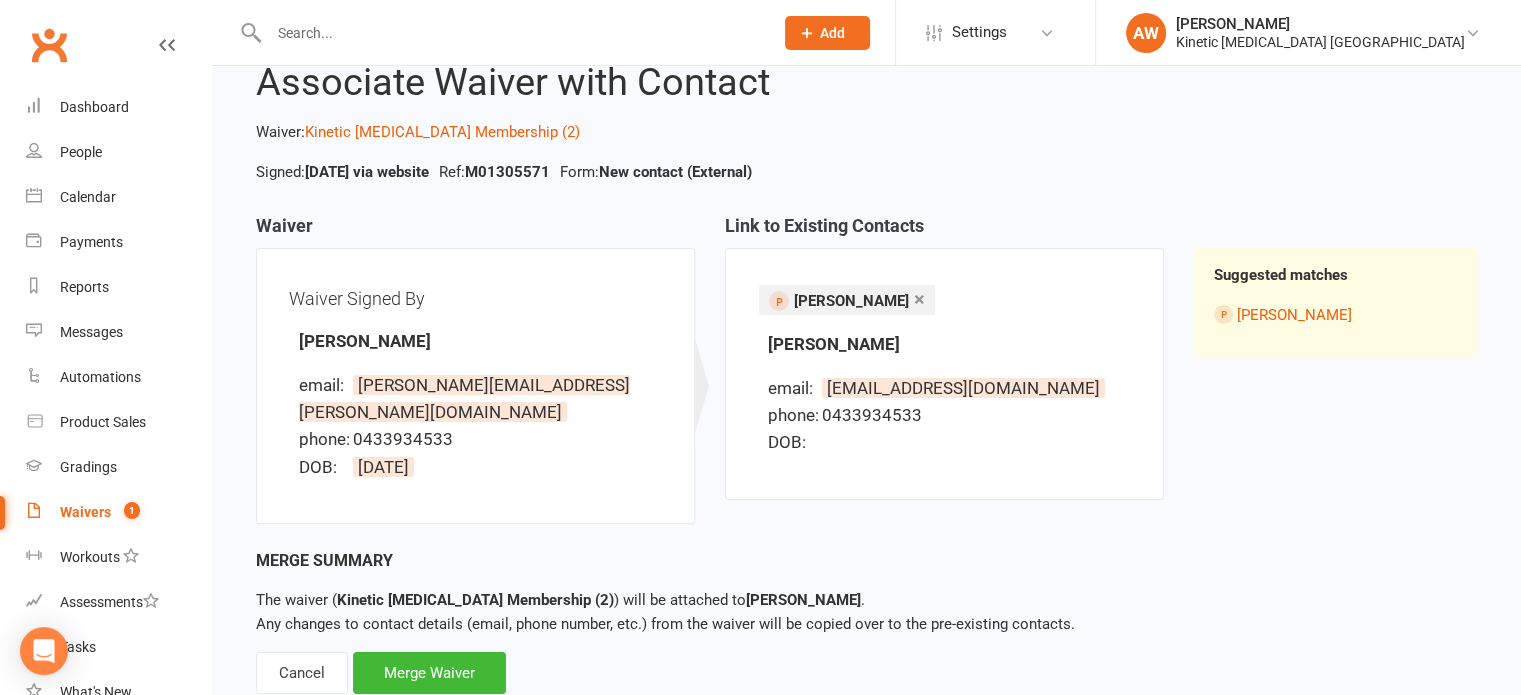 scroll, scrollTop: 99, scrollLeft: 0, axis: vertical 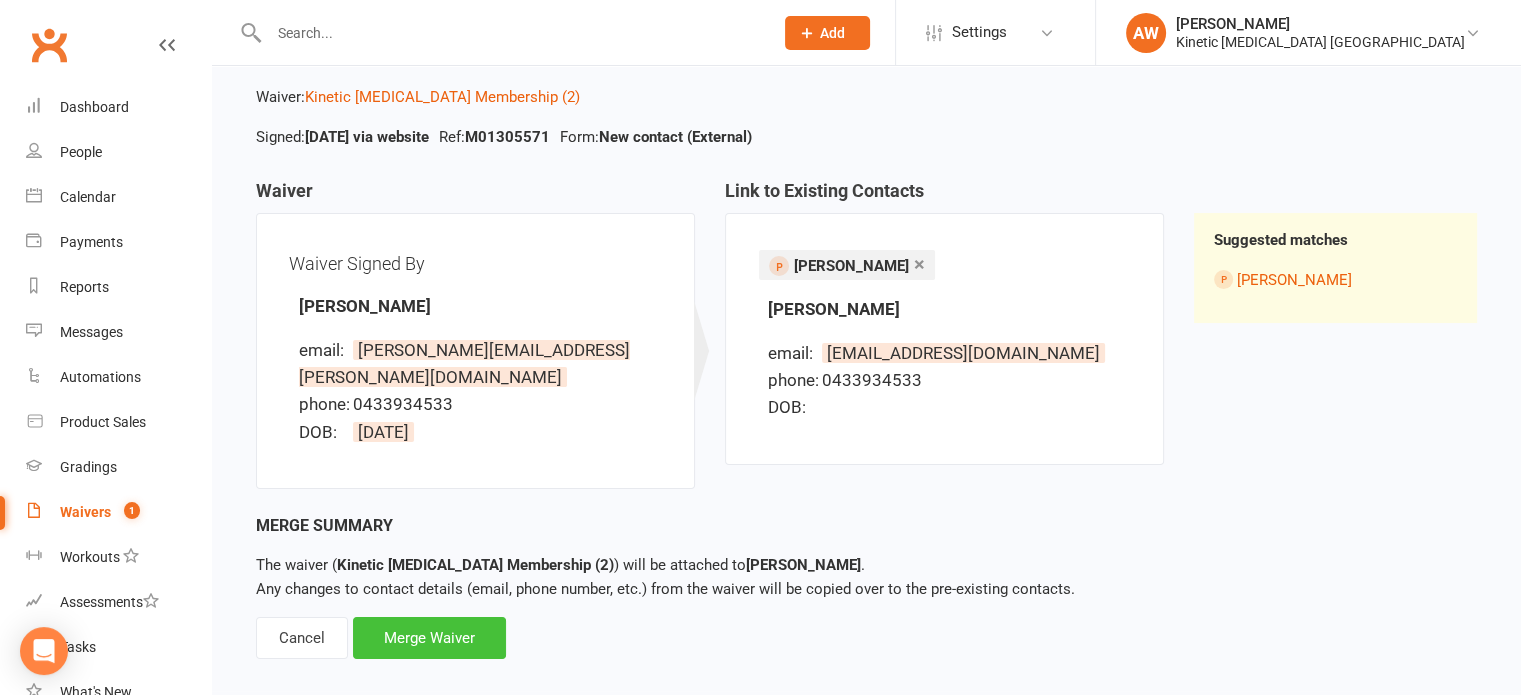 click on "Merge Waiver" at bounding box center (429, 638) 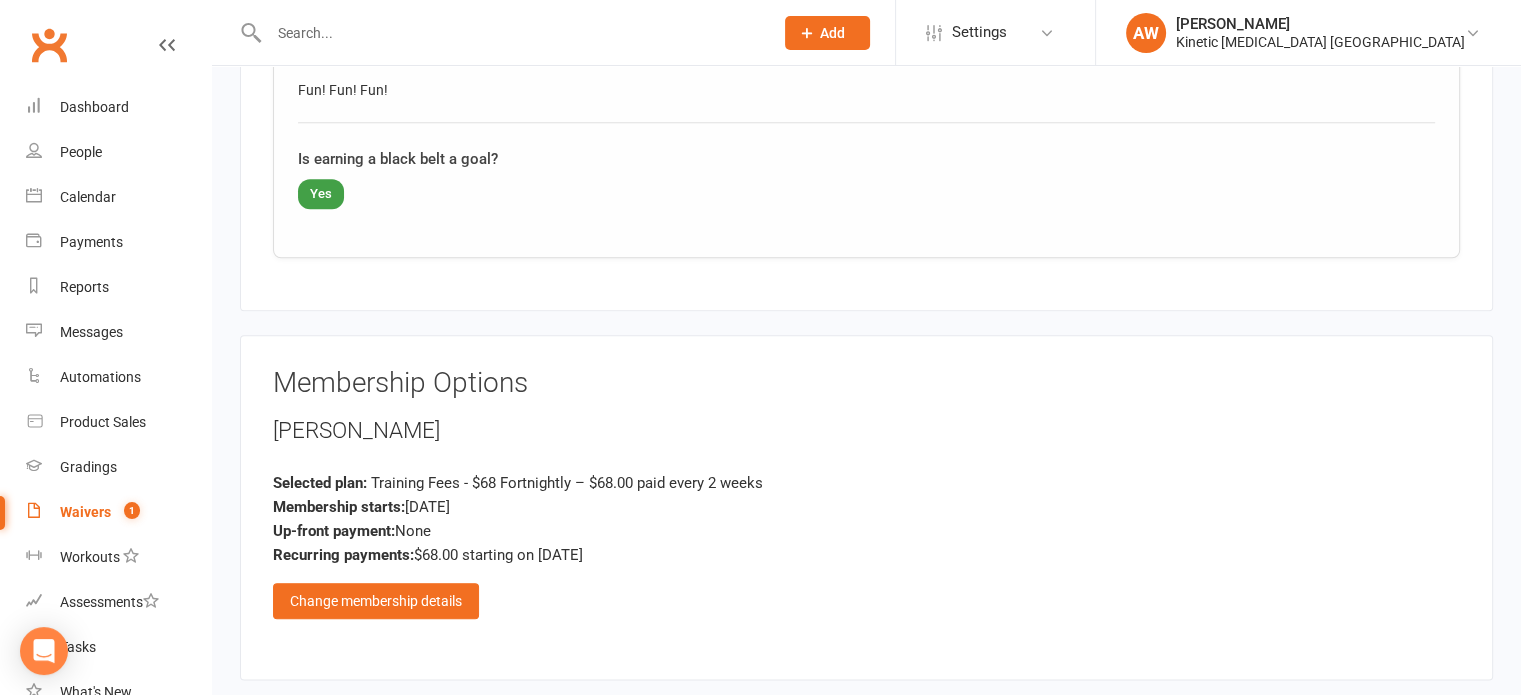 scroll, scrollTop: 2200, scrollLeft: 0, axis: vertical 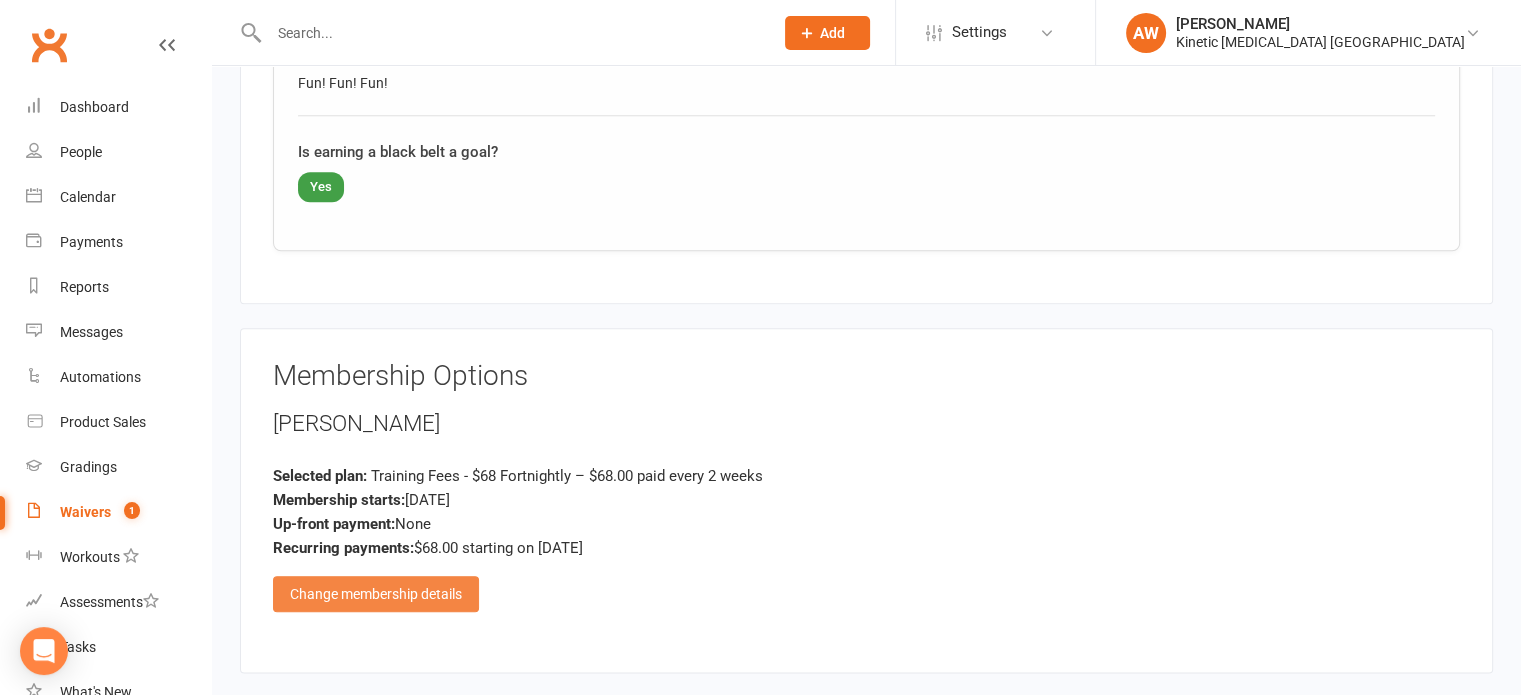 click on "Change membership details" at bounding box center [376, 594] 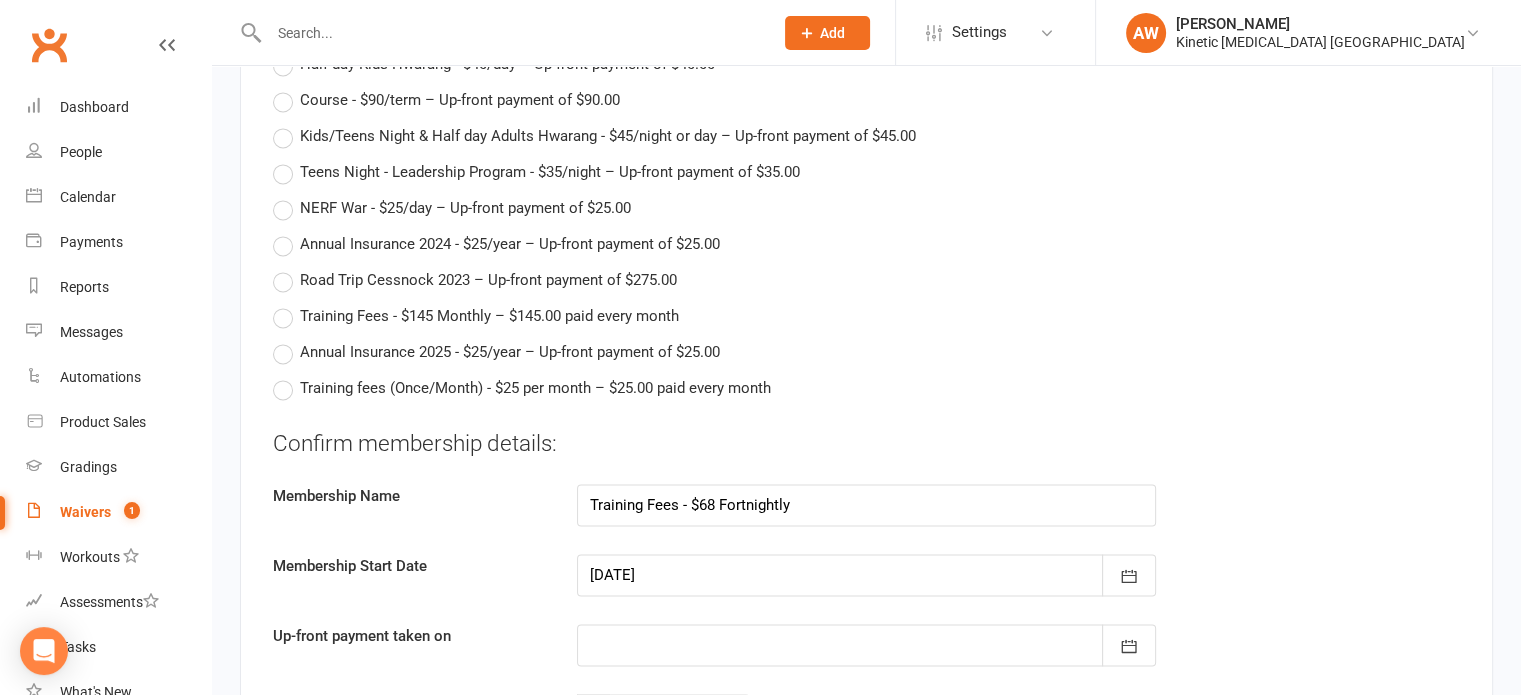 scroll, scrollTop: 3100, scrollLeft: 0, axis: vertical 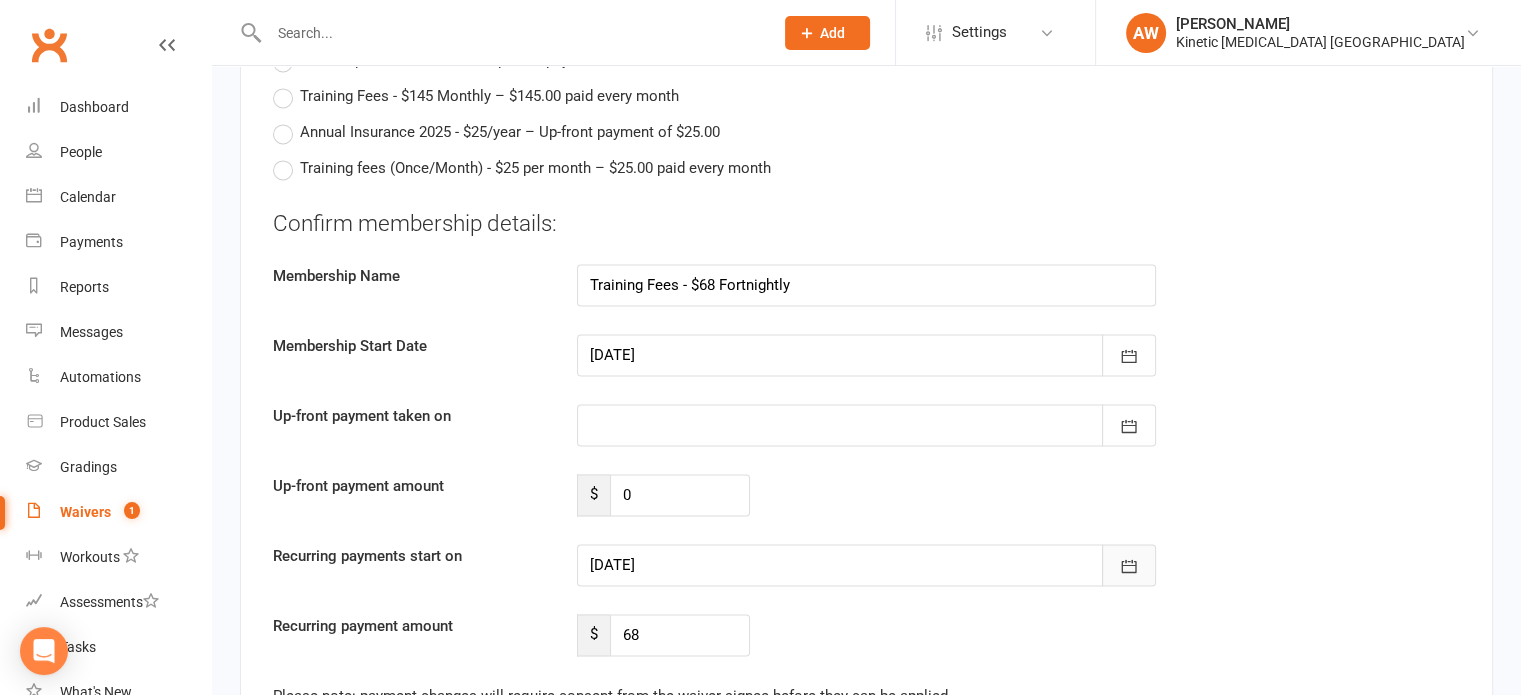 click 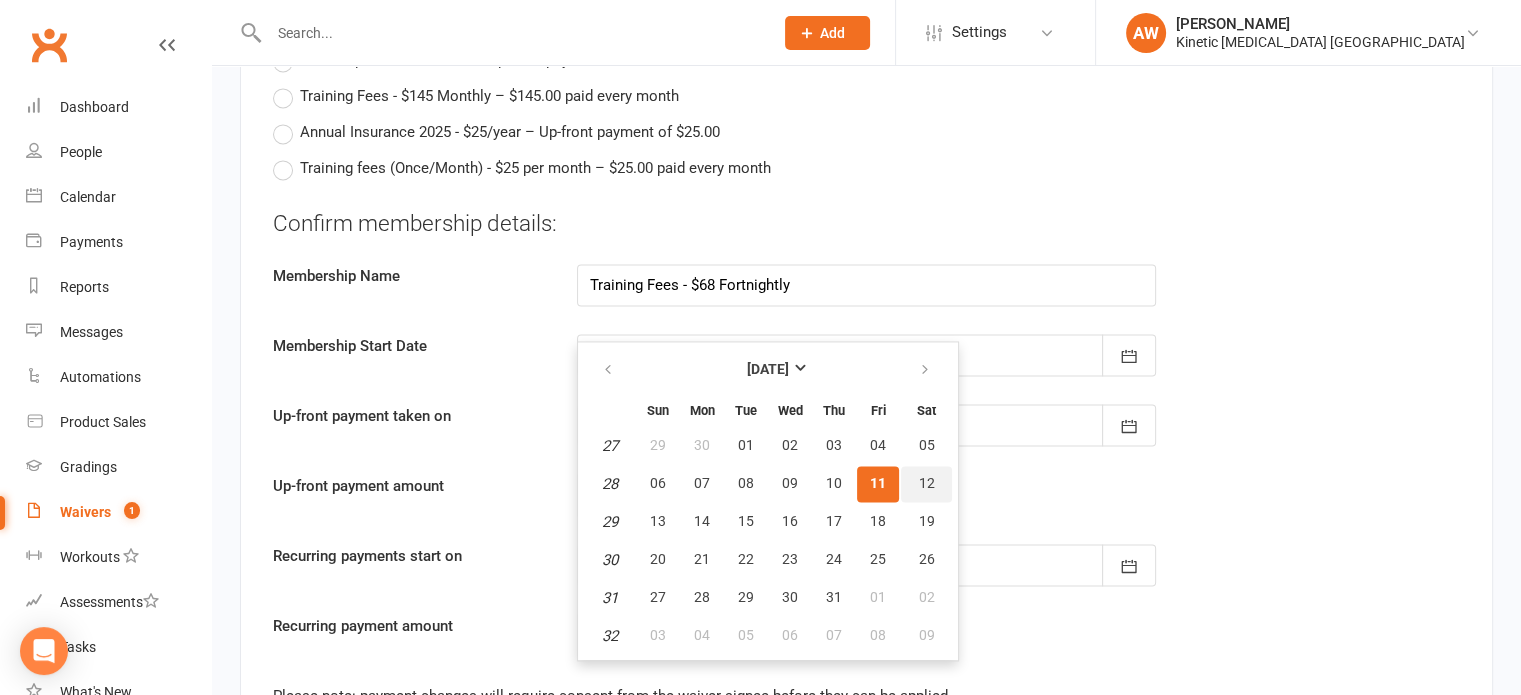 click on "12" at bounding box center [927, 483] 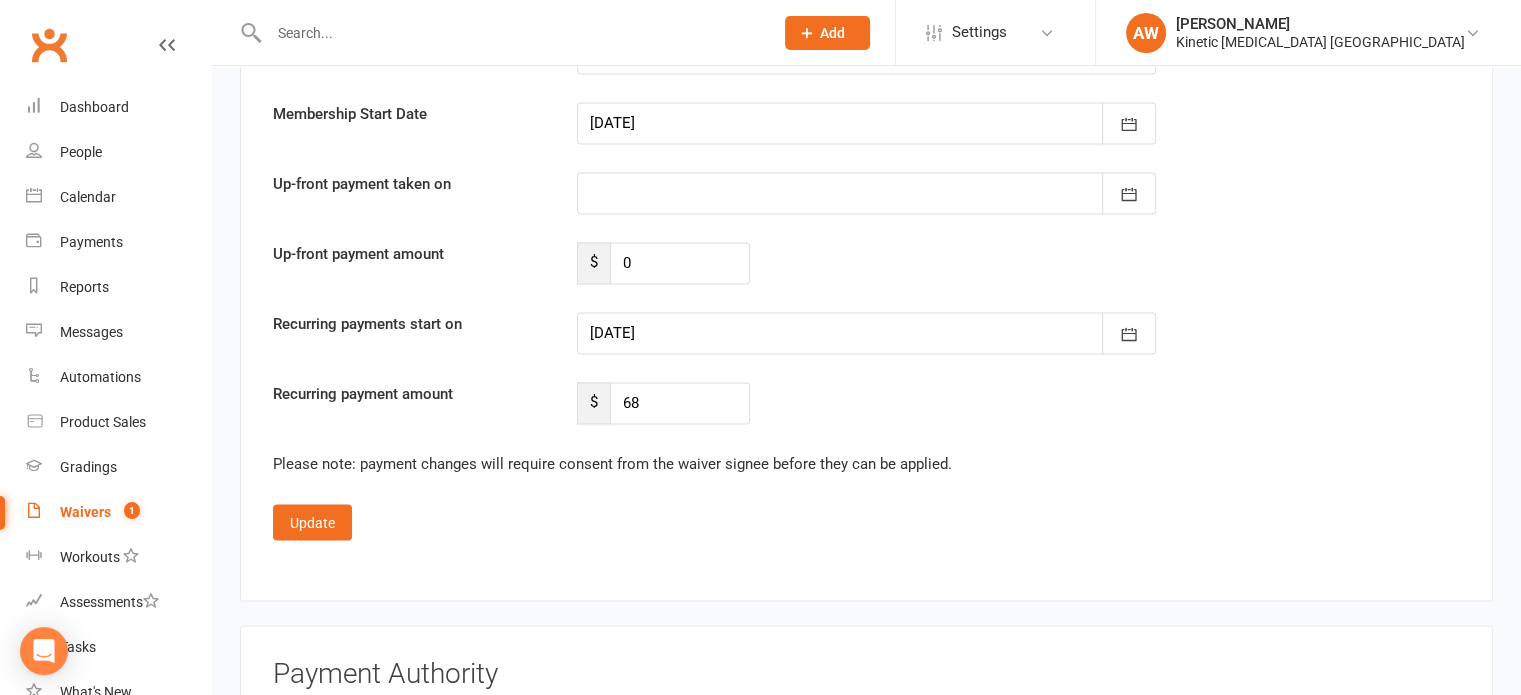 scroll, scrollTop: 3400, scrollLeft: 0, axis: vertical 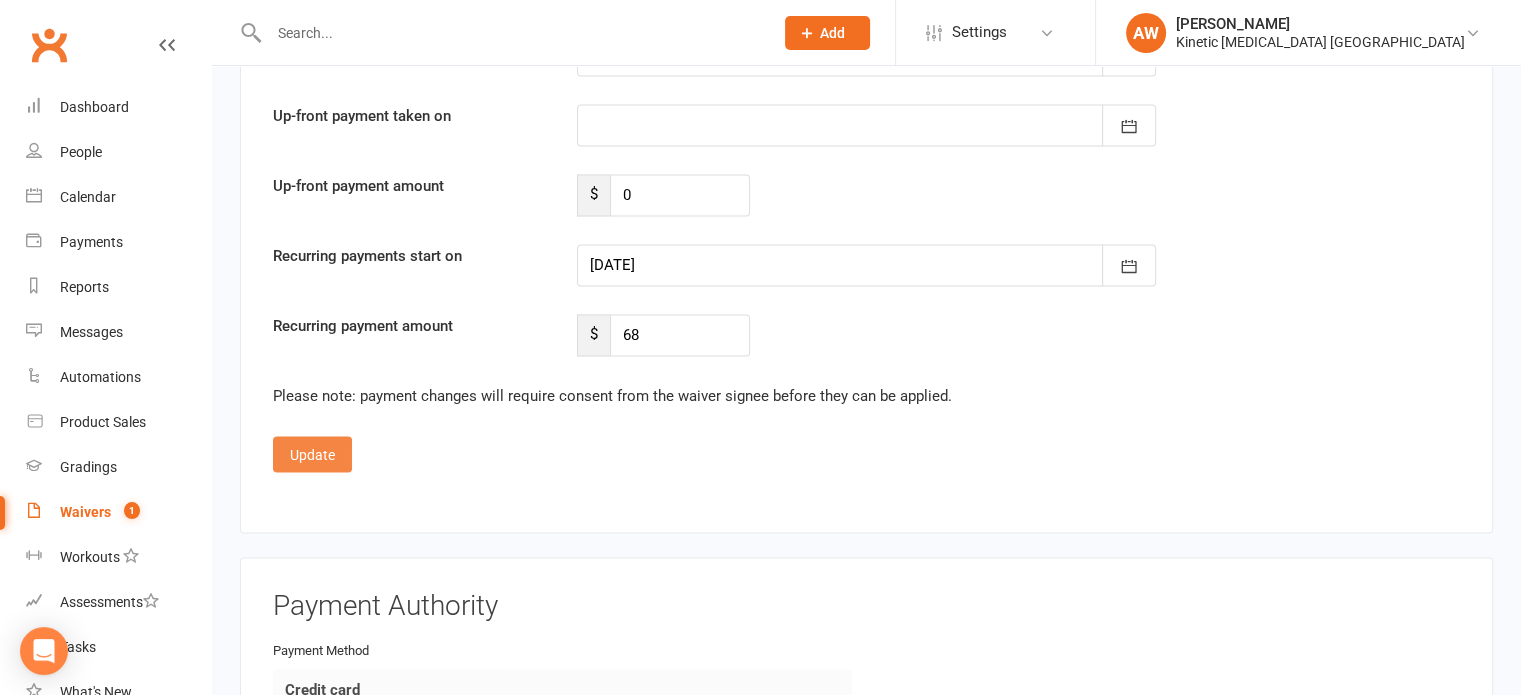 click on "Update" at bounding box center [312, 454] 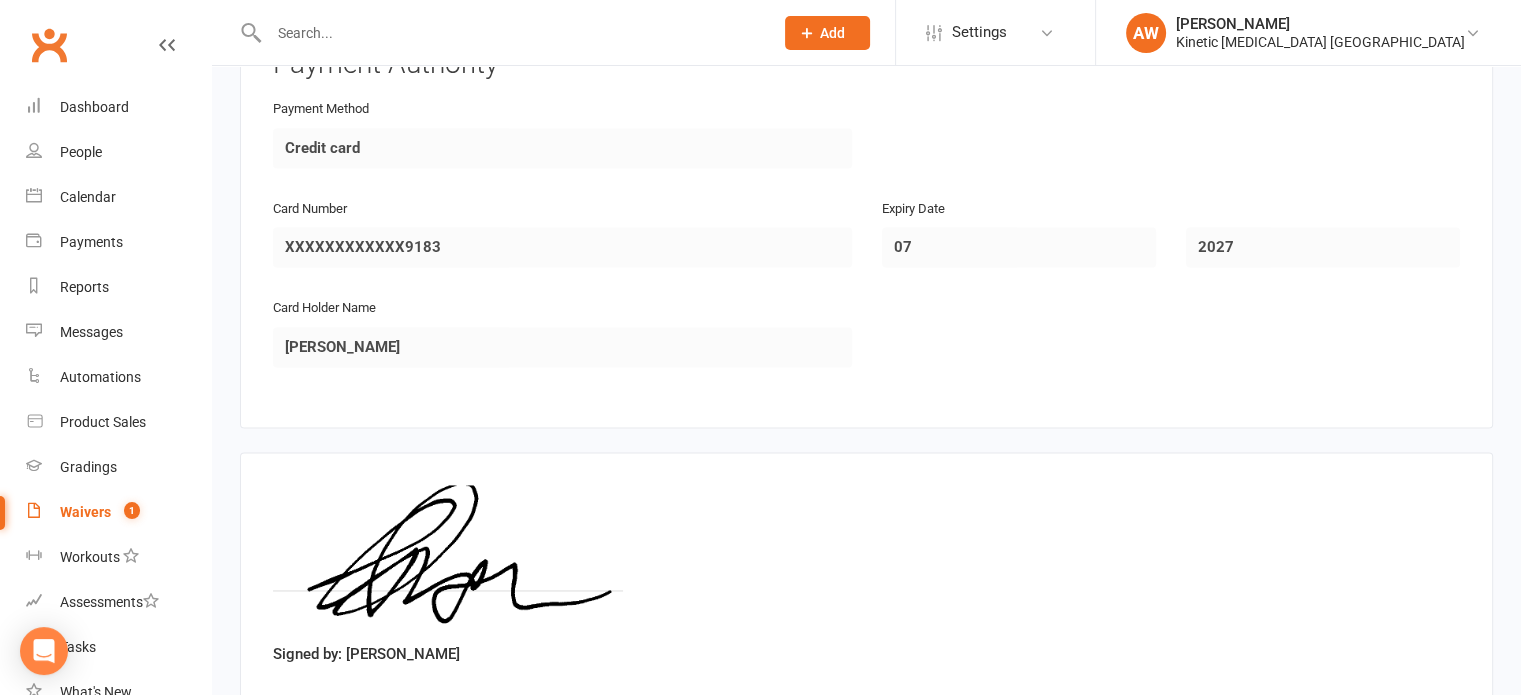 scroll, scrollTop: 2981, scrollLeft: 0, axis: vertical 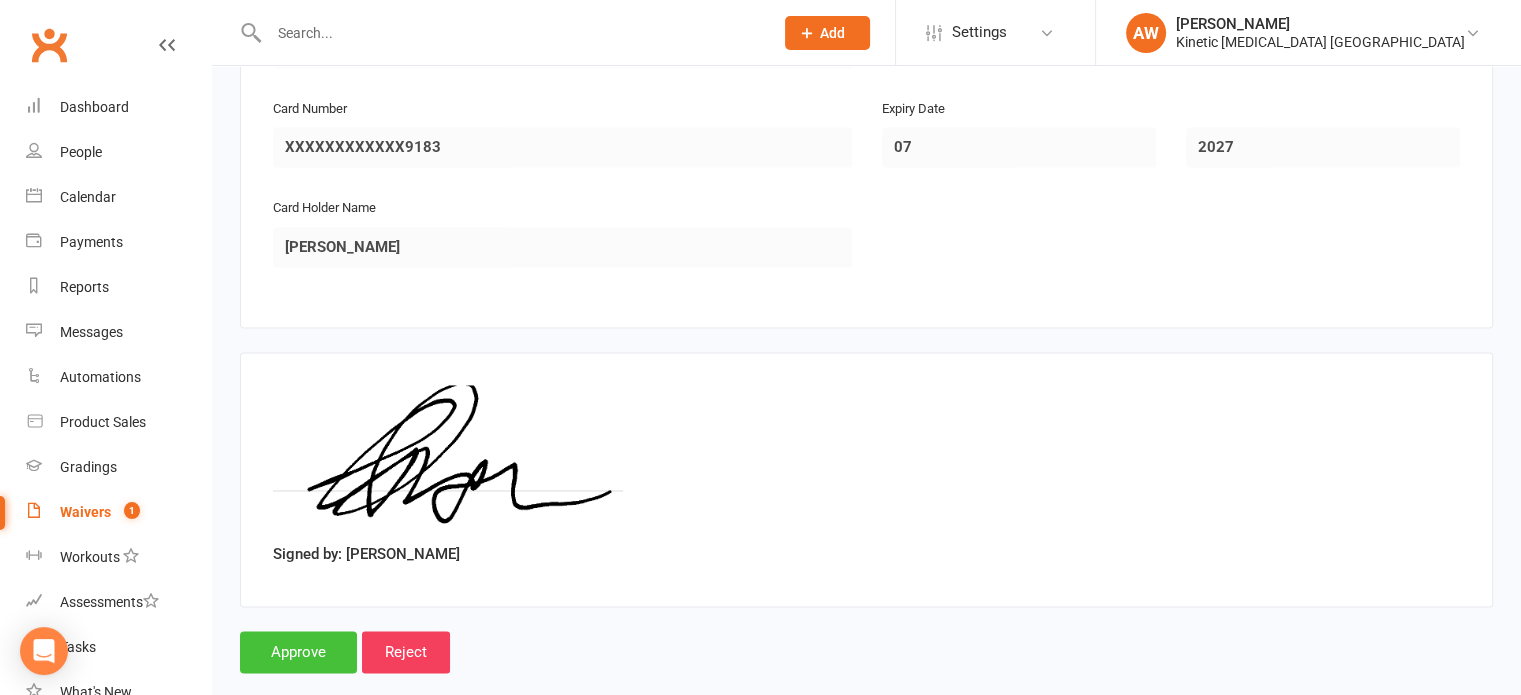 click on "Approve" at bounding box center (298, 652) 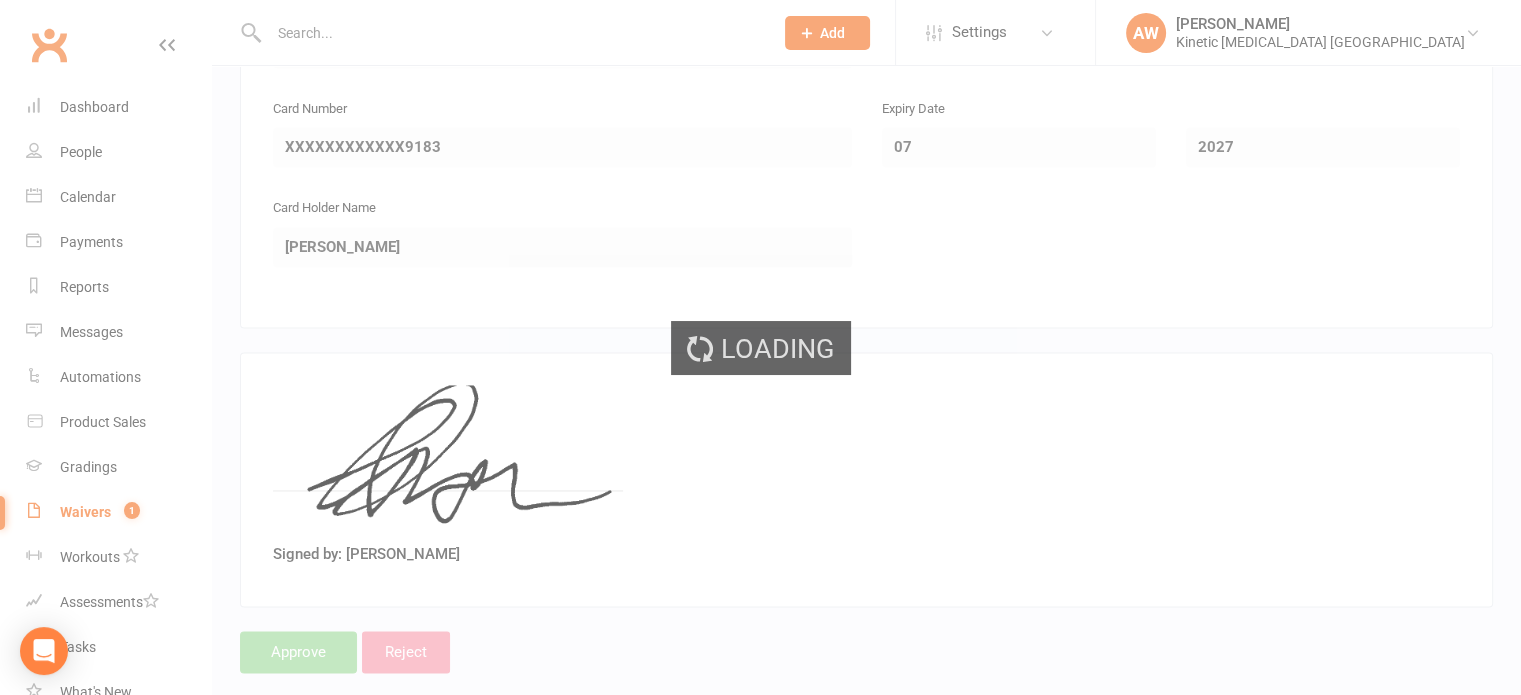scroll, scrollTop: 0, scrollLeft: 0, axis: both 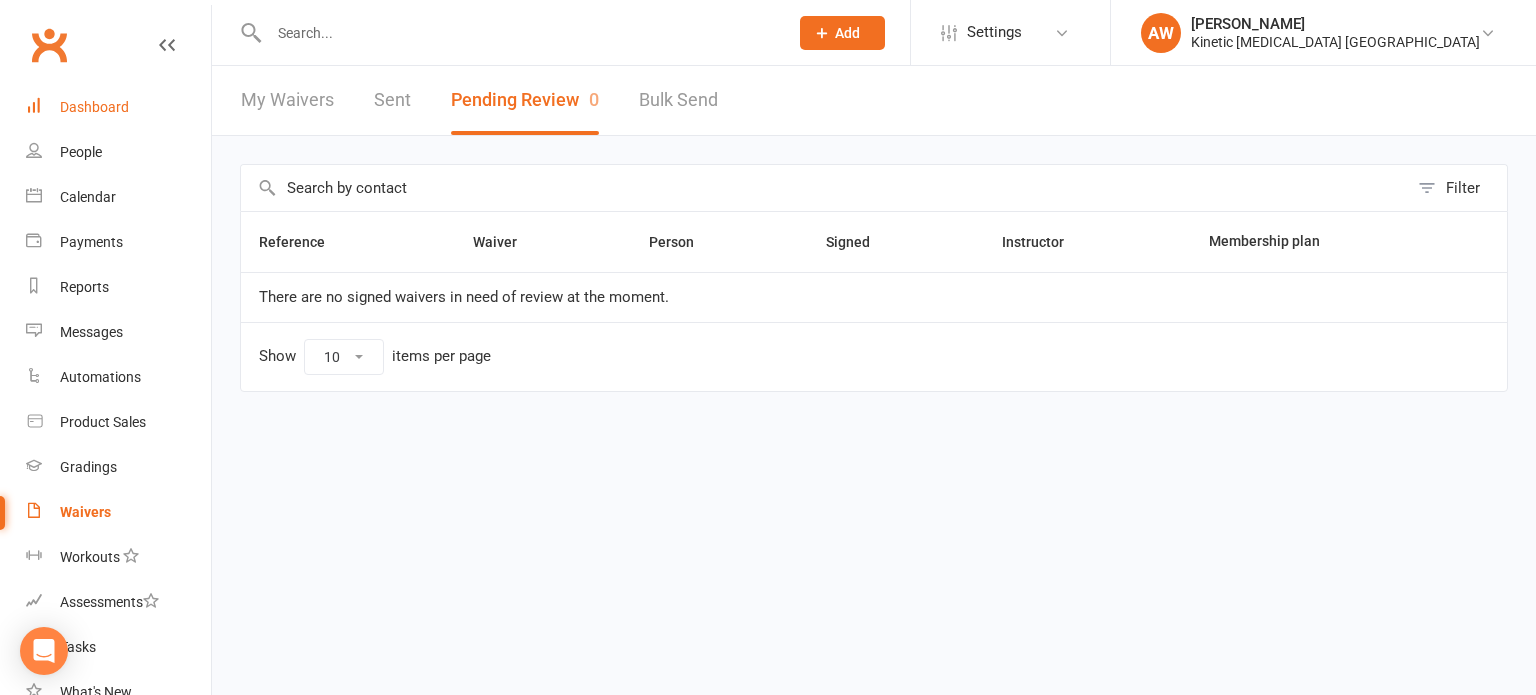 click on "Dashboard" at bounding box center (94, 107) 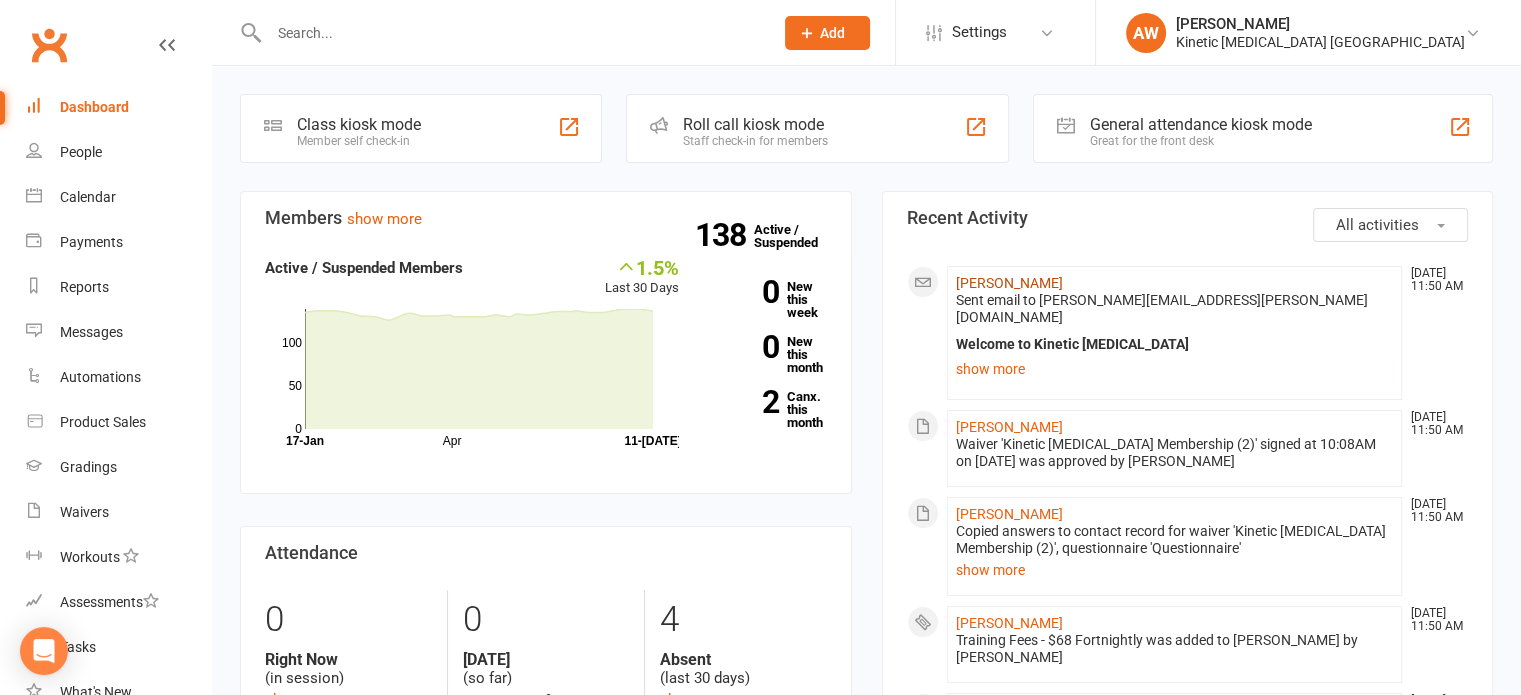 click on "[PERSON_NAME]" 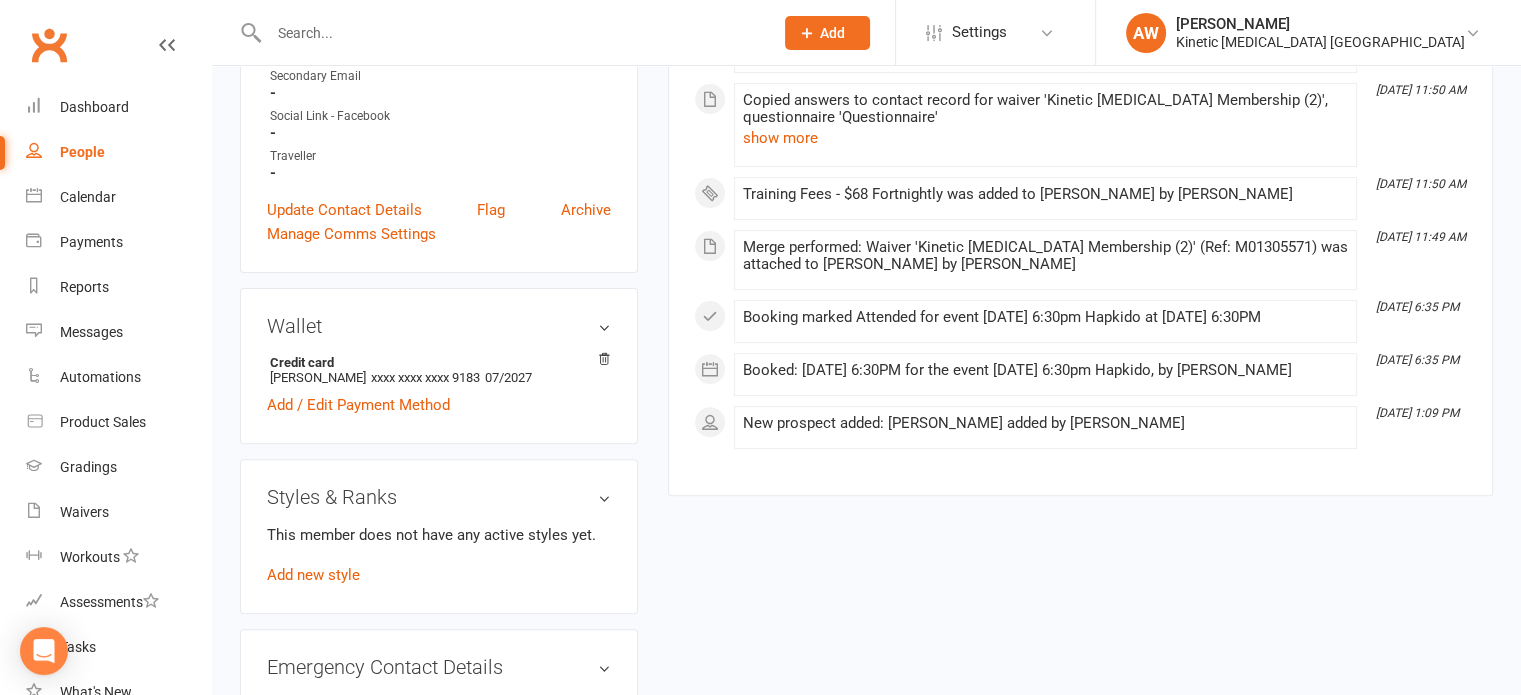 scroll, scrollTop: 1000, scrollLeft: 0, axis: vertical 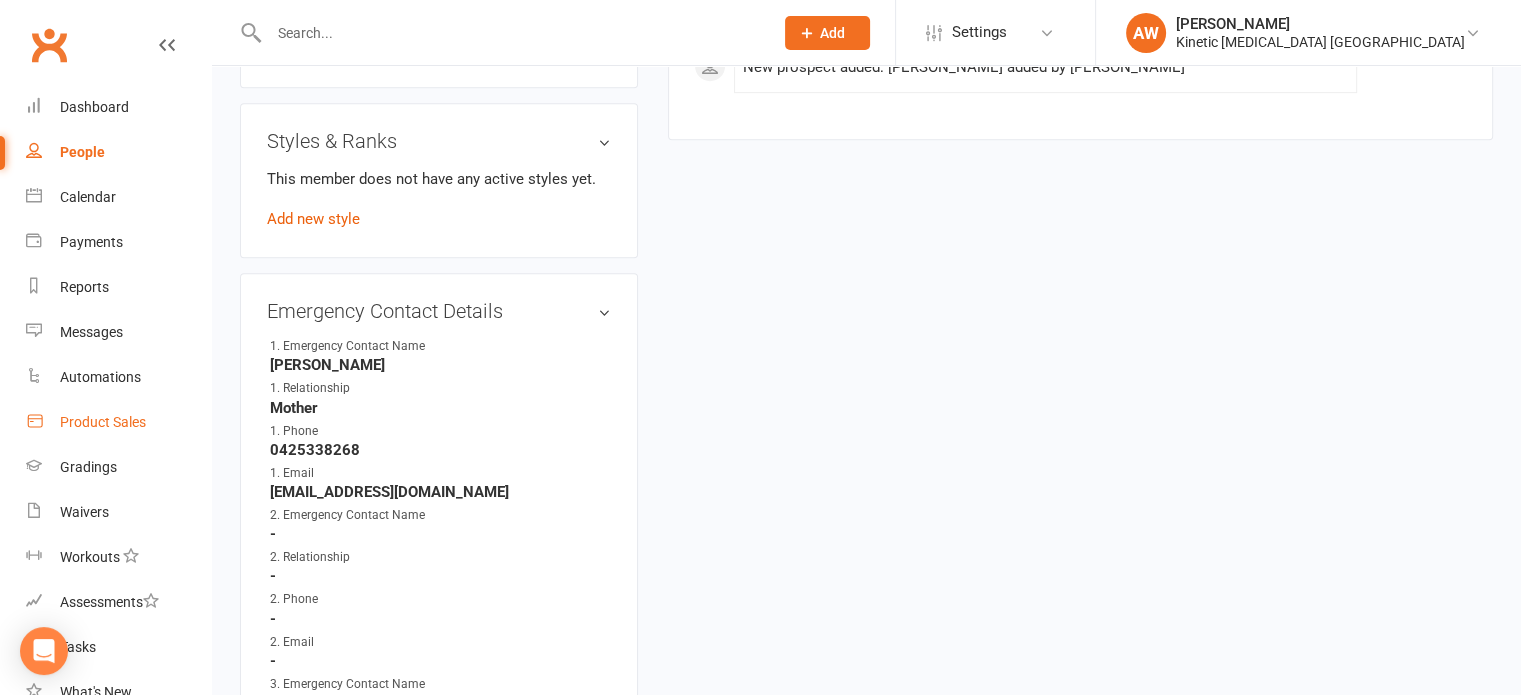 click on "Product Sales" at bounding box center [103, 422] 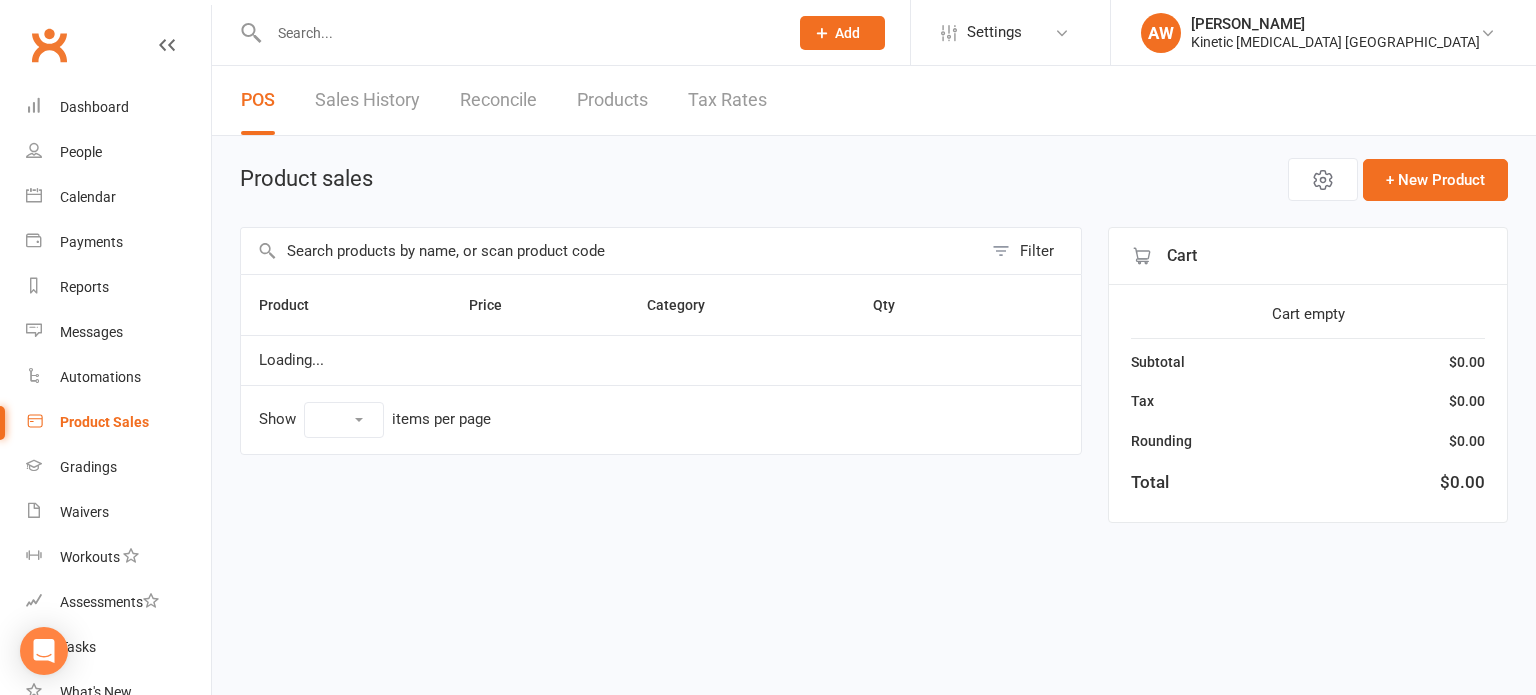 select on "100" 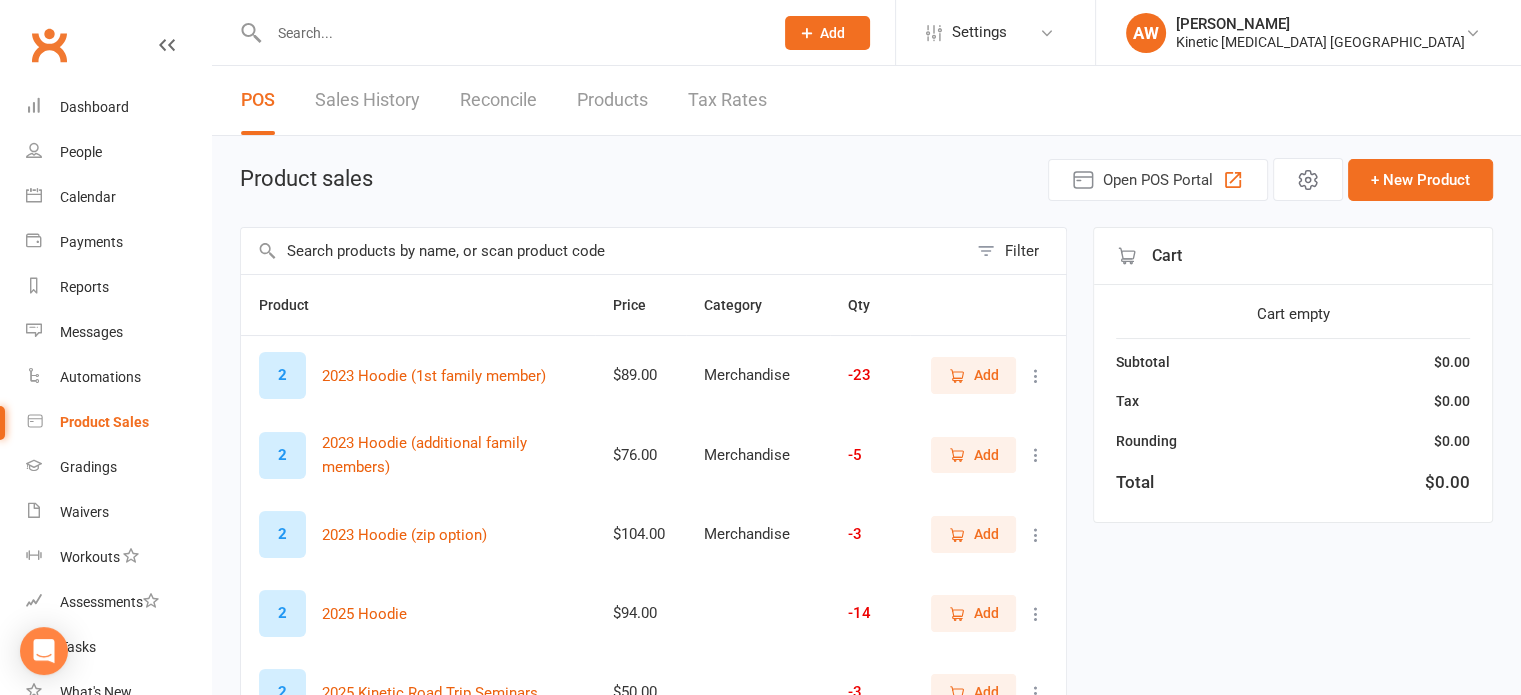 drag, startPoint x: 437, startPoint y: 250, endPoint x: 453, endPoint y: 231, distance: 24.839485 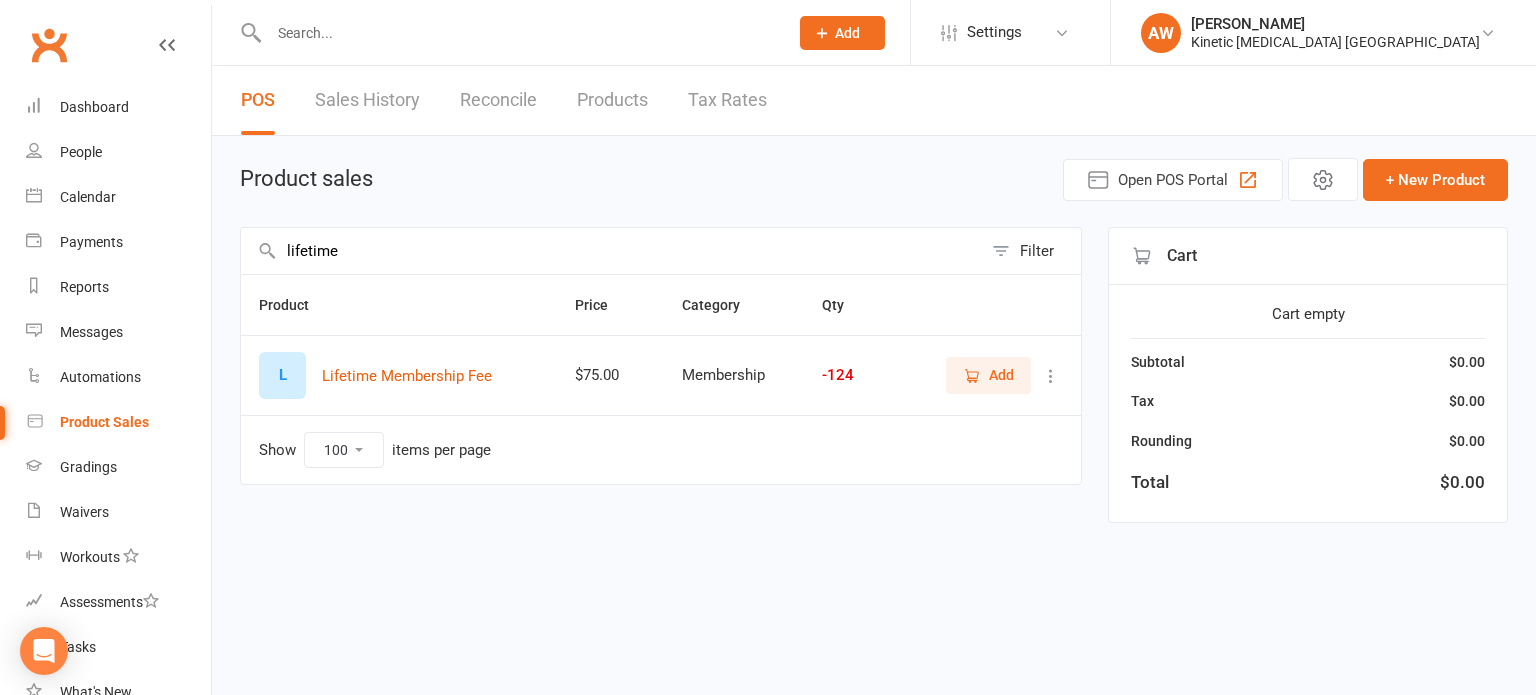 type on "lifetime" 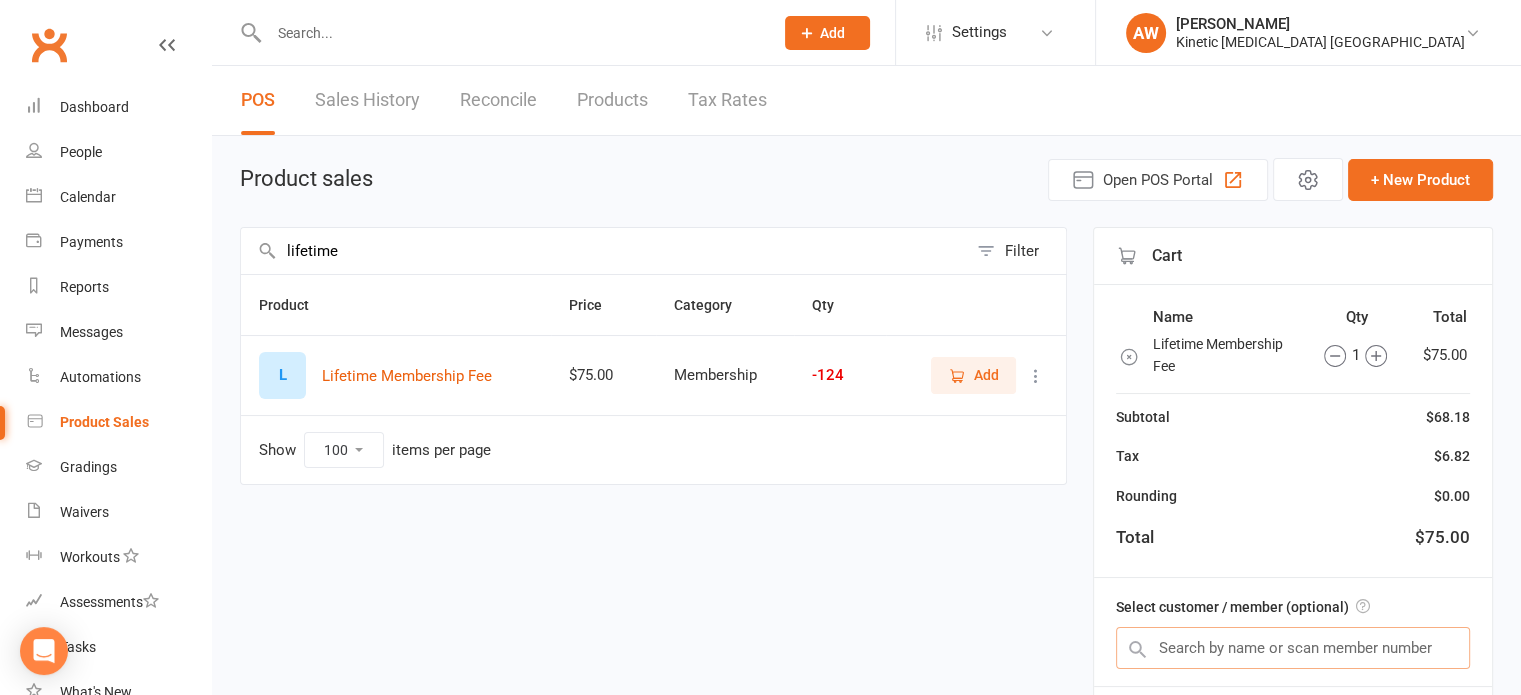 click at bounding box center (1293, 648) 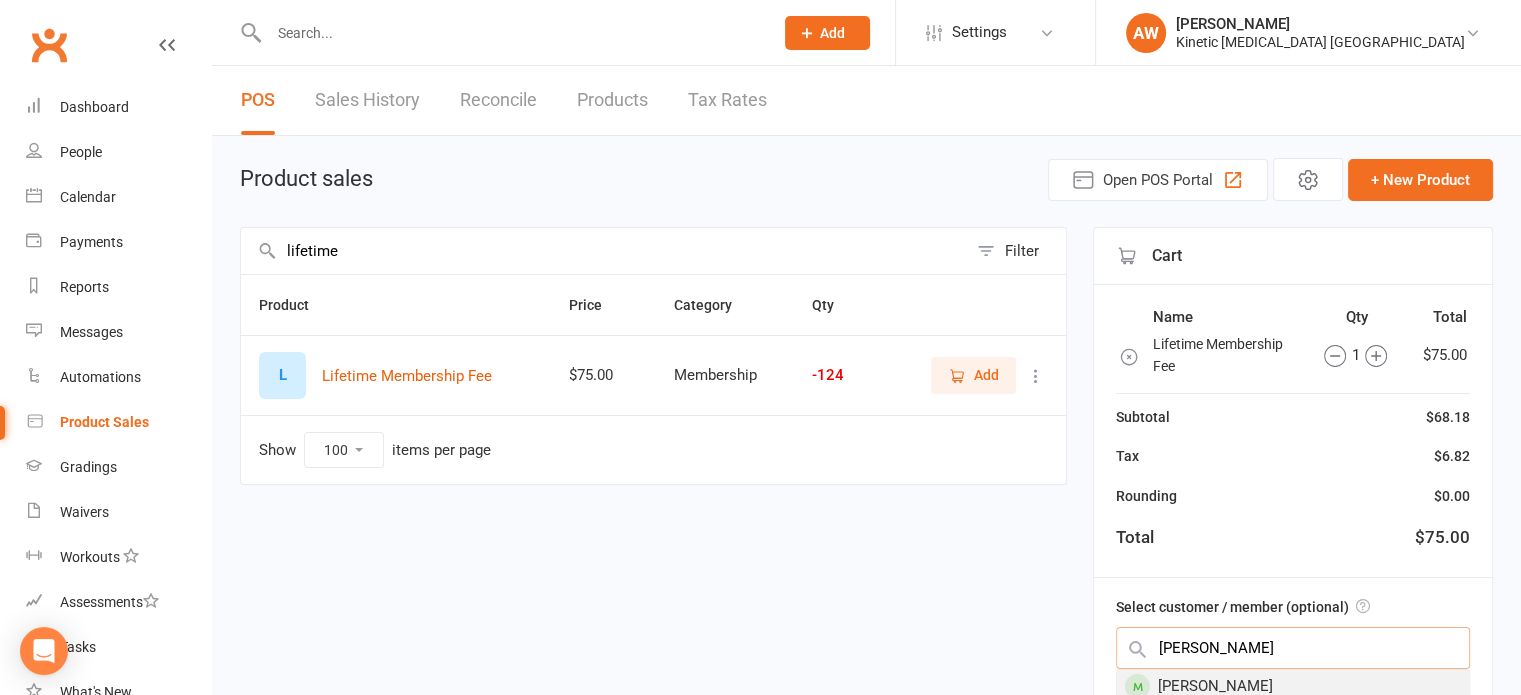 type on "grady" 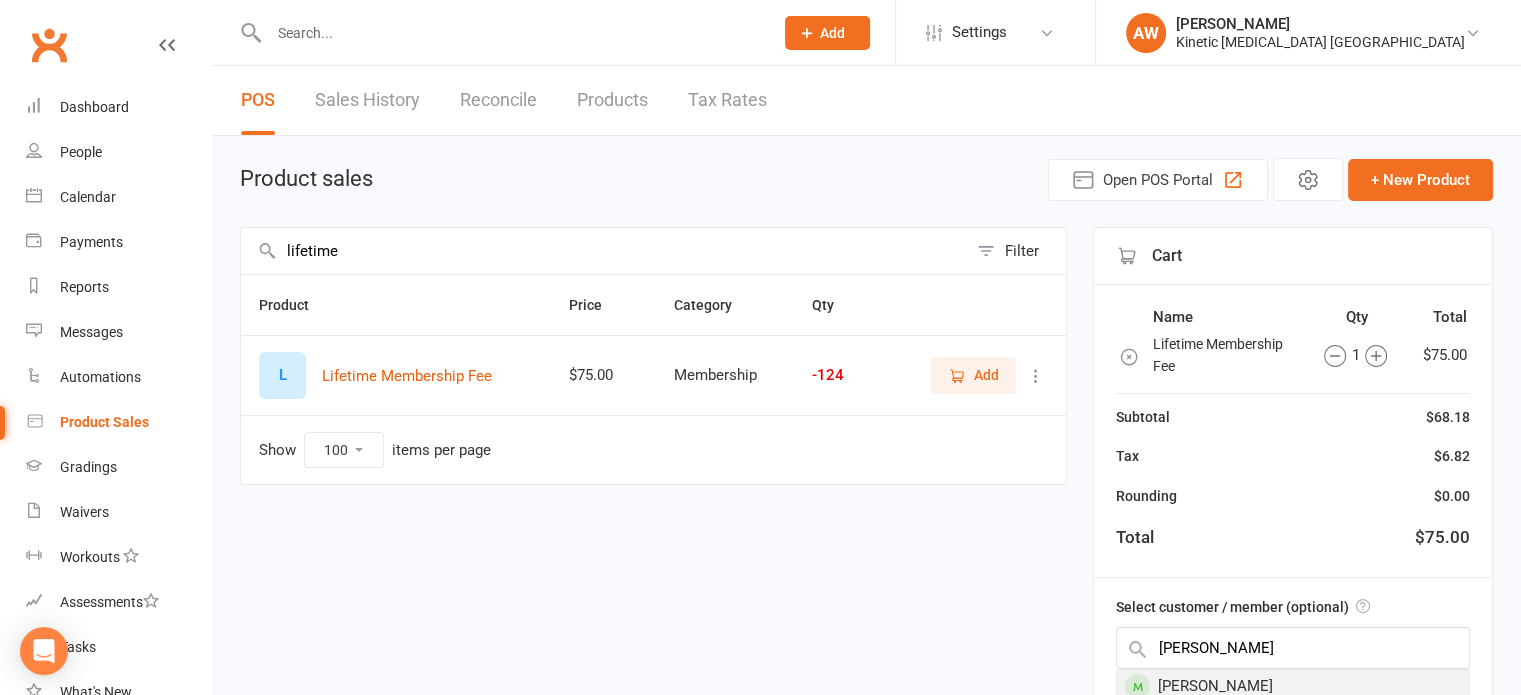 click on "[PERSON_NAME]" at bounding box center (1293, 686) 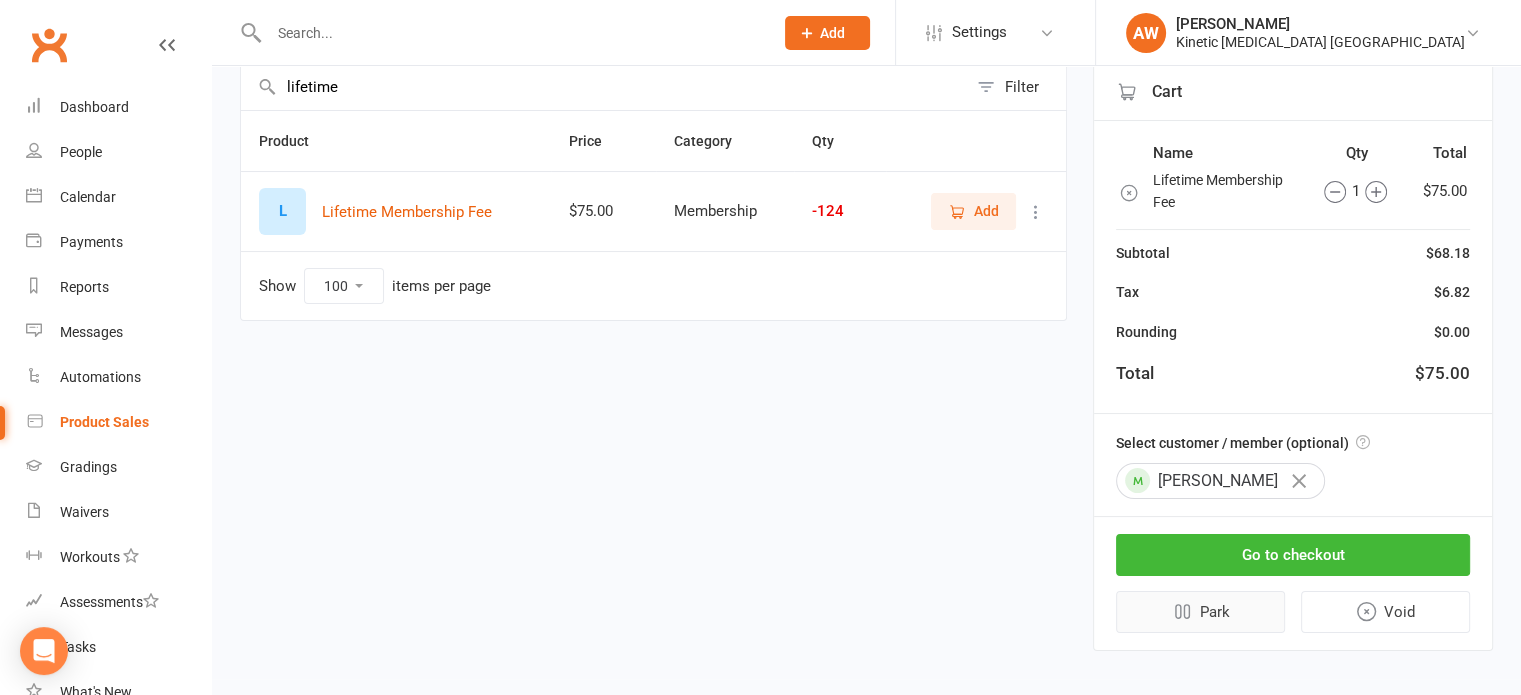 scroll, scrollTop: 172, scrollLeft: 0, axis: vertical 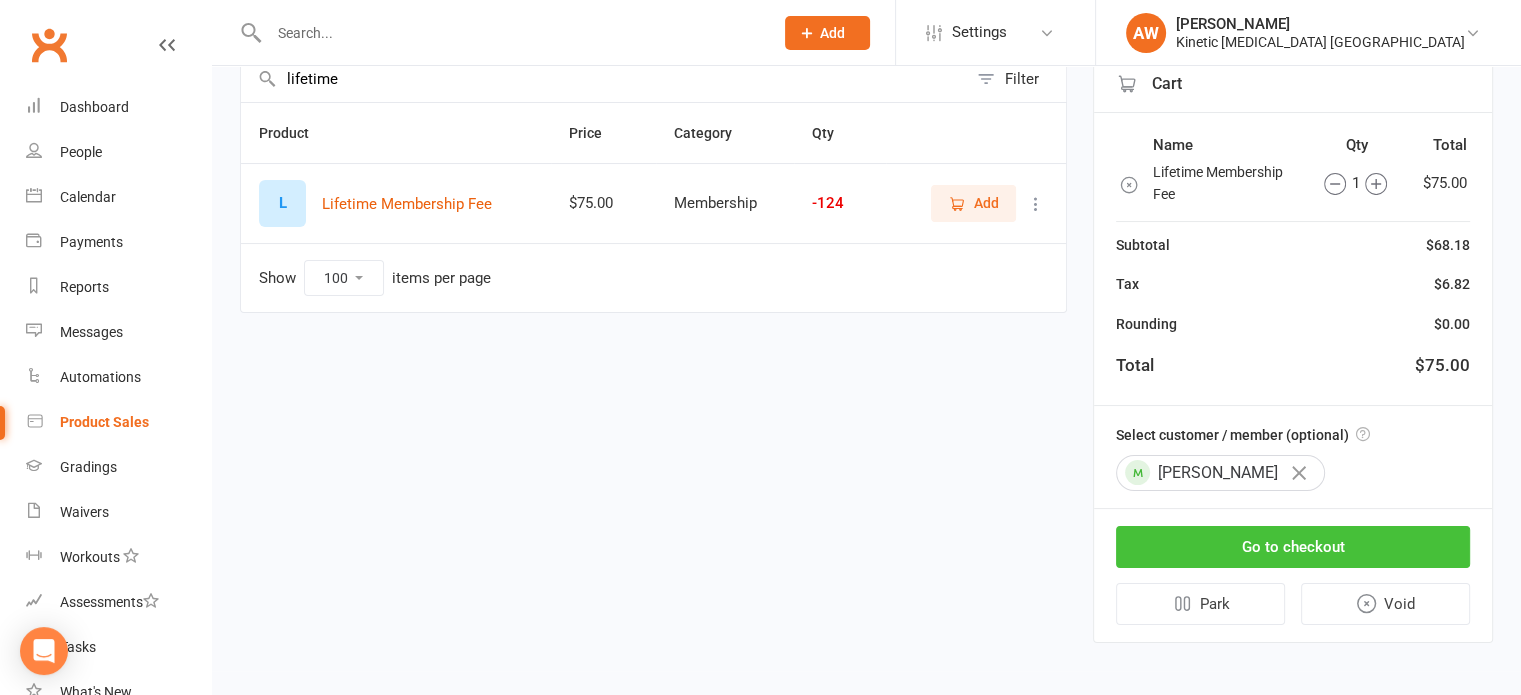 click on "Go to checkout" at bounding box center (1293, 547) 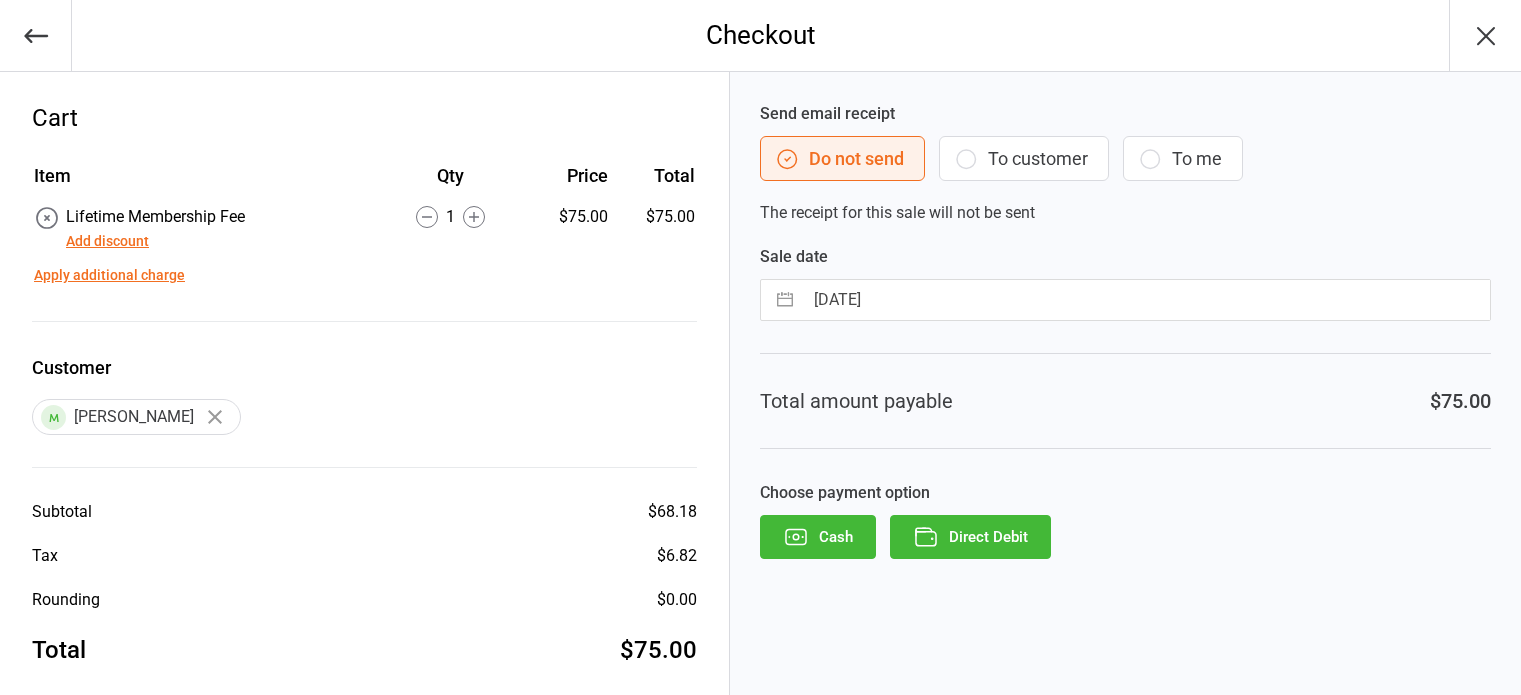 scroll, scrollTop: 0, scrollLeft: 0, axis: both 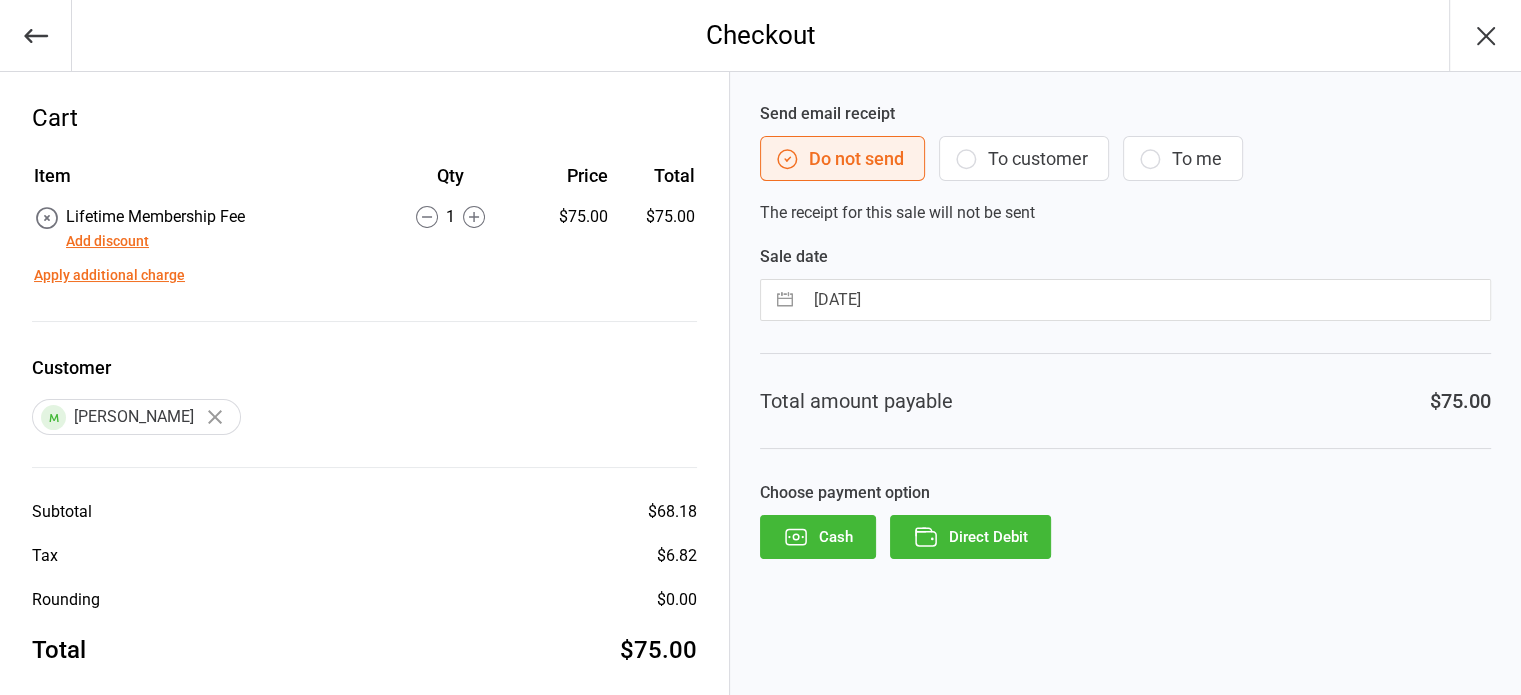 click on "Direct Debit" at bounding box center [970, 537] 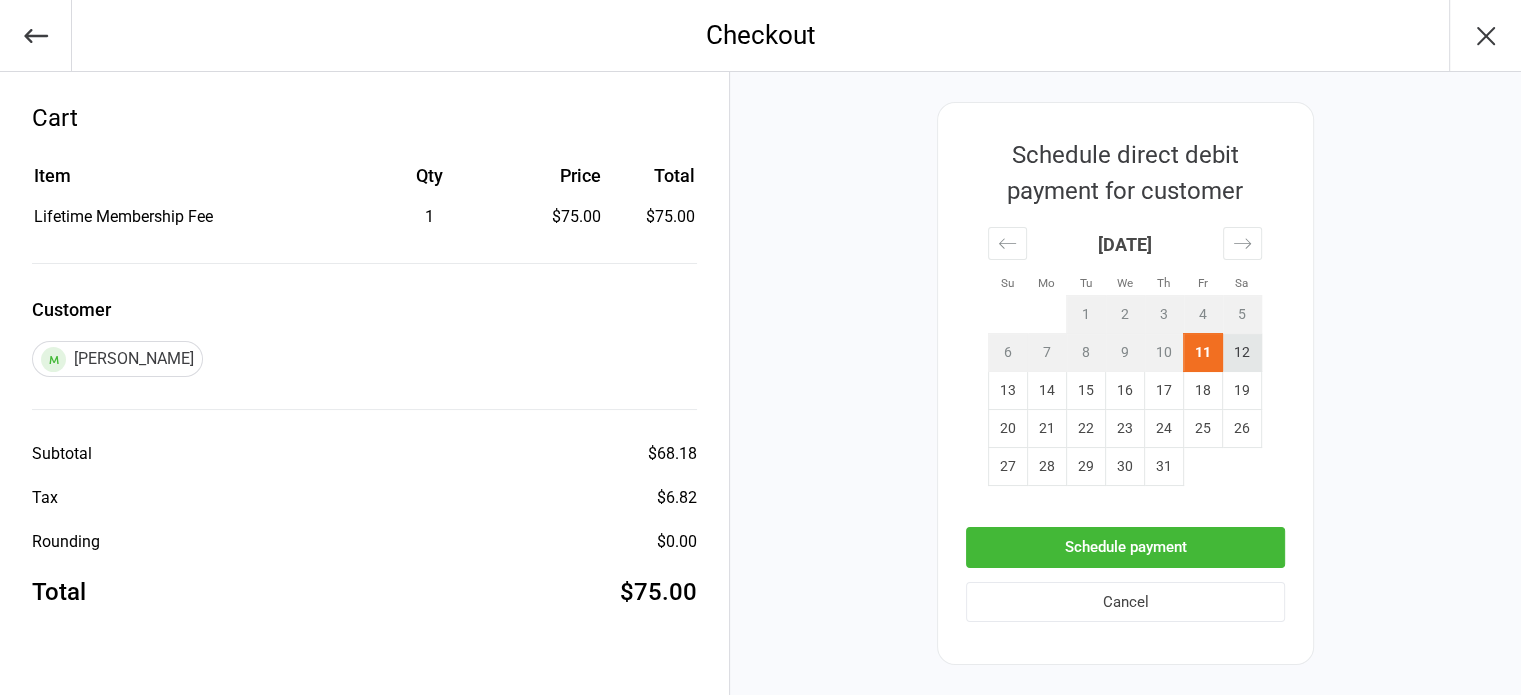 click on "12" at bounding box center (1242, 353) 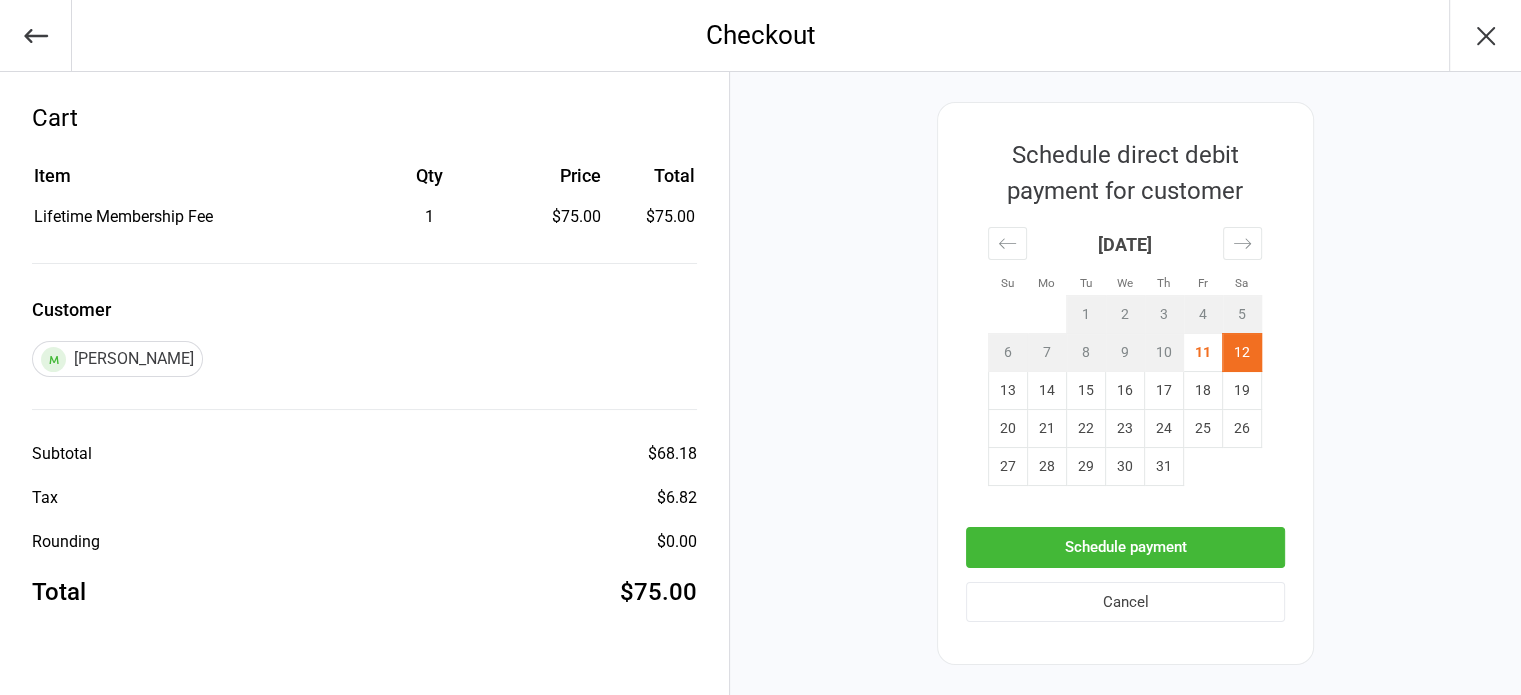click on "Schedule payment" at bounding box center (1125, 547) 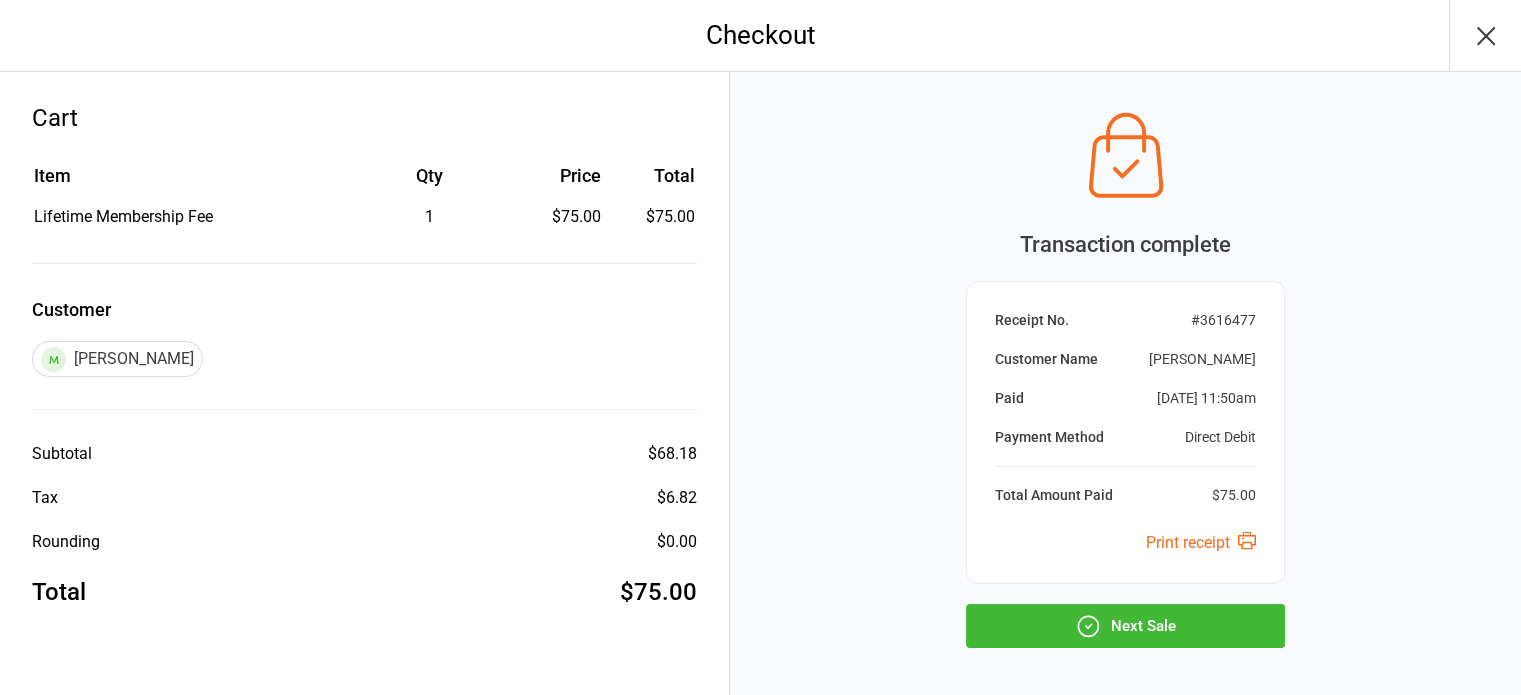 click on "Next Sale" at bounding box center (1125, 626) 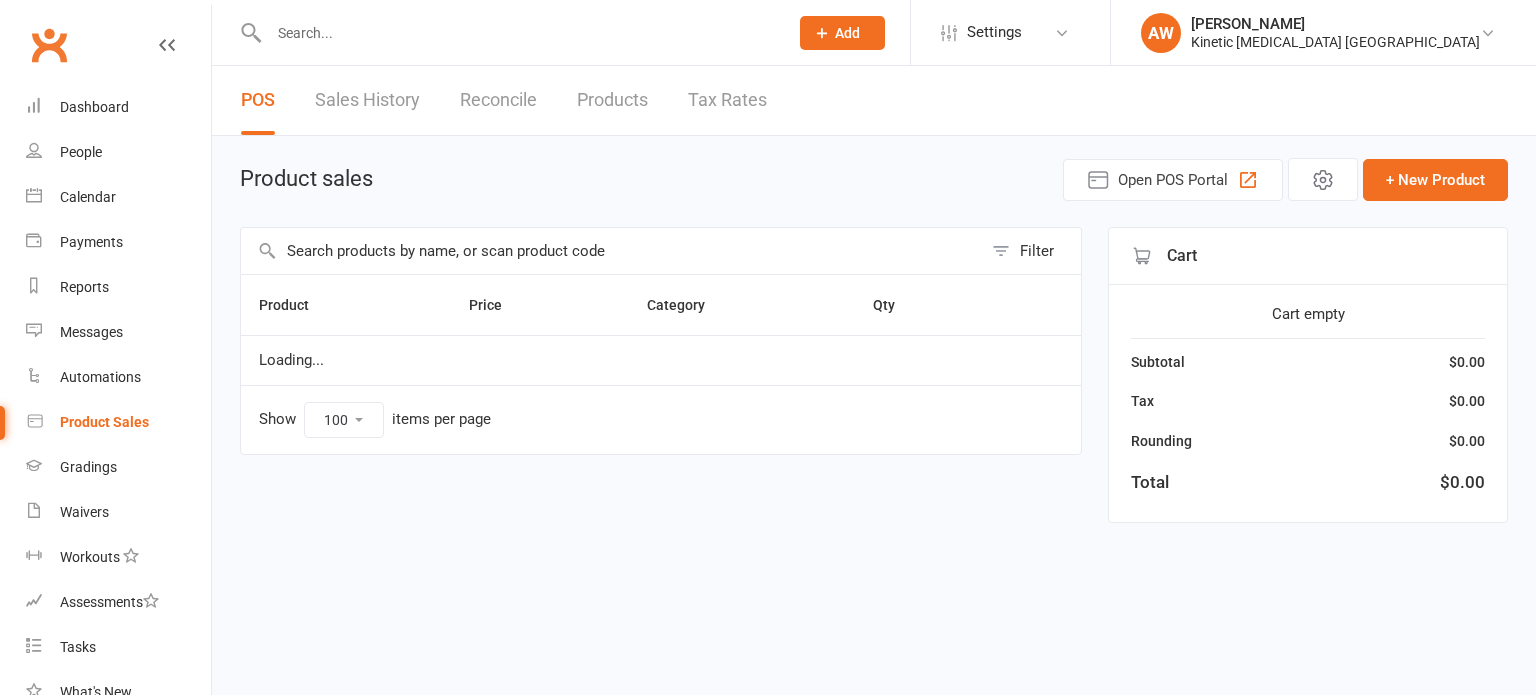 select on "100" 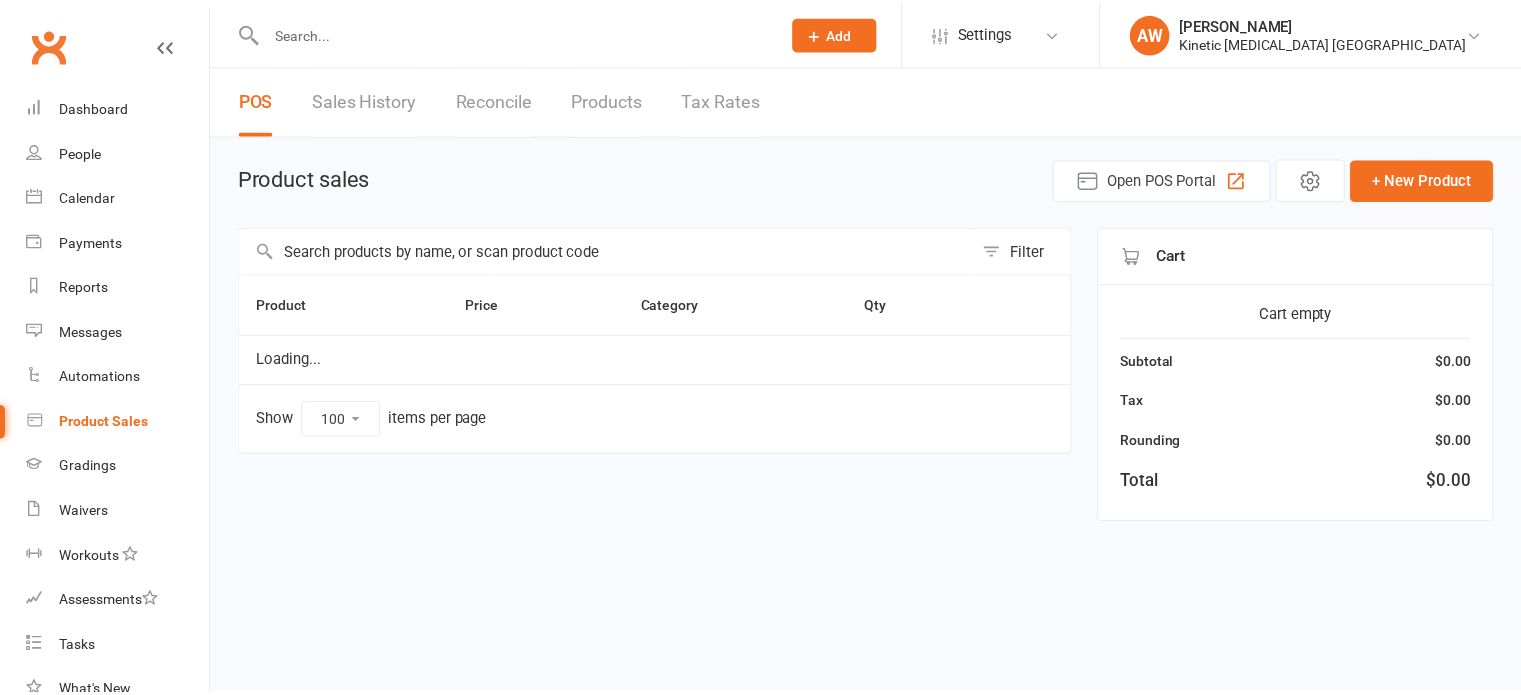 scroll, scrollTop: 0, scrollLeft: 0, axis: both 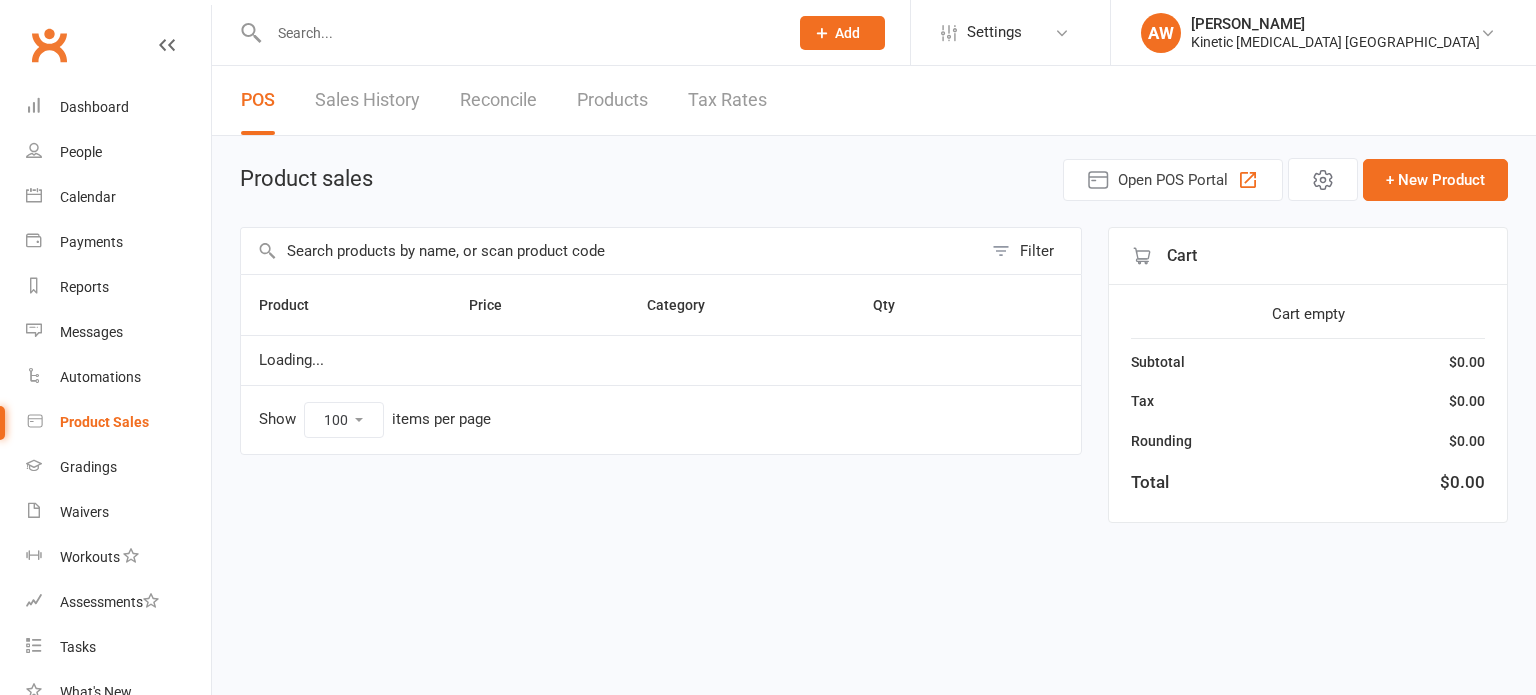 drag, startPoint x: 384, startPoint y: 262, endPoint x: 393, endPoint y: 248, distance: 16.643316 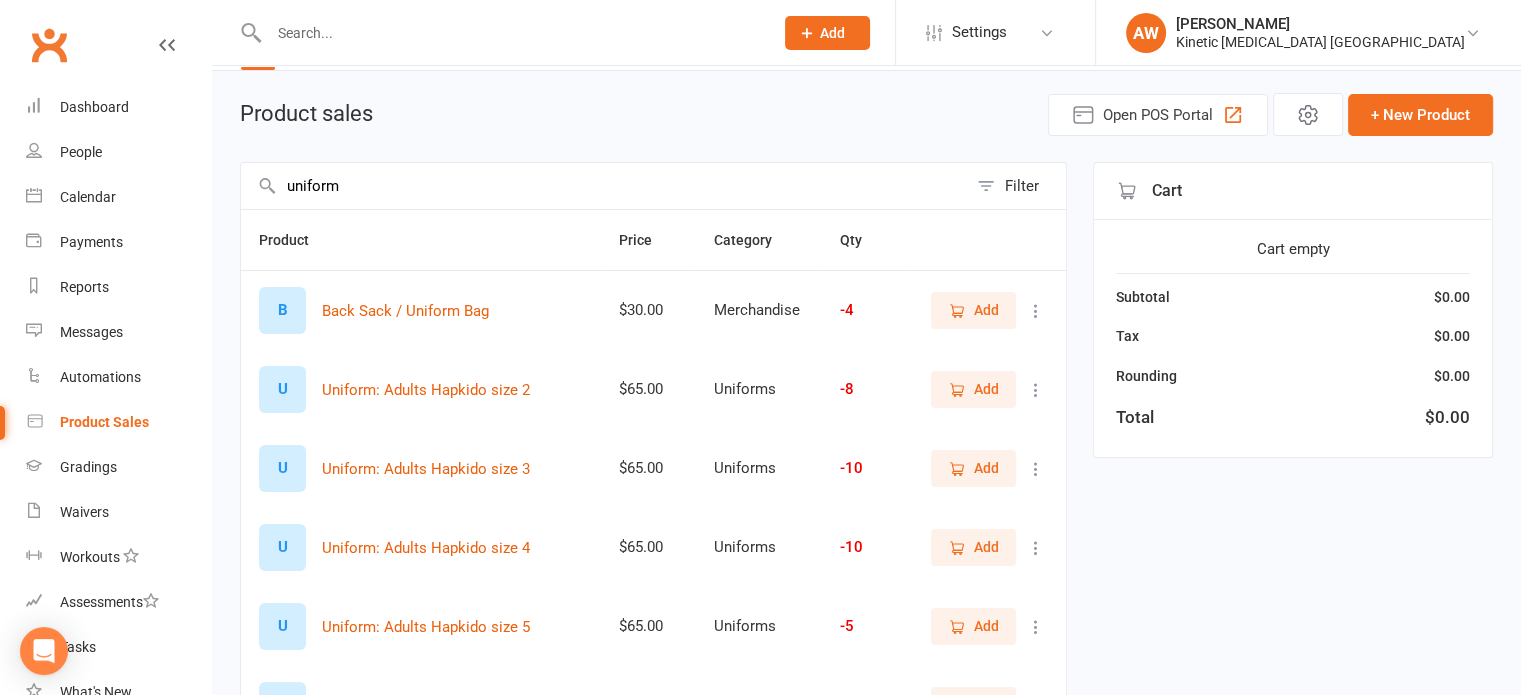 scroll, scrollTop: 100, scrollLeft: 0, axis: vertical 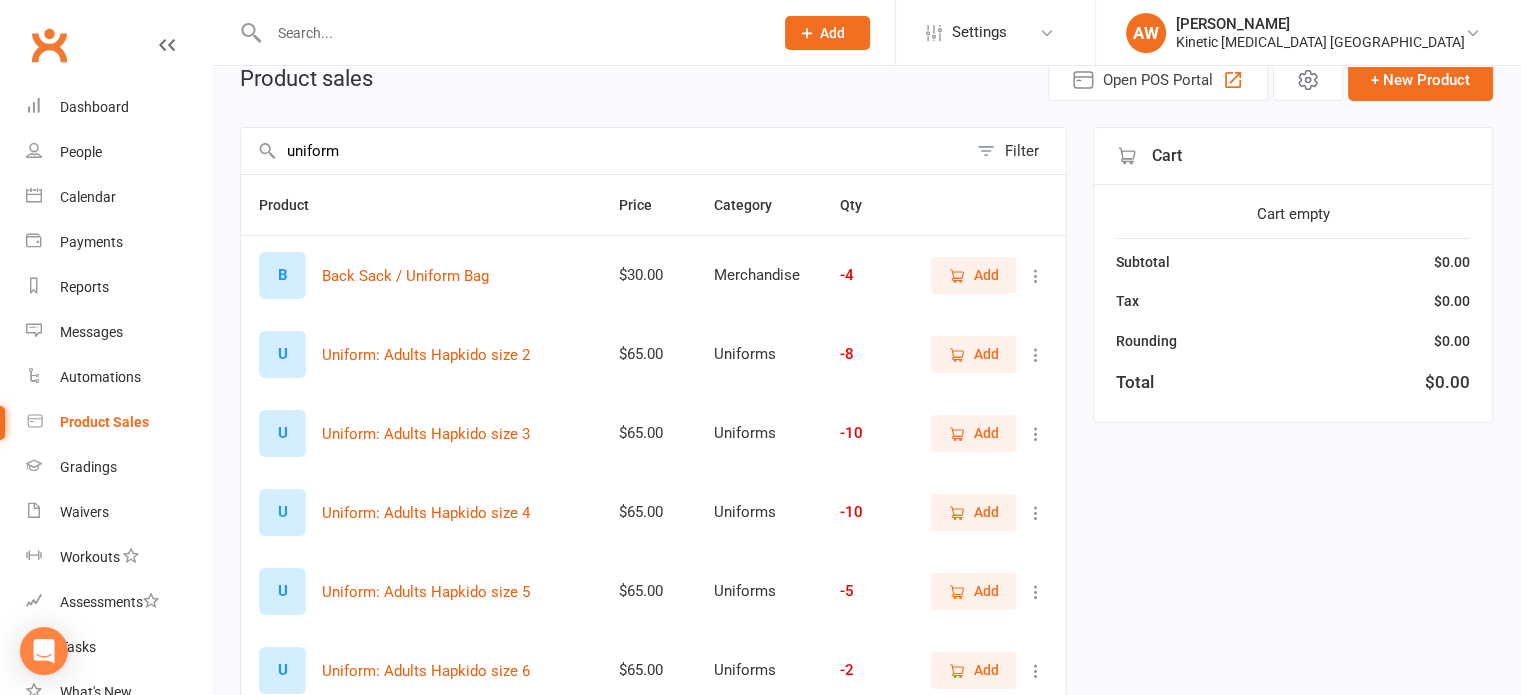 type on "uniform" 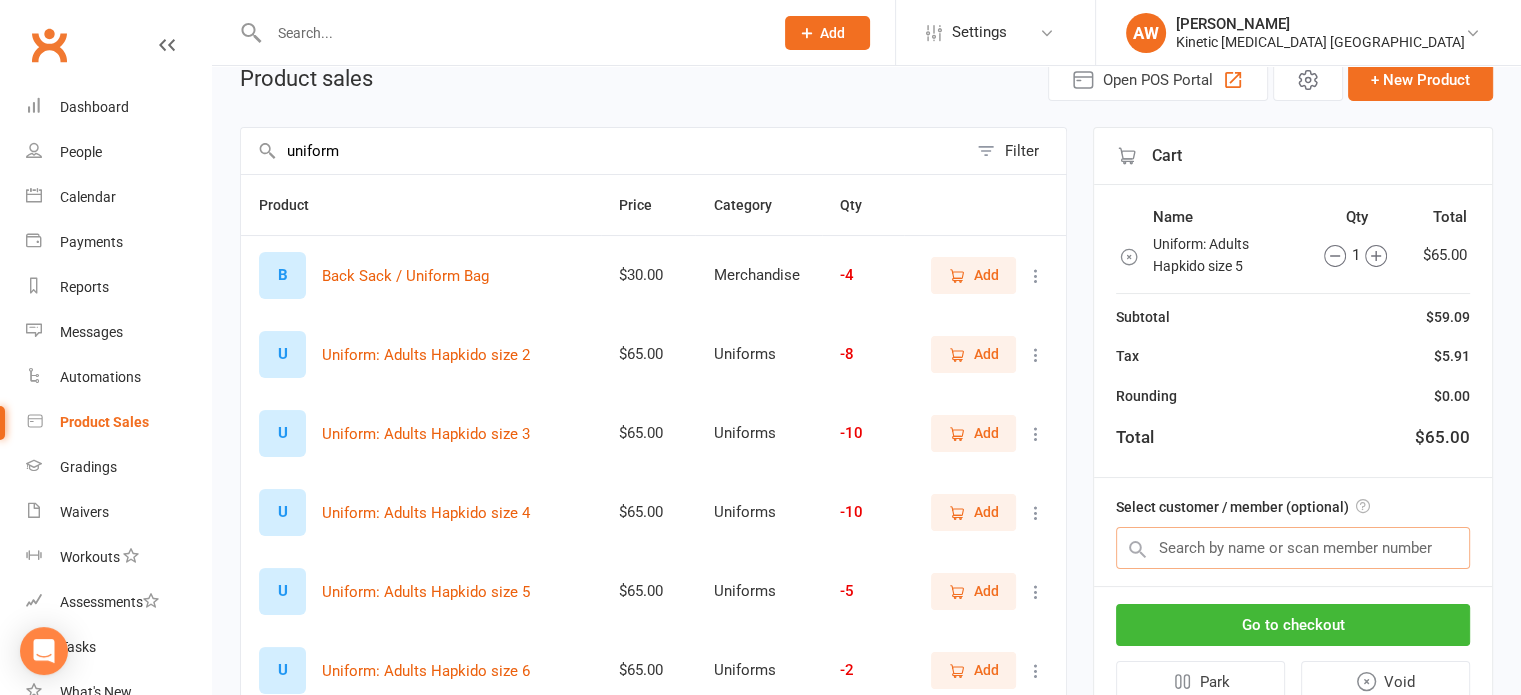 click at bounding box center (1293, 548) 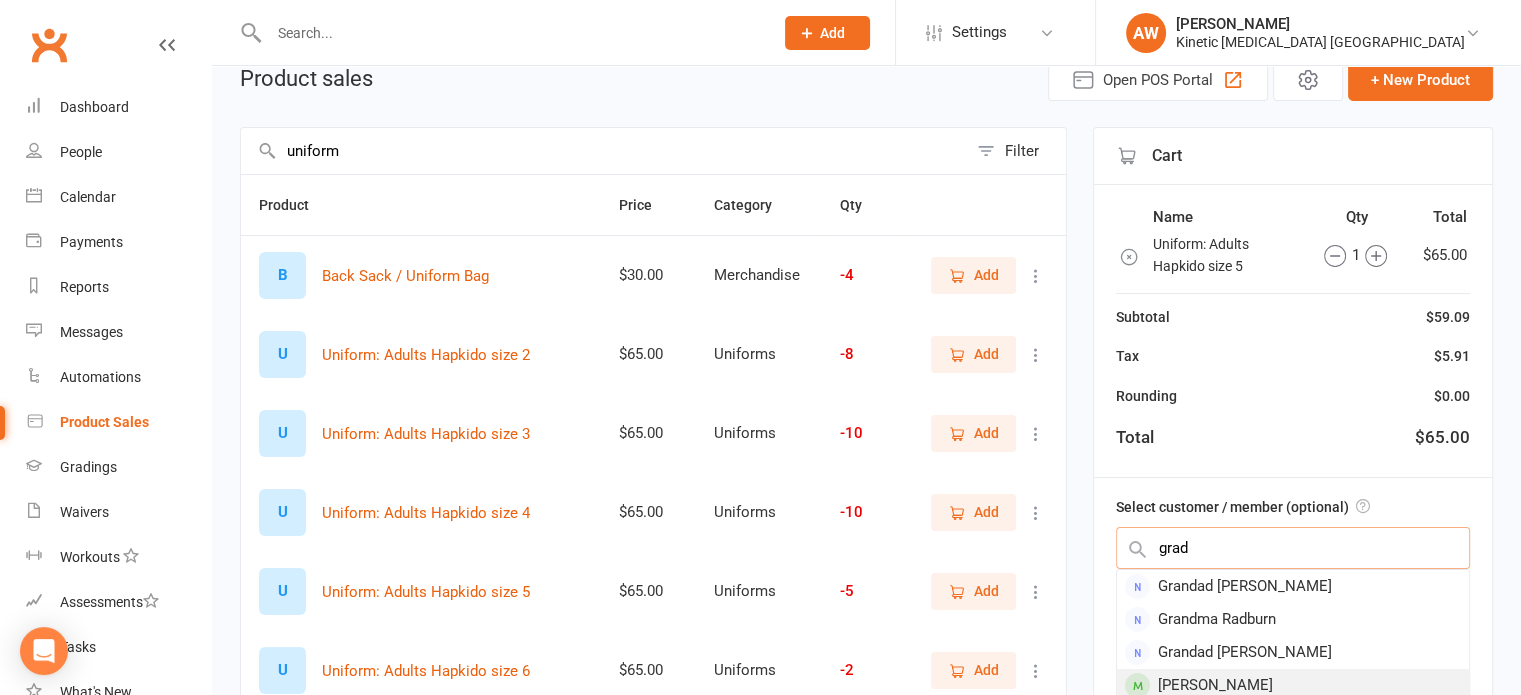type on "grad" 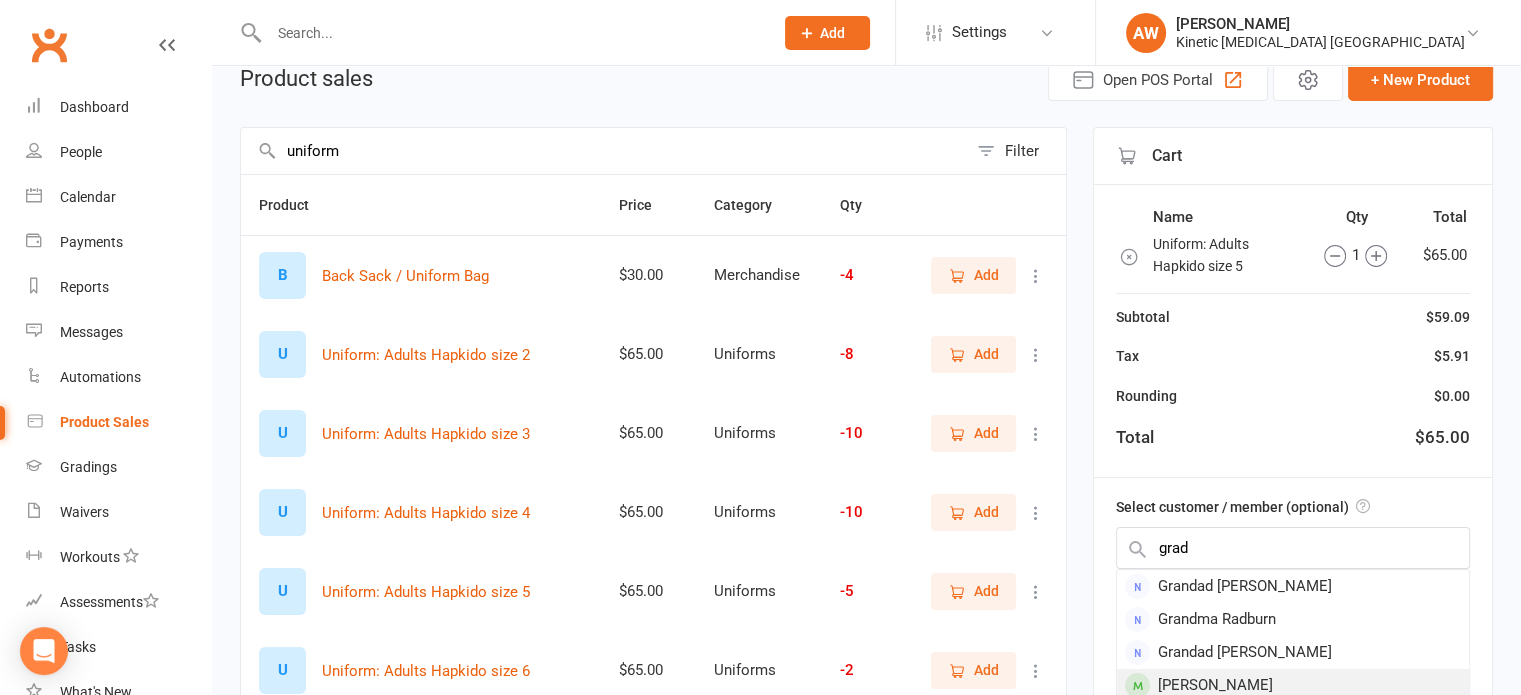 click on "[PERSON_NAME]" at bounding box center (1293, 685) 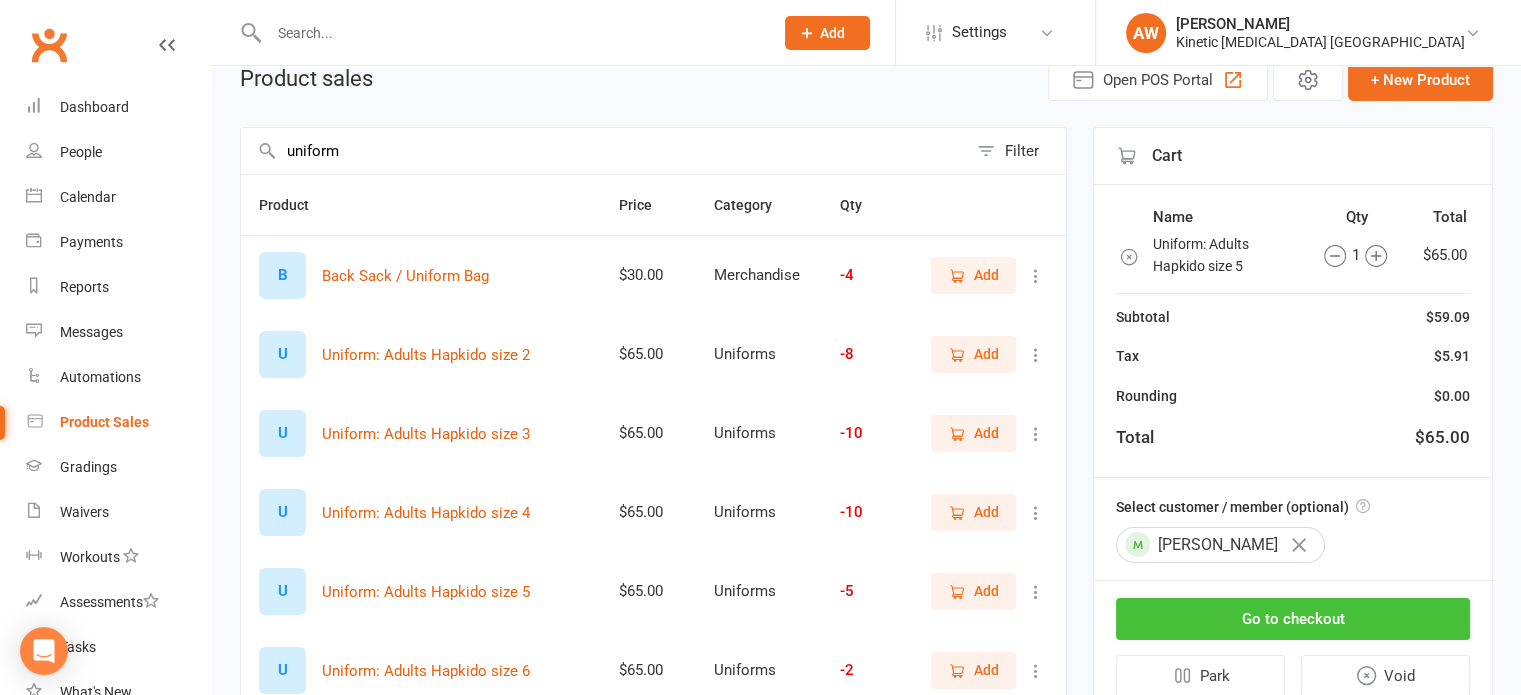 click on "Go to checkout" at bounding box center (1293, 619) 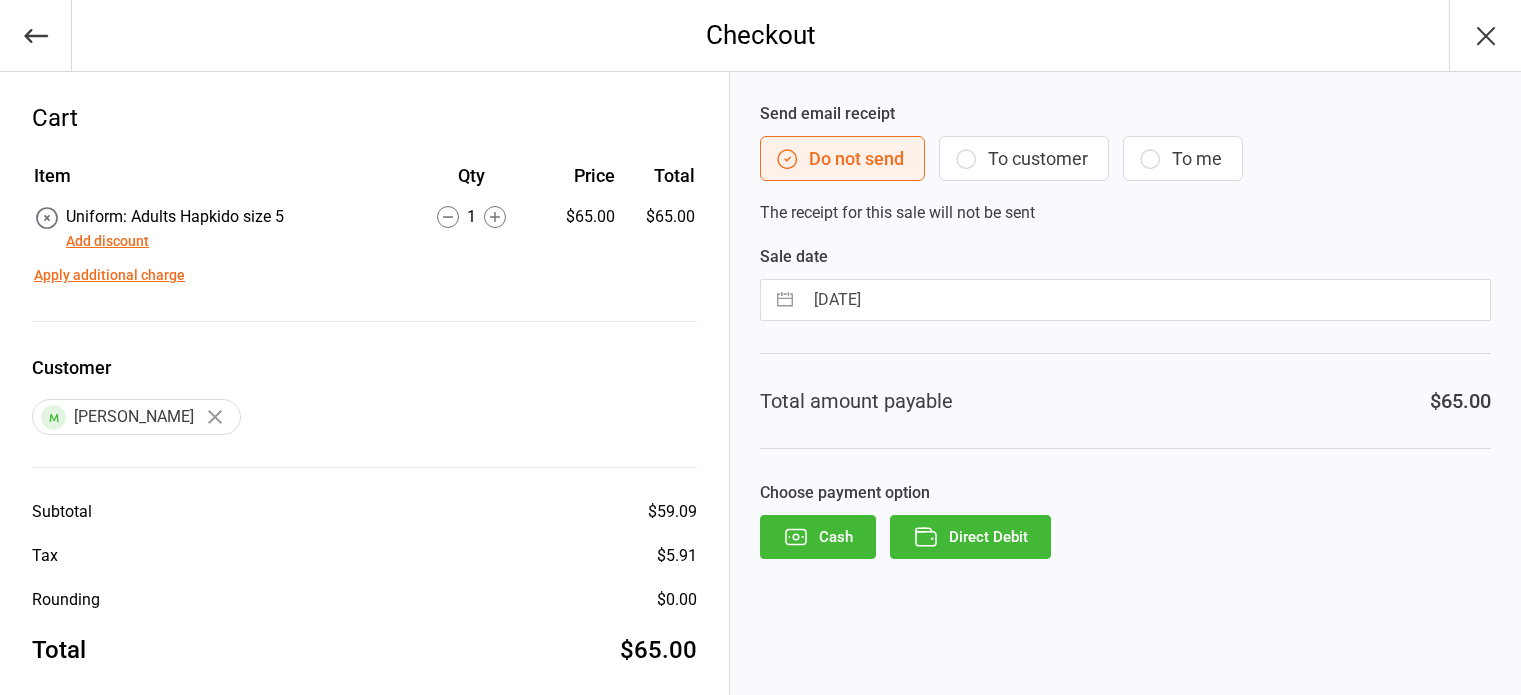 scroll, scrollTop: 0, scrollLeft: 0, axis: both 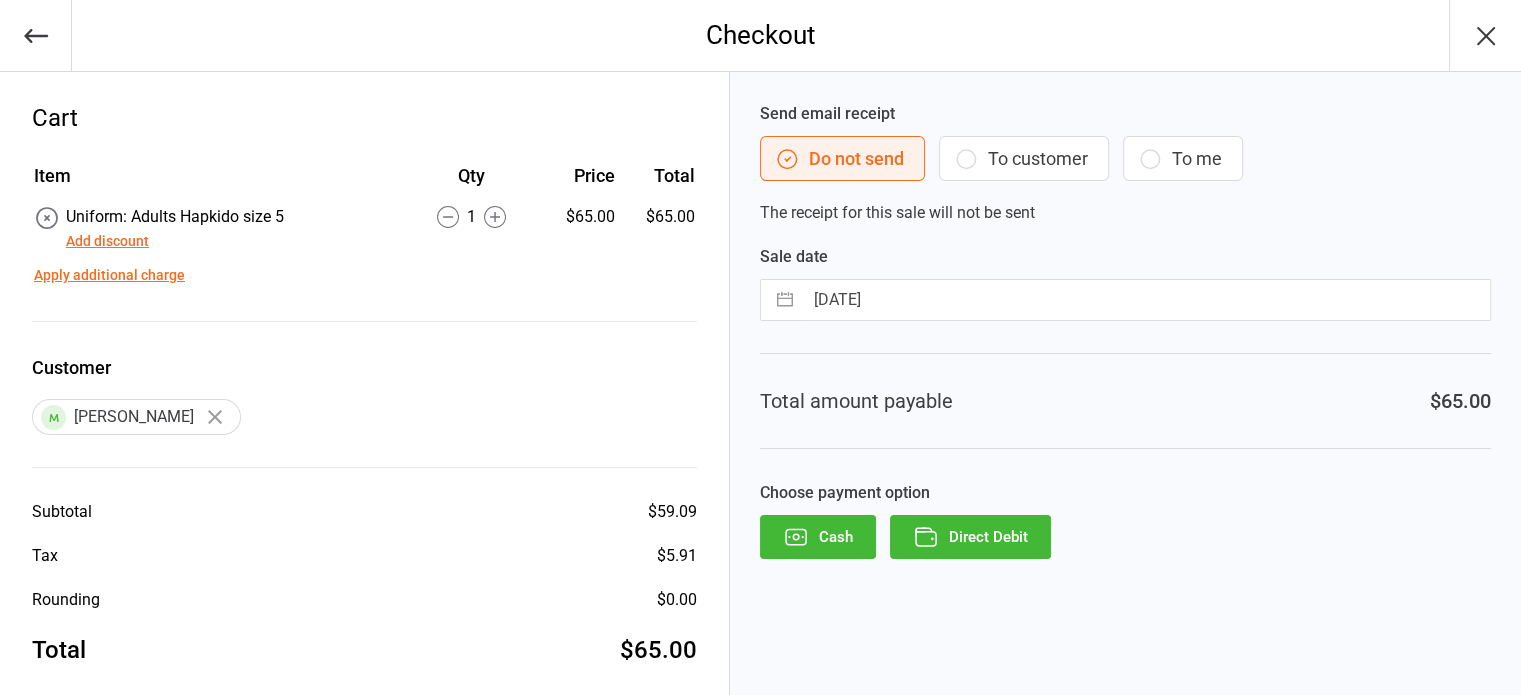click on "Direct Debit" at bounding box center [970, 537] 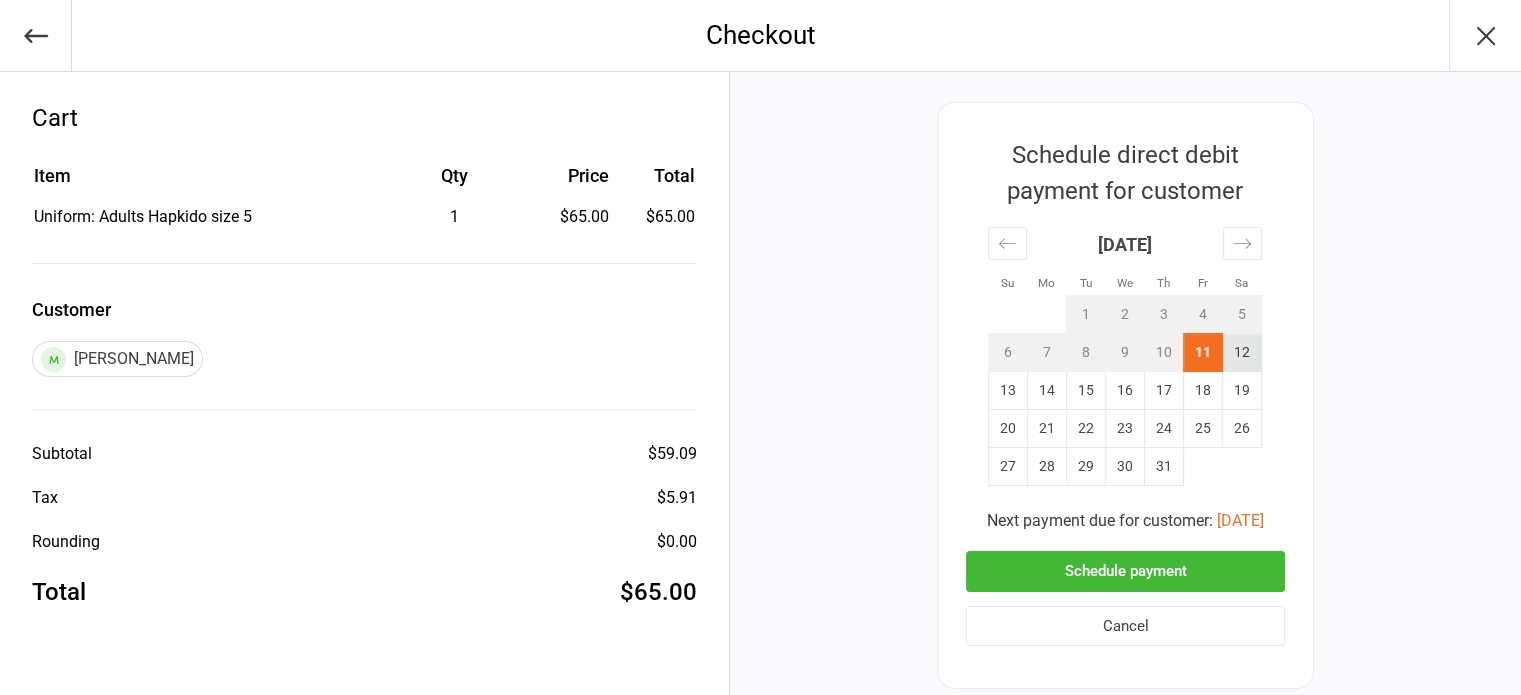 click on "12" at bounding box center [1242, 353] 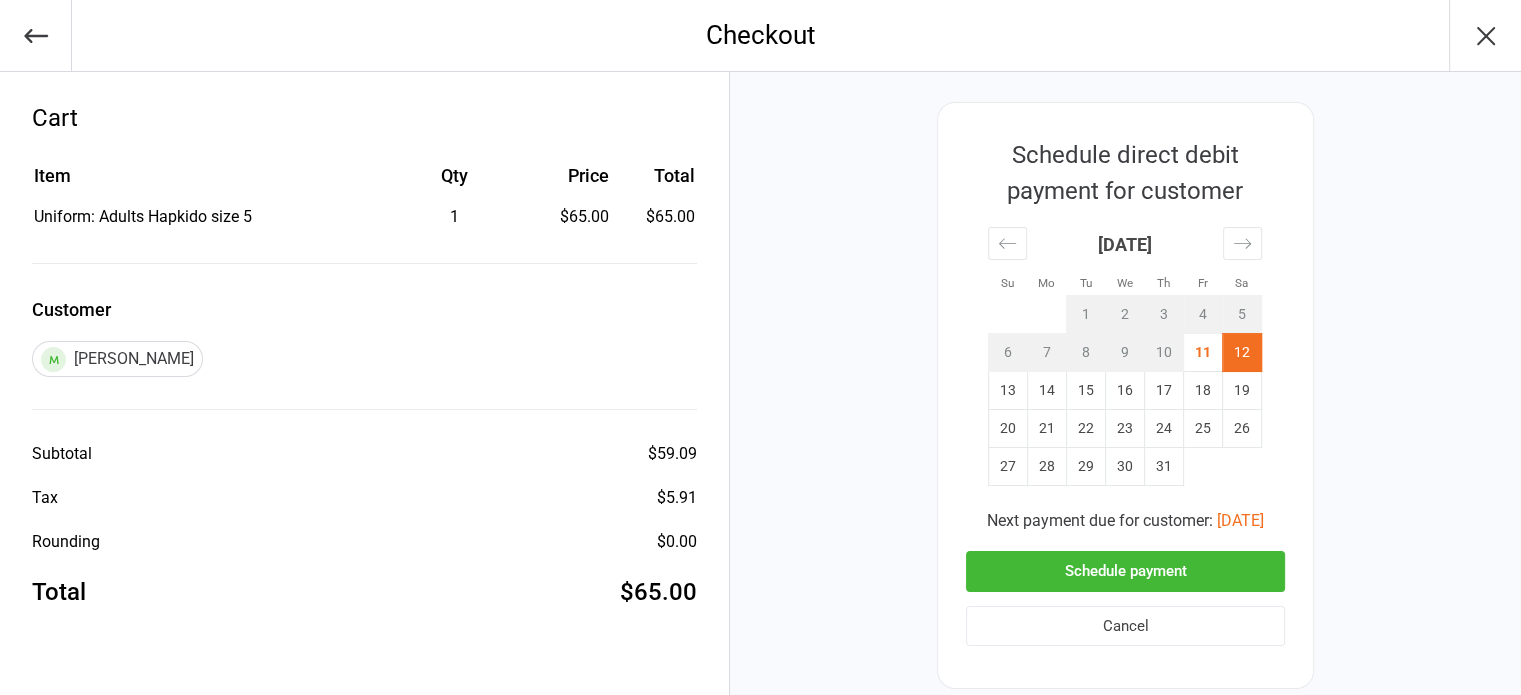click on "Schedule payment" at bounding box center [1125, 571] 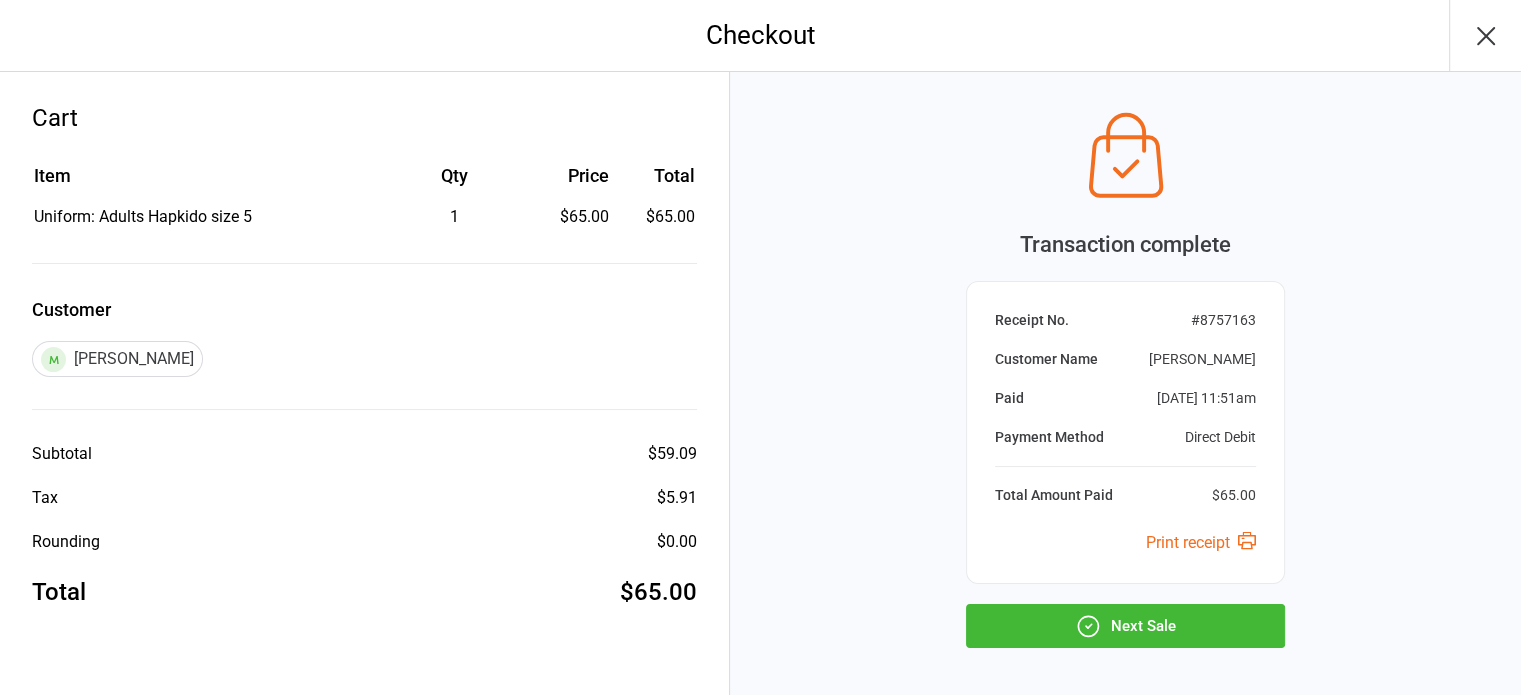 click on "Next Sale" at bounding box center [1125, 626] 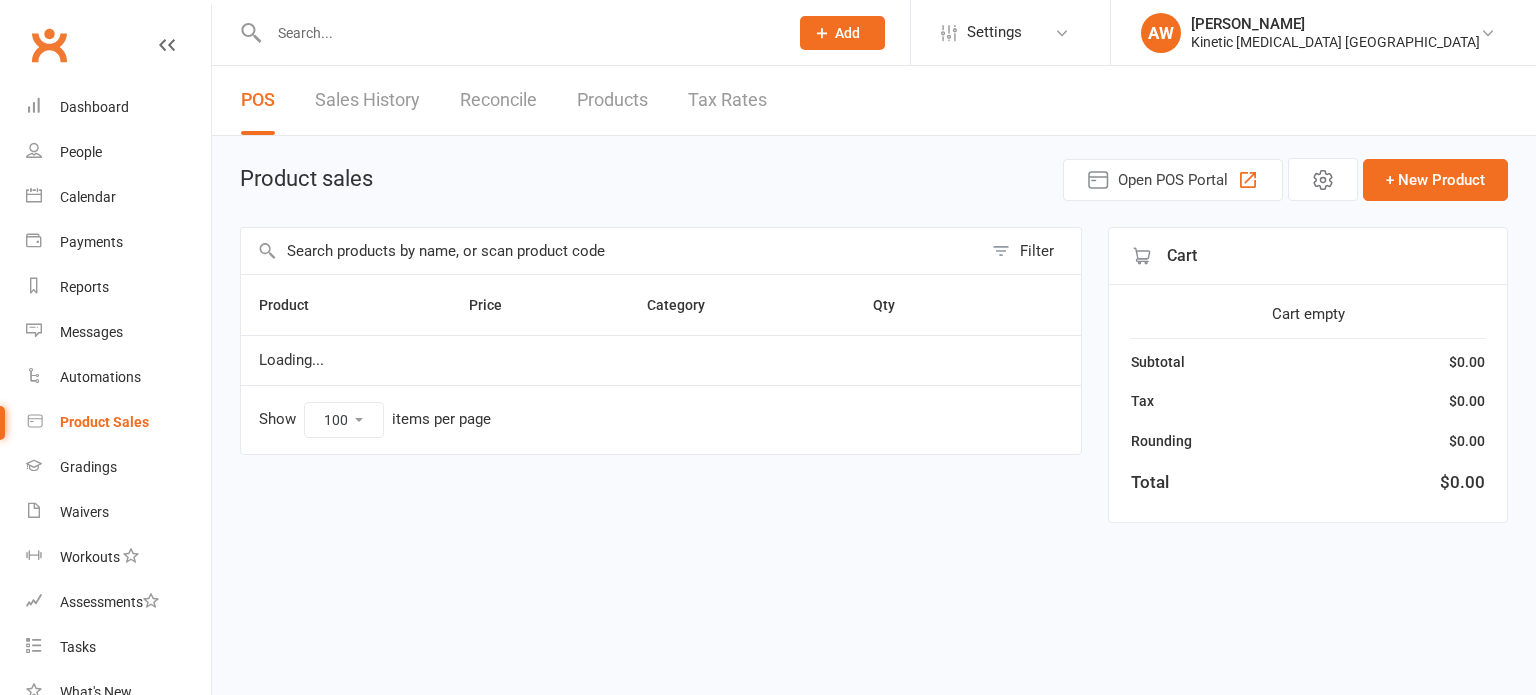 select on "100" 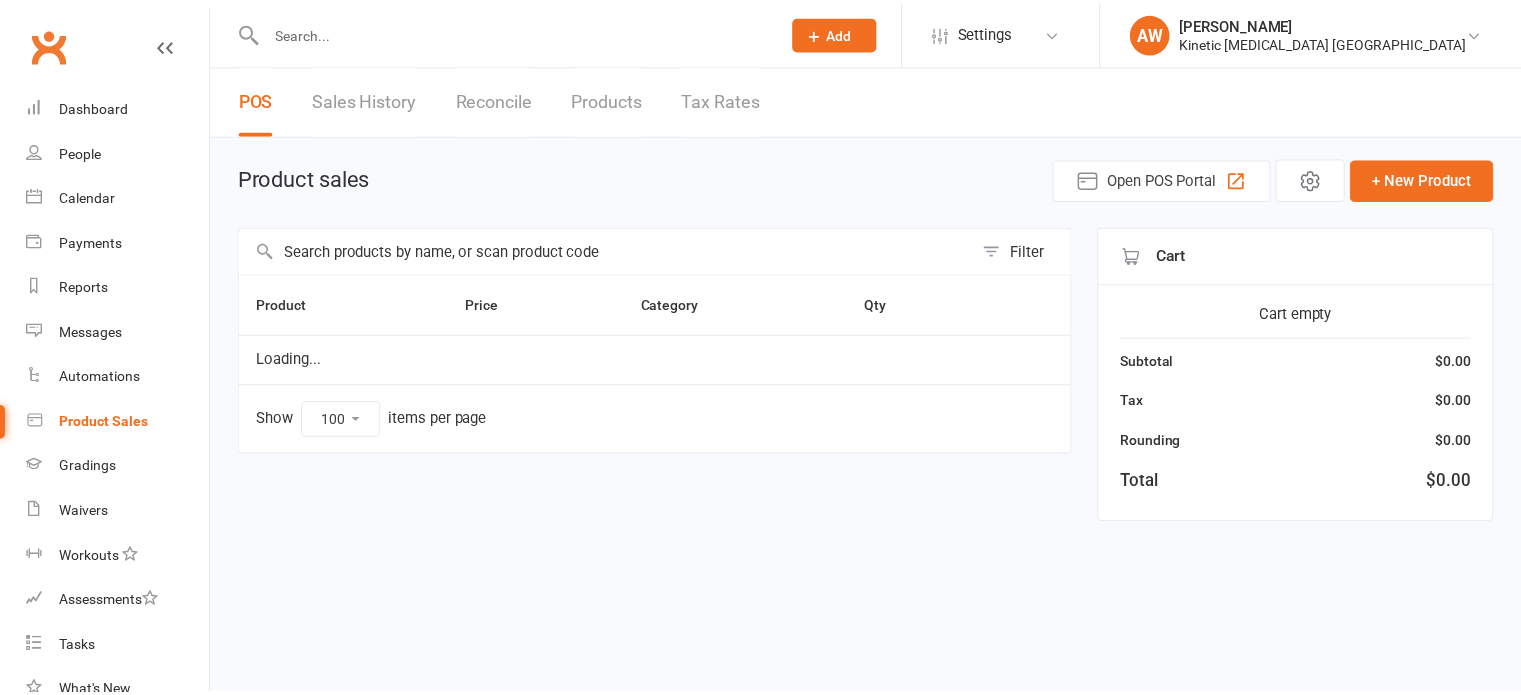 scroll, scrollTop: 0, scrollLeft: 0, axis: both 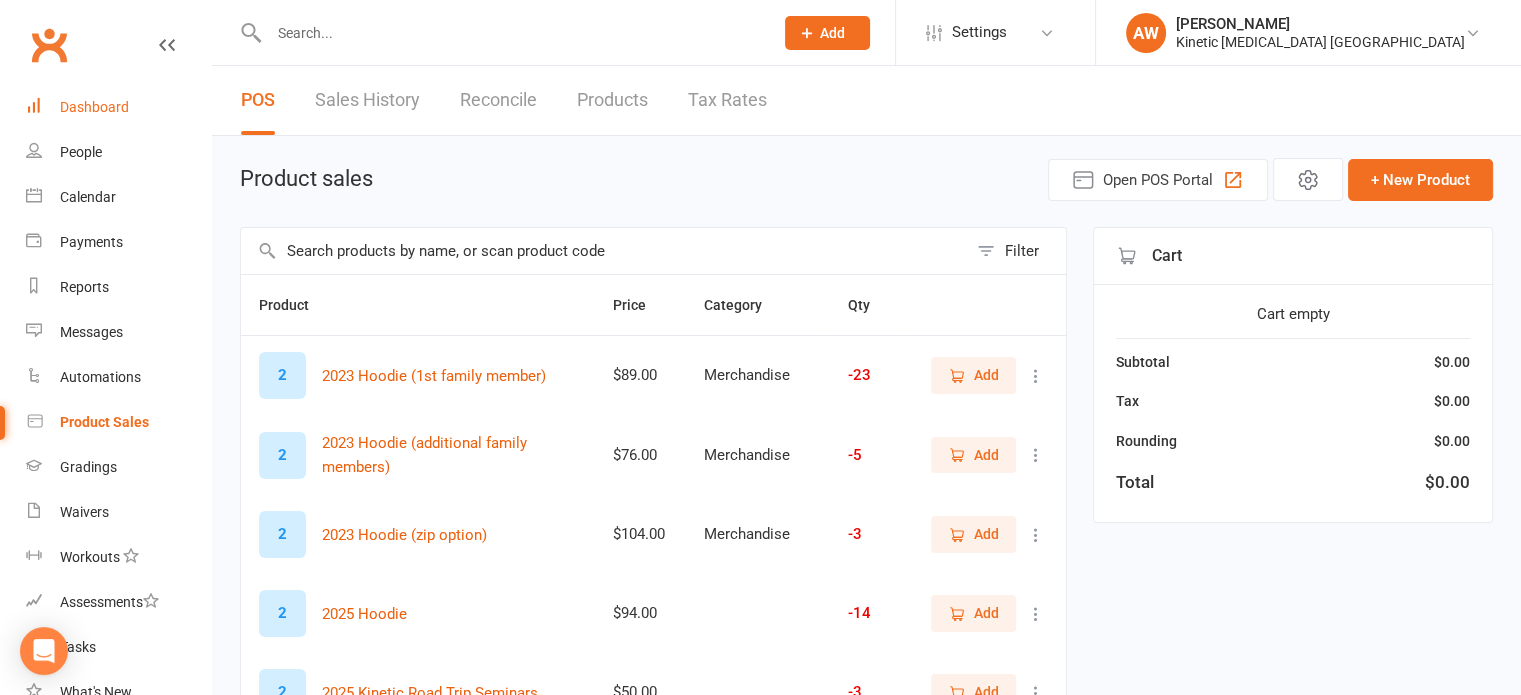 click on "Dashboard" at bounding box center (118, 107) 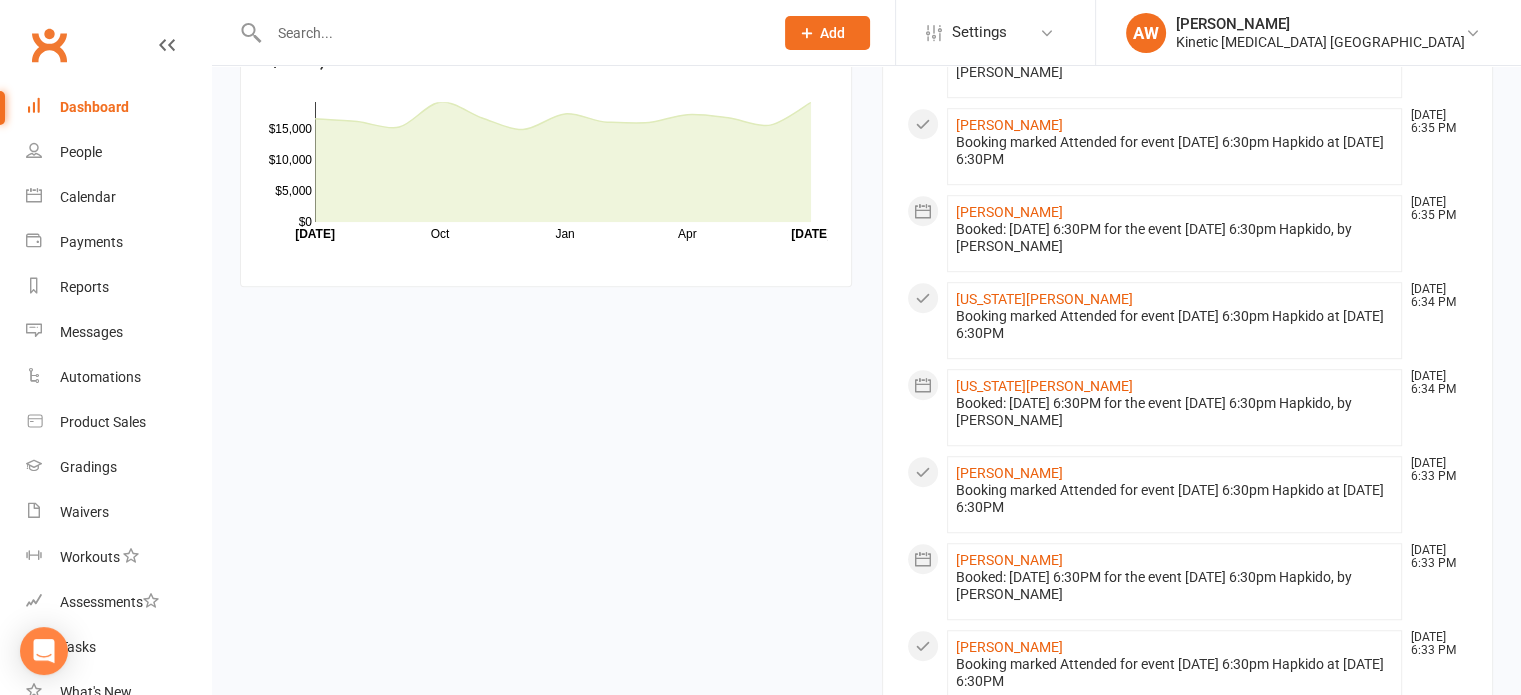 scroll, scrollTop: 1480, scrollLeft: 0, axis: vertical 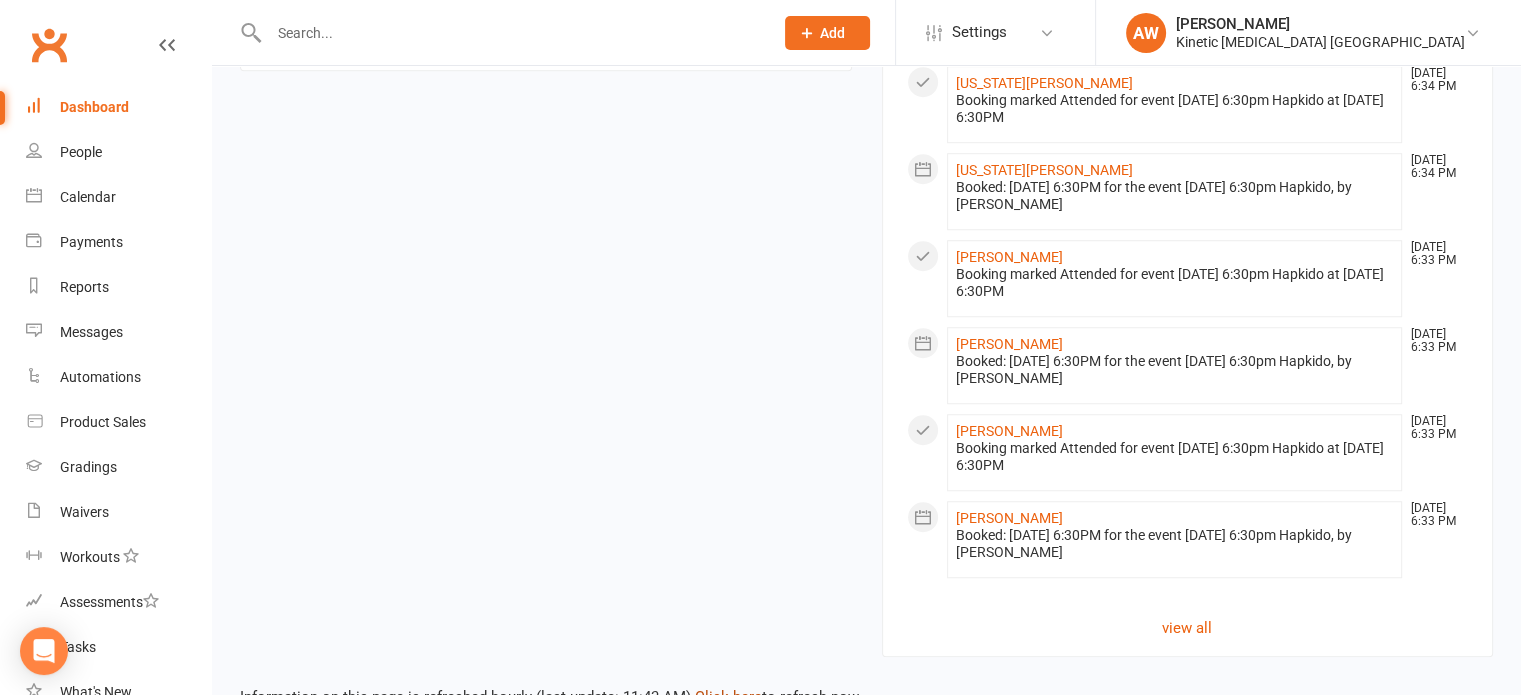 click on "Click here" at bounding box center [728, 697] 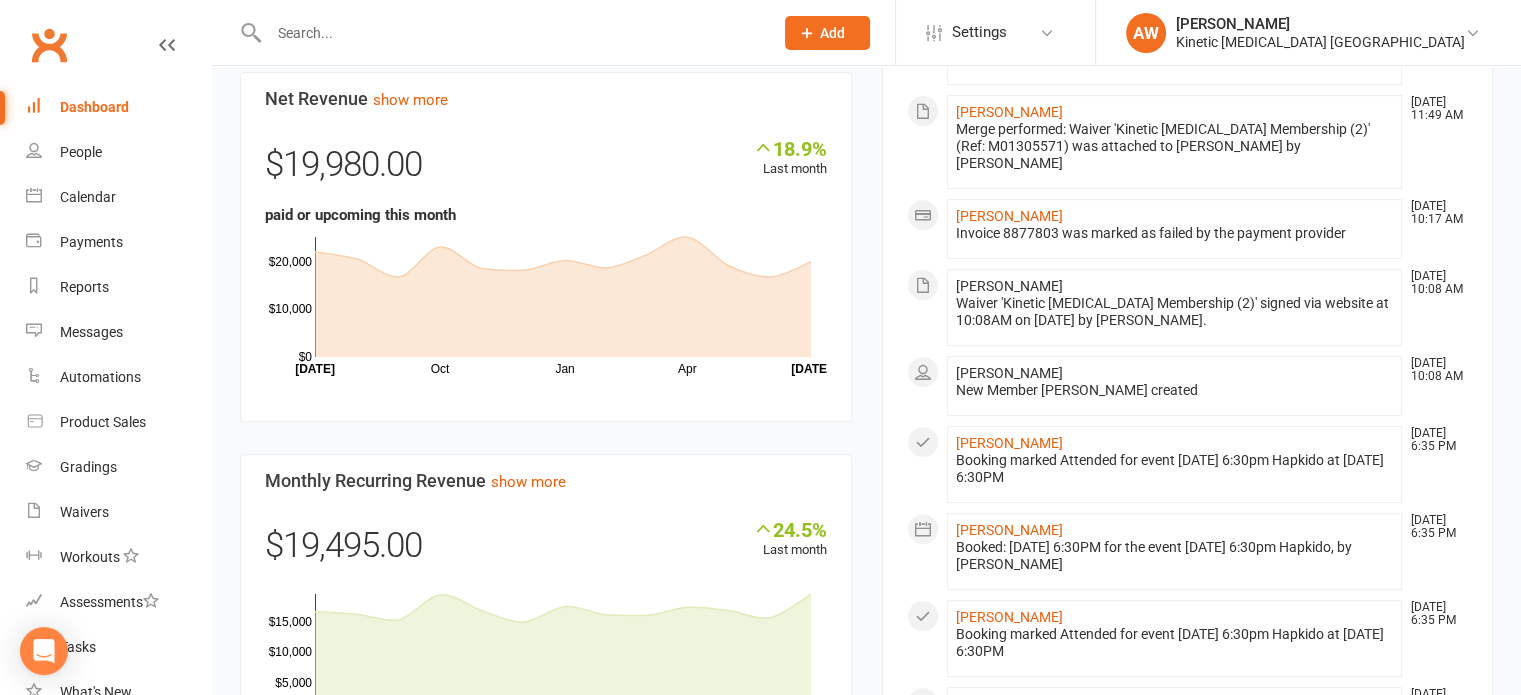 scroll, scrollTop: 80, scrollLeft: 0, axis: vertical 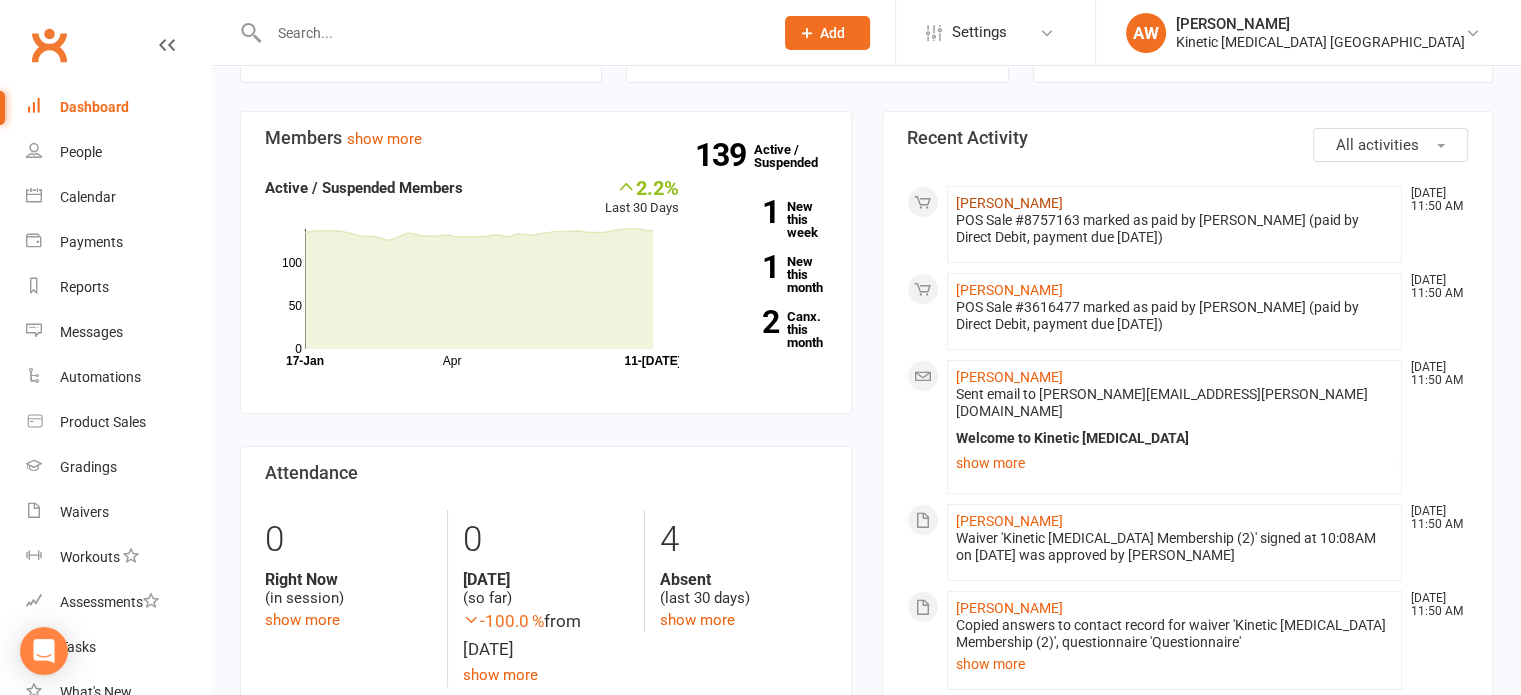 click on "[PERSON_NAME]" 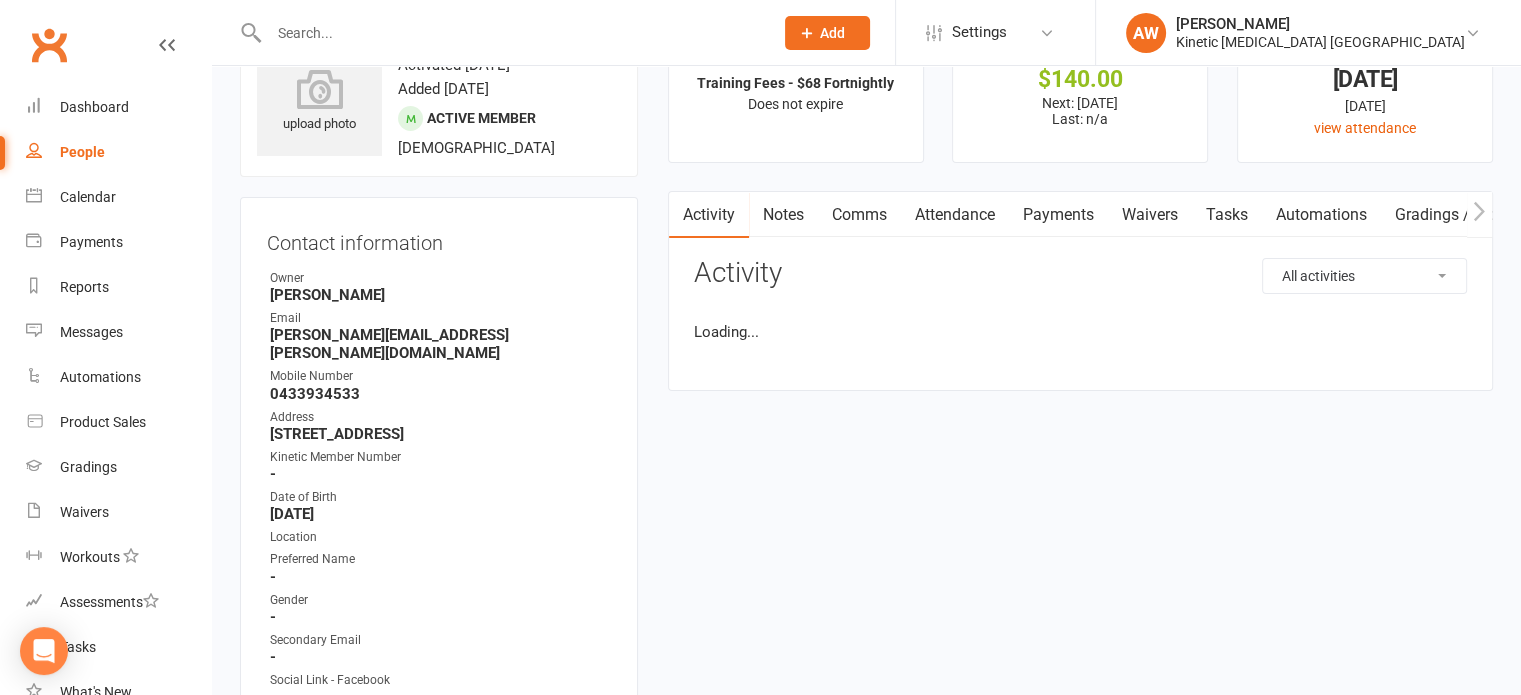 scroll, scrollTop: 0, scrollLeft: 0, axis: both 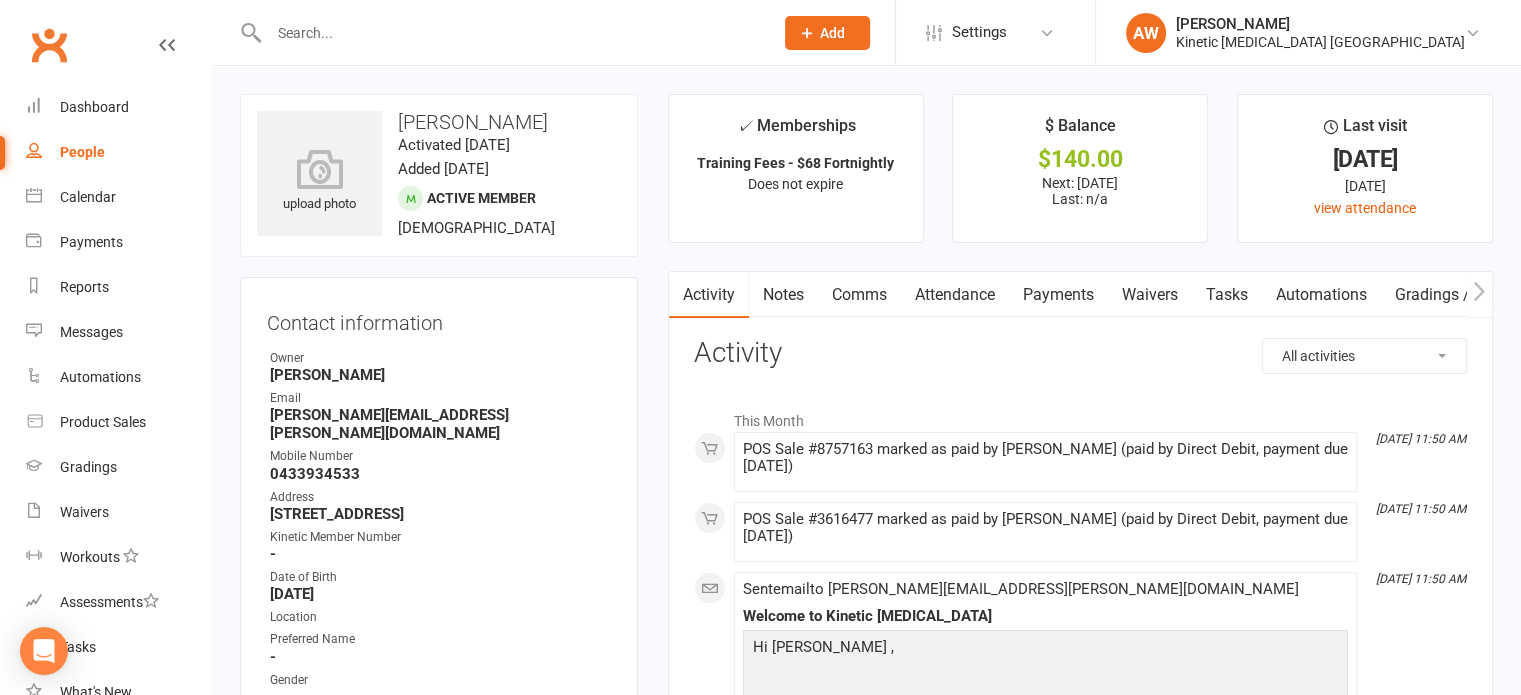 click on "Payments" at bounding box center [1058, 295] 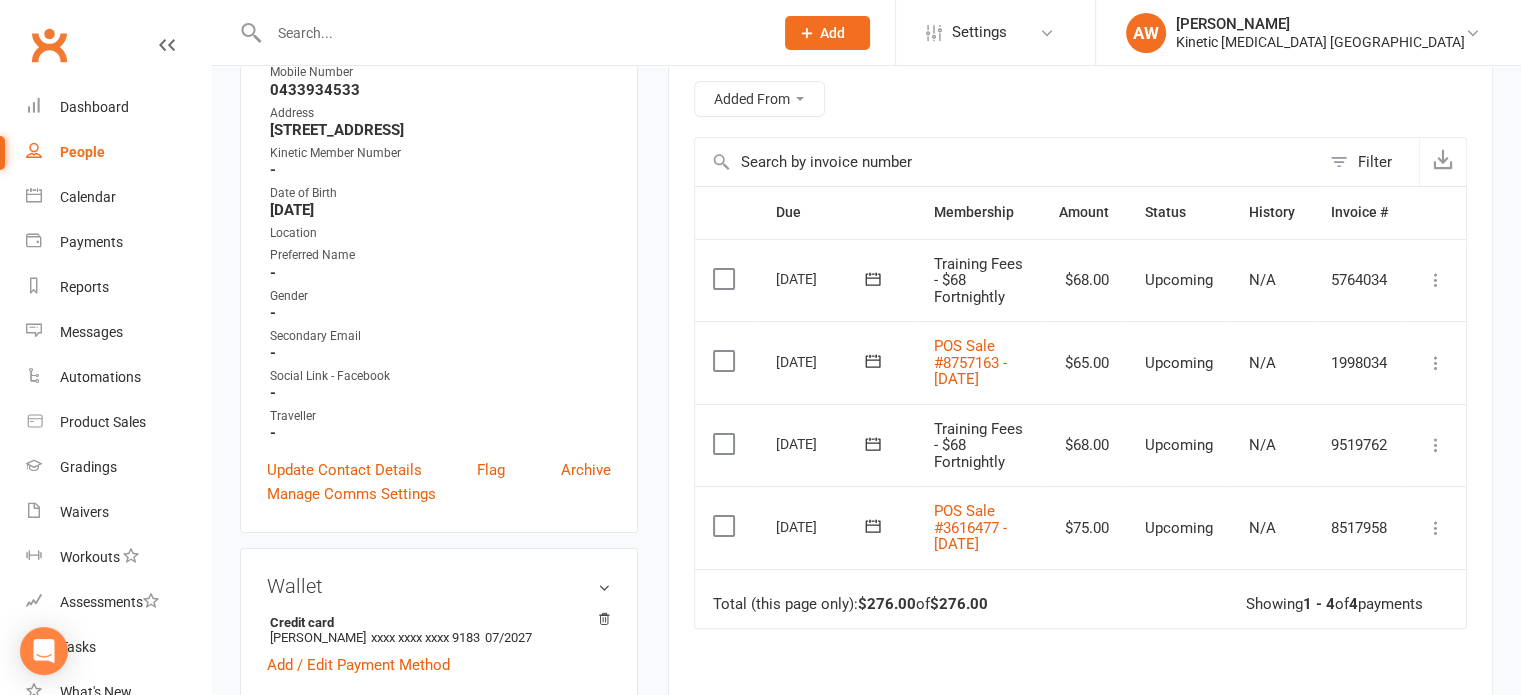 scroll, scrollTop: 400, scrollLeft: 0, axis: vertical 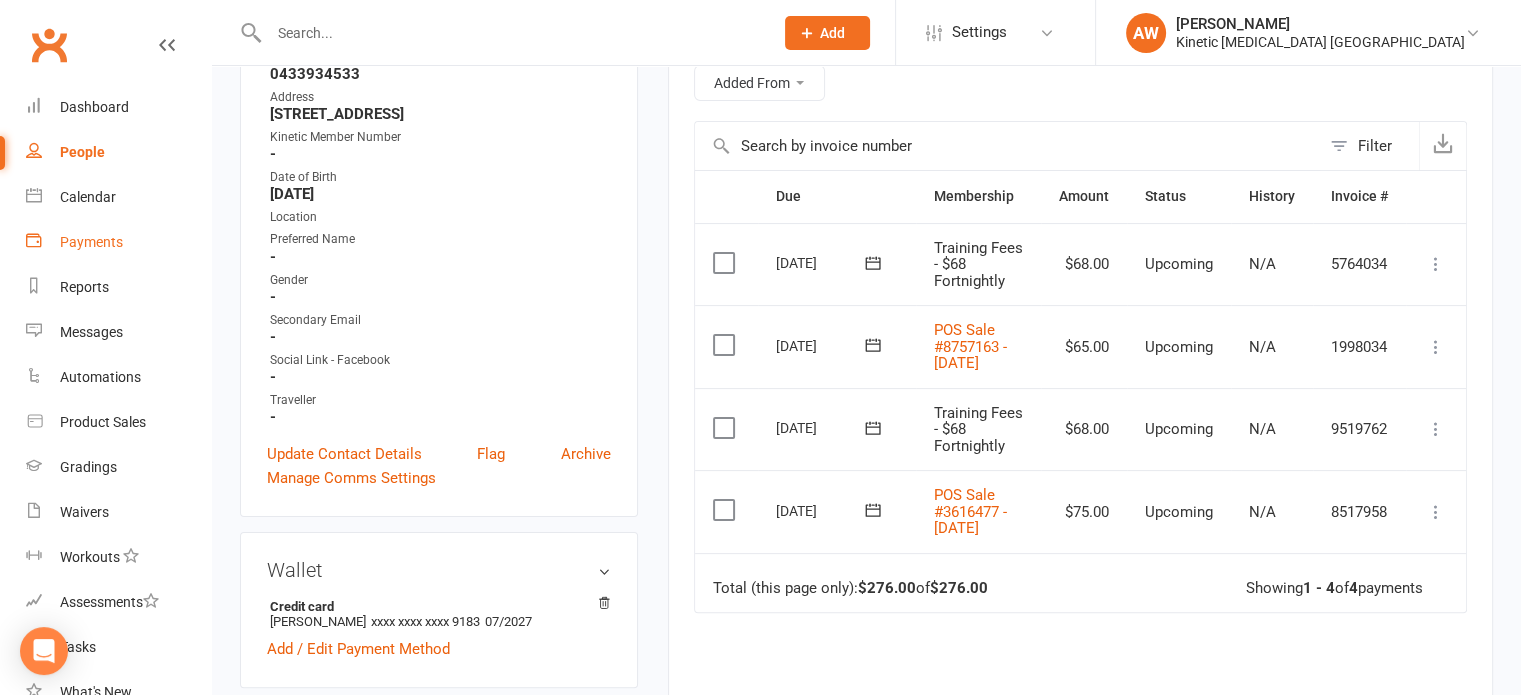 click on "Payments" at bounding box center (91, 242) 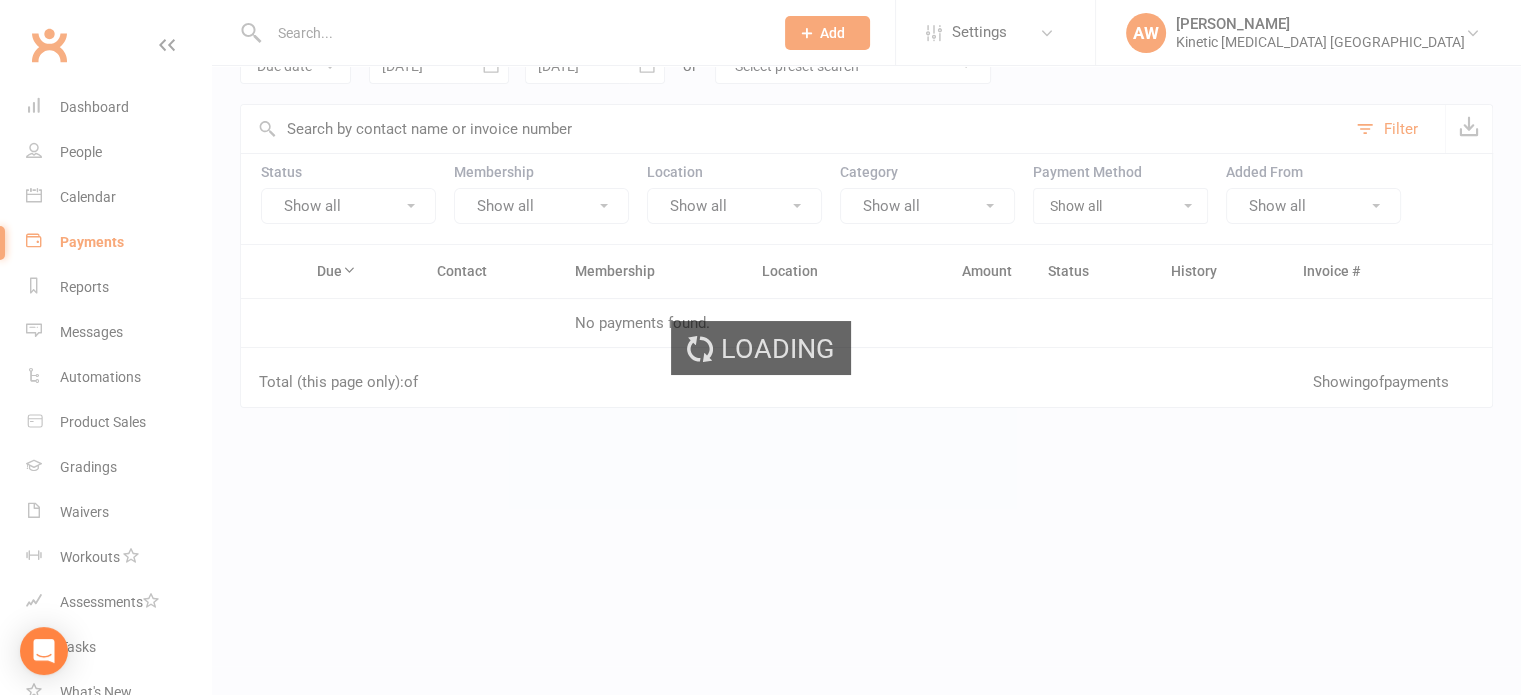scroll, scrollTop: 0, scrollLeft: 0, axis: both 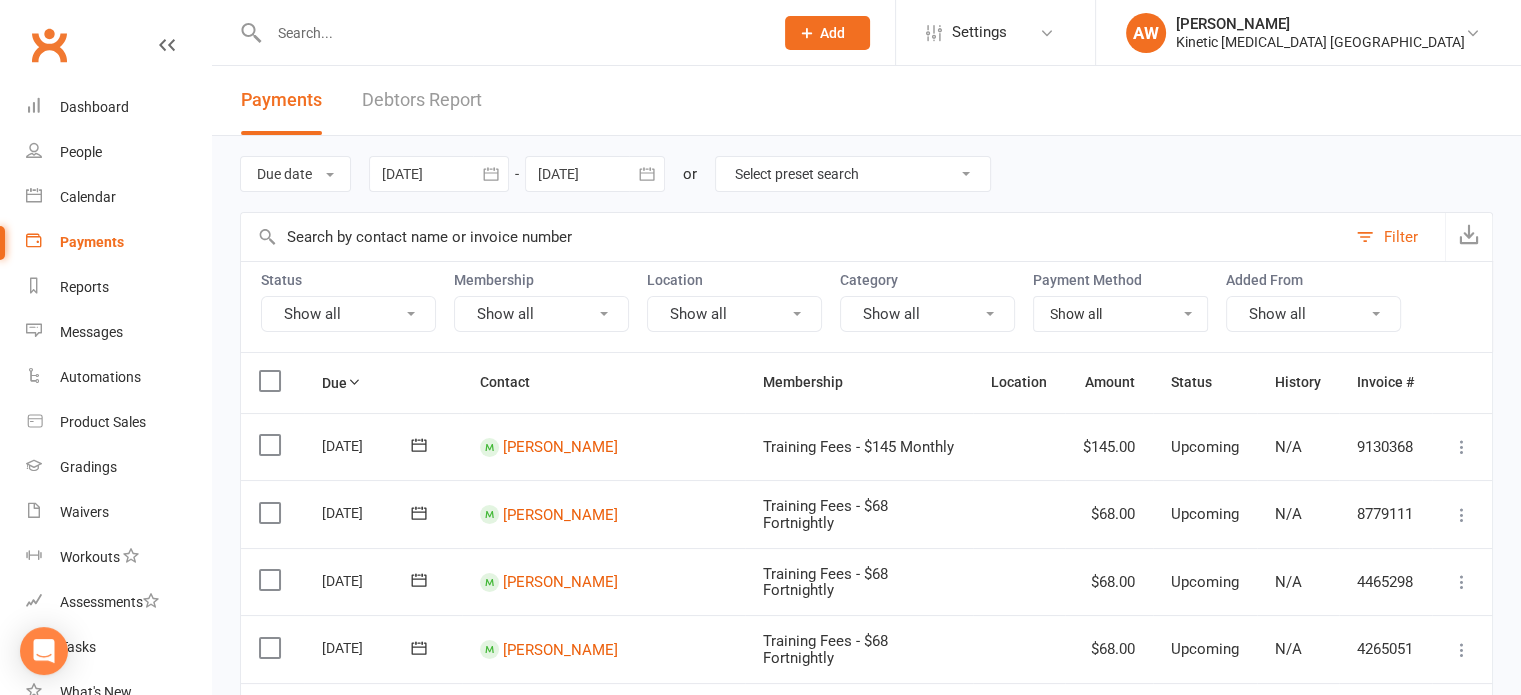 click 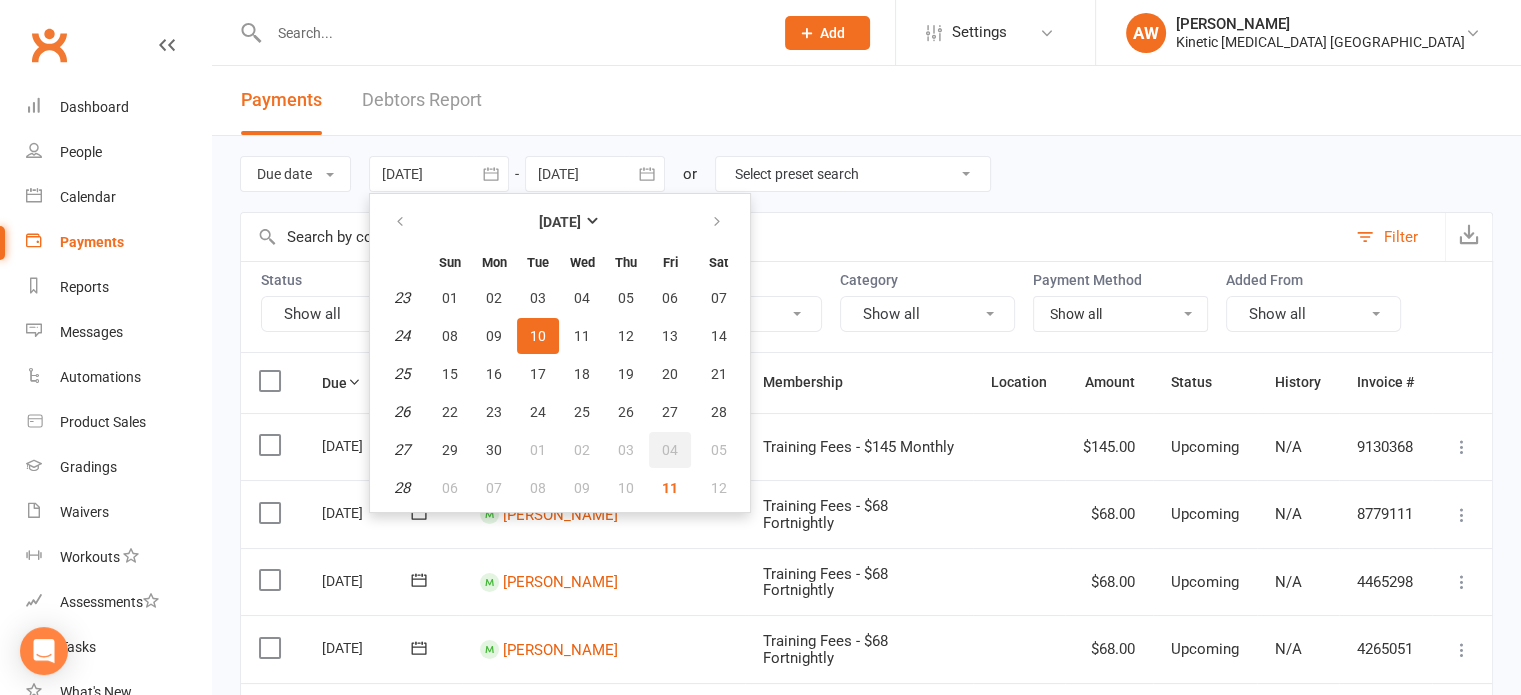 click on "04" at bounding box center [670, 450] 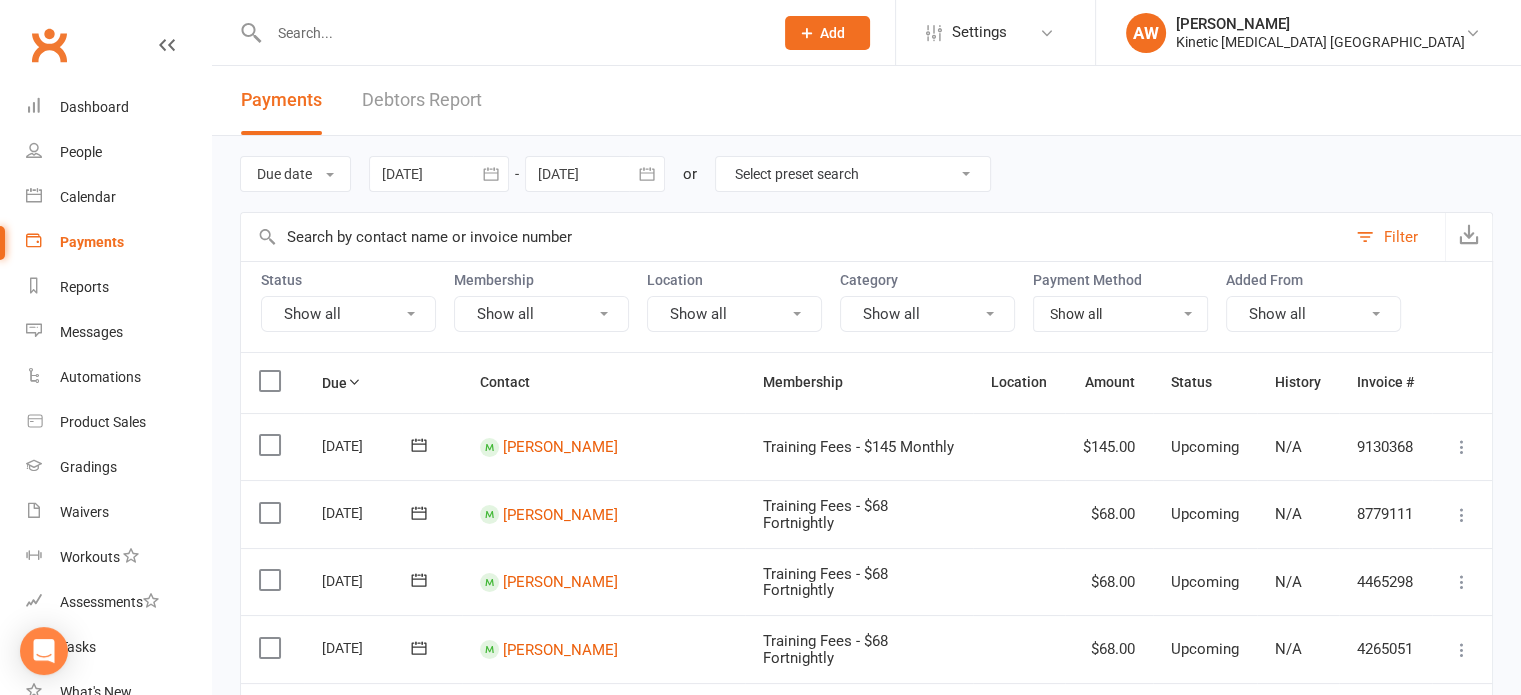 click on "Due date  Due date Date paid Date failed Date settled [DATE]
[DATE]
Sun Mon Tue Wed Thu Fri Sat
27
29
30
01
02
03
04
05
28
06
07
08
09
10
11
12
29
13
14
15
16
17
18
19
30
20
21
22
23
24
25
26
31
27
28
29
30
31
01 02 32" at bounding box center (866, 174) 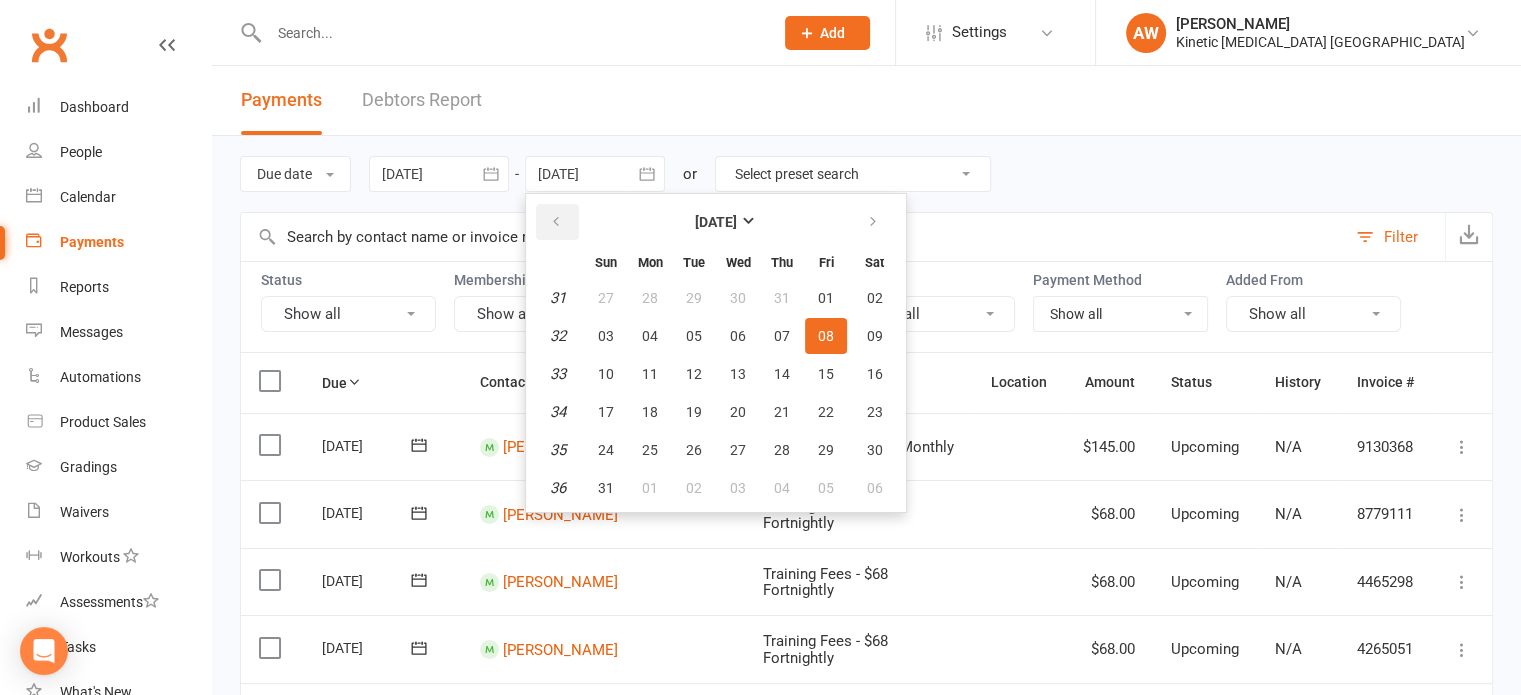 click at bounding box center [556, 222] 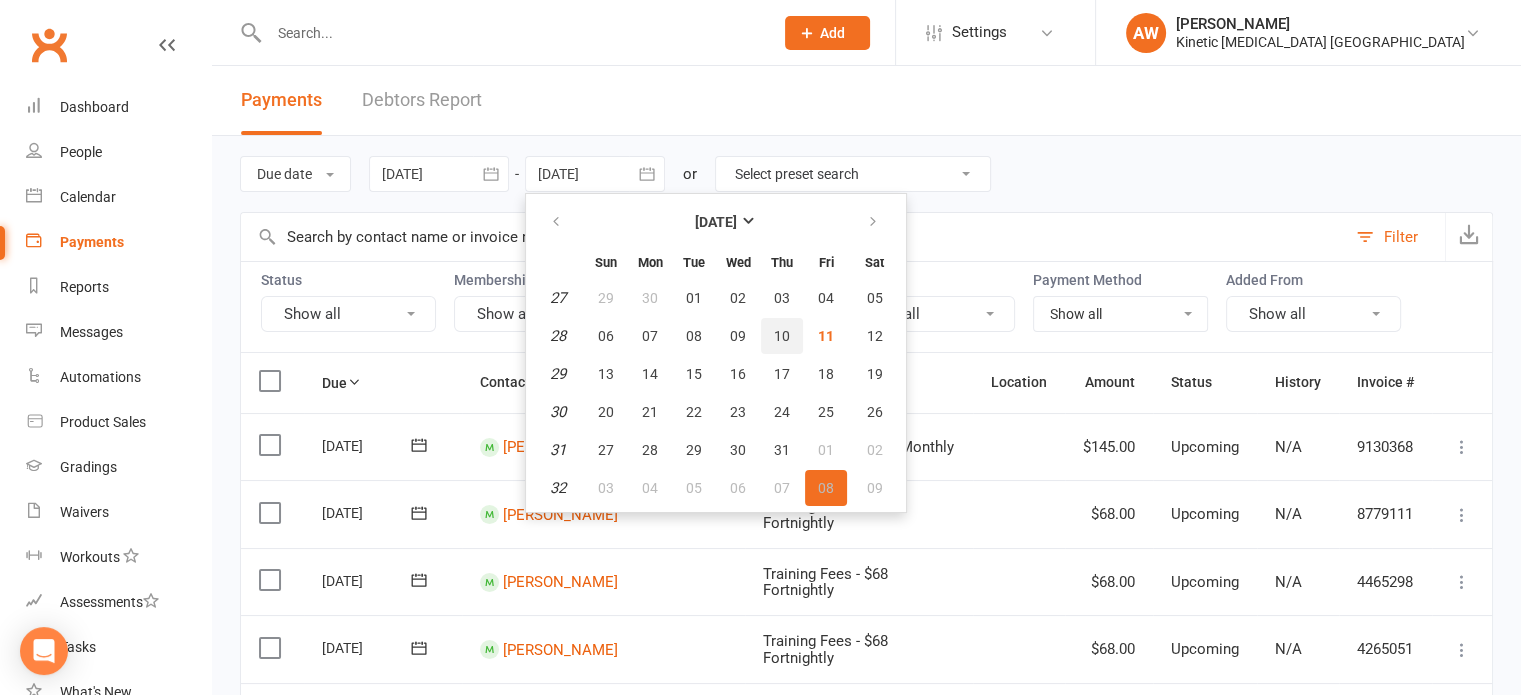 click on "10" at bounding box center [782, 336] 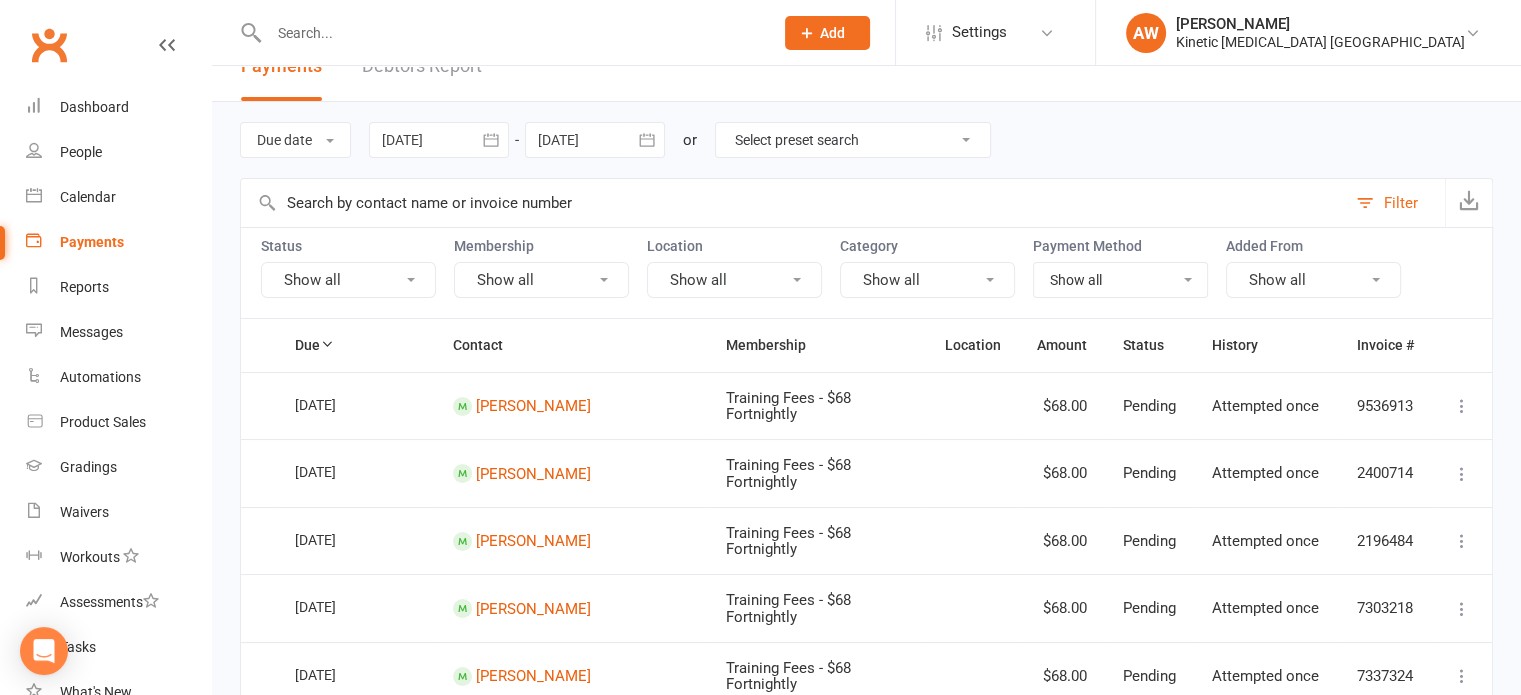 scroll, scrollTop: 0, scrollLeft: 0, axis: both 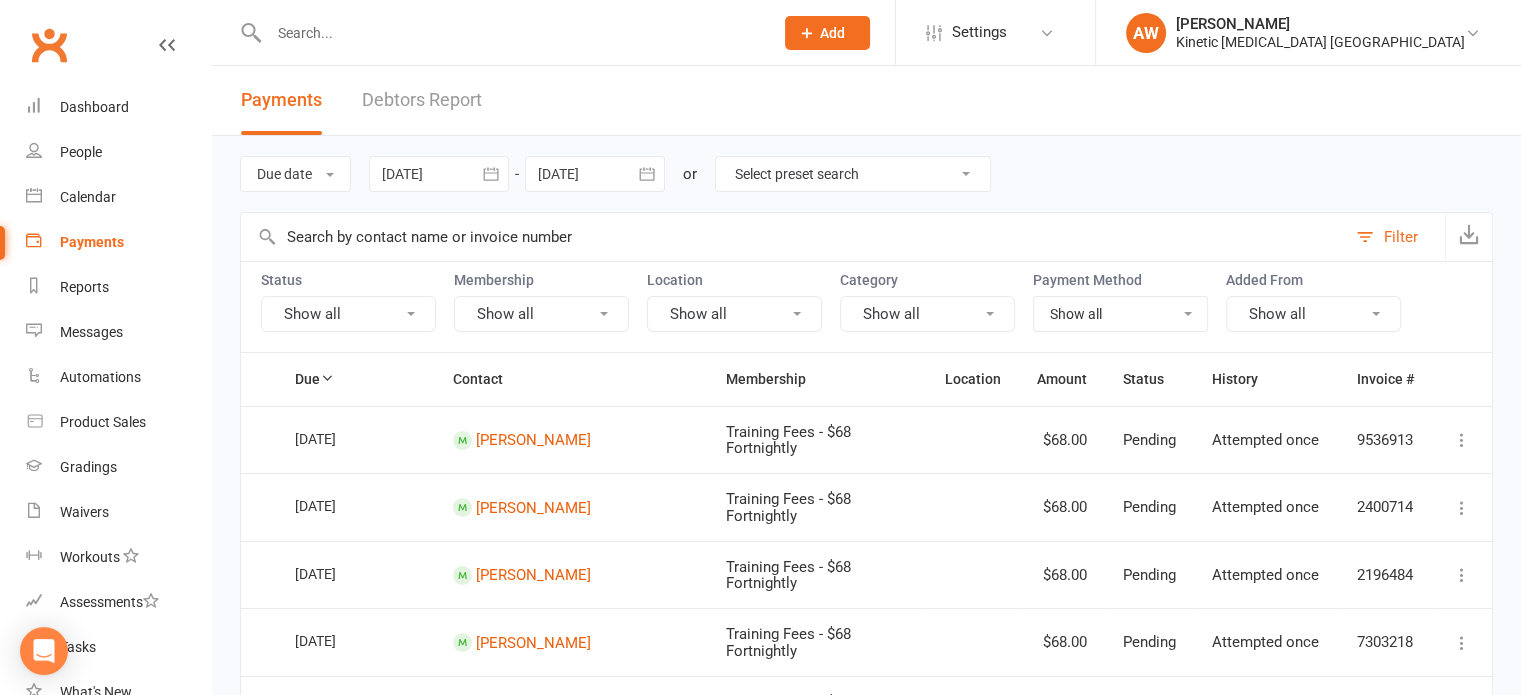 click 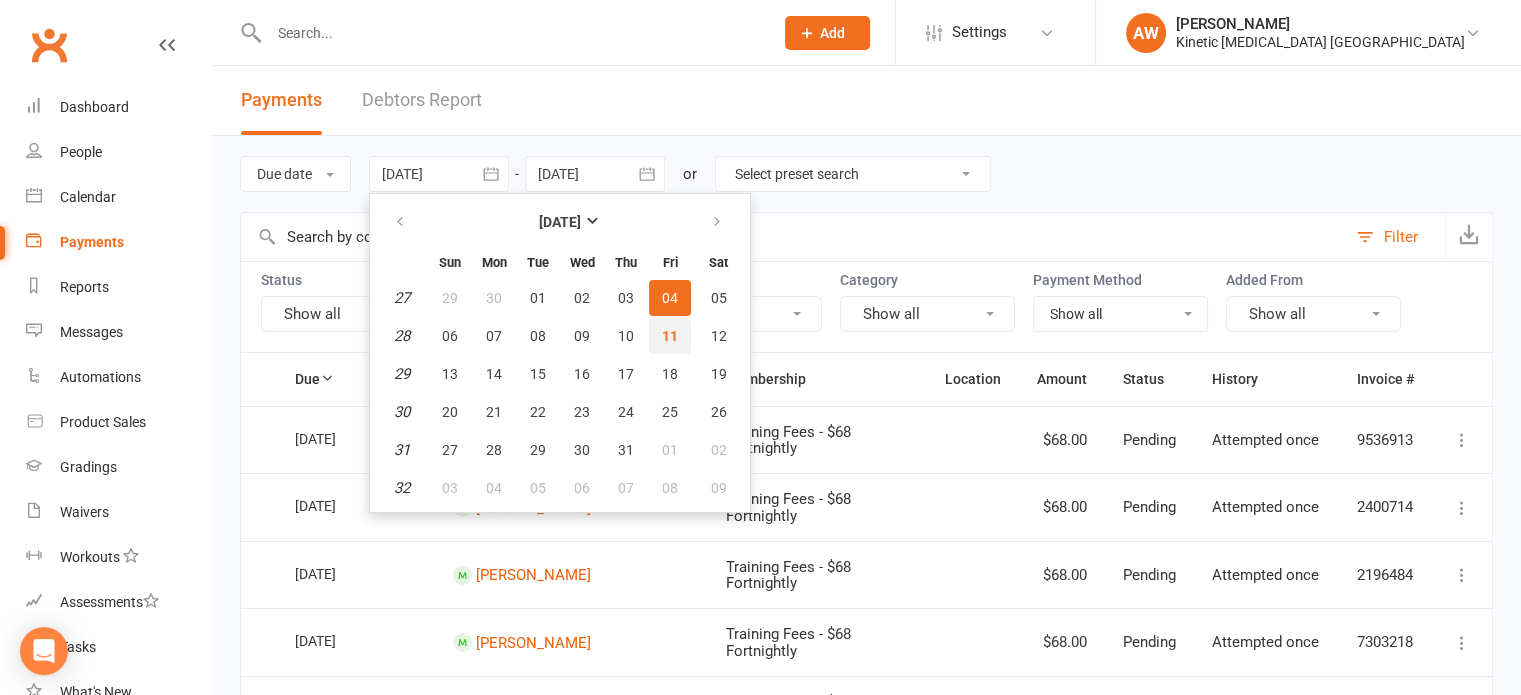click on "11" at bounding box center [670, 336] 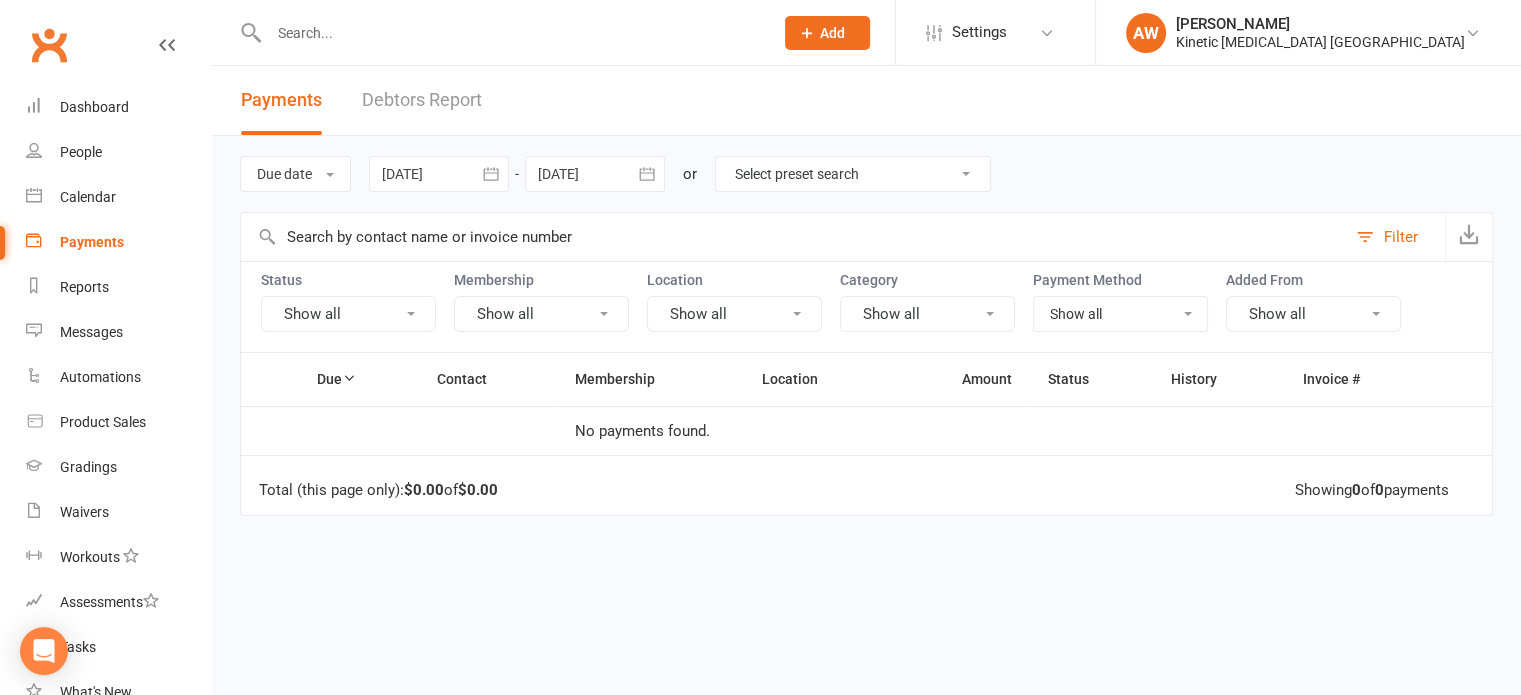 click 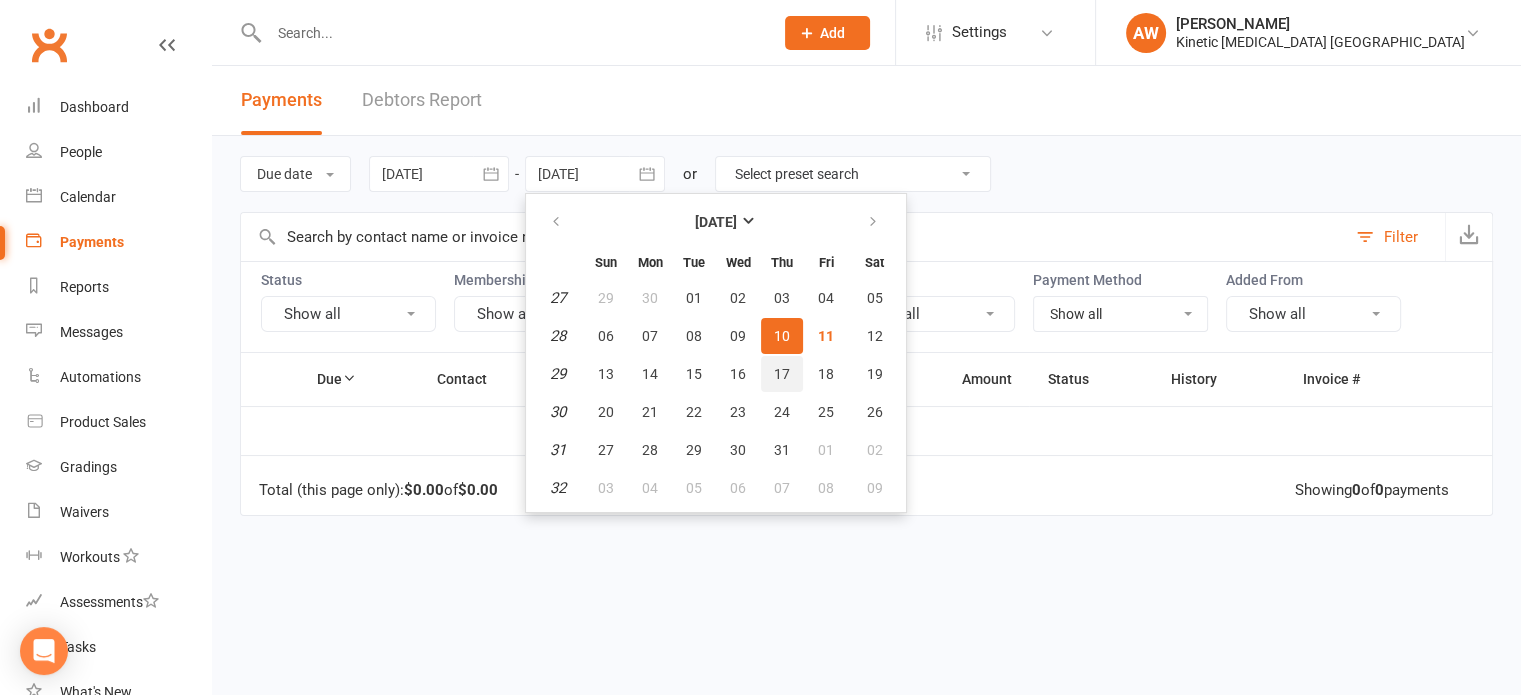 click on "17" at bounding box center (782, 374) 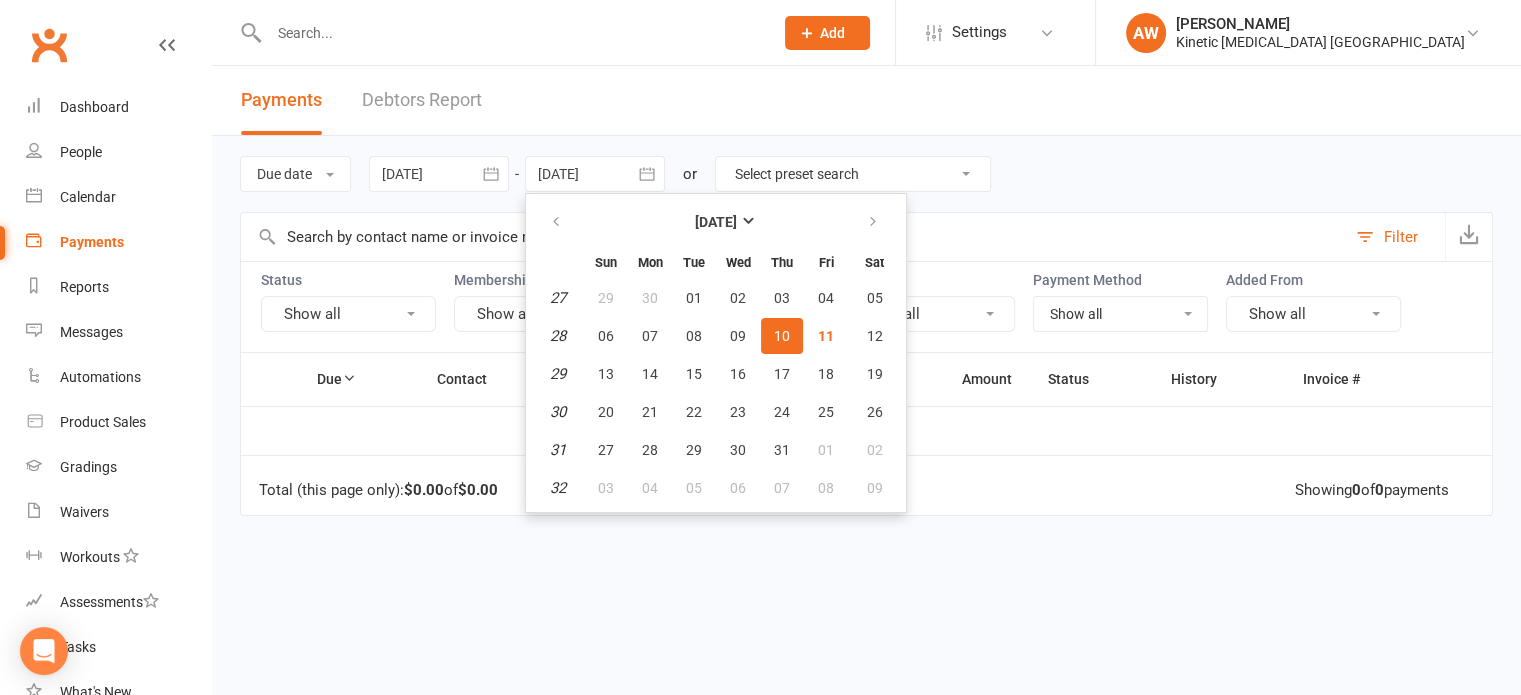 type on "[DATE]" 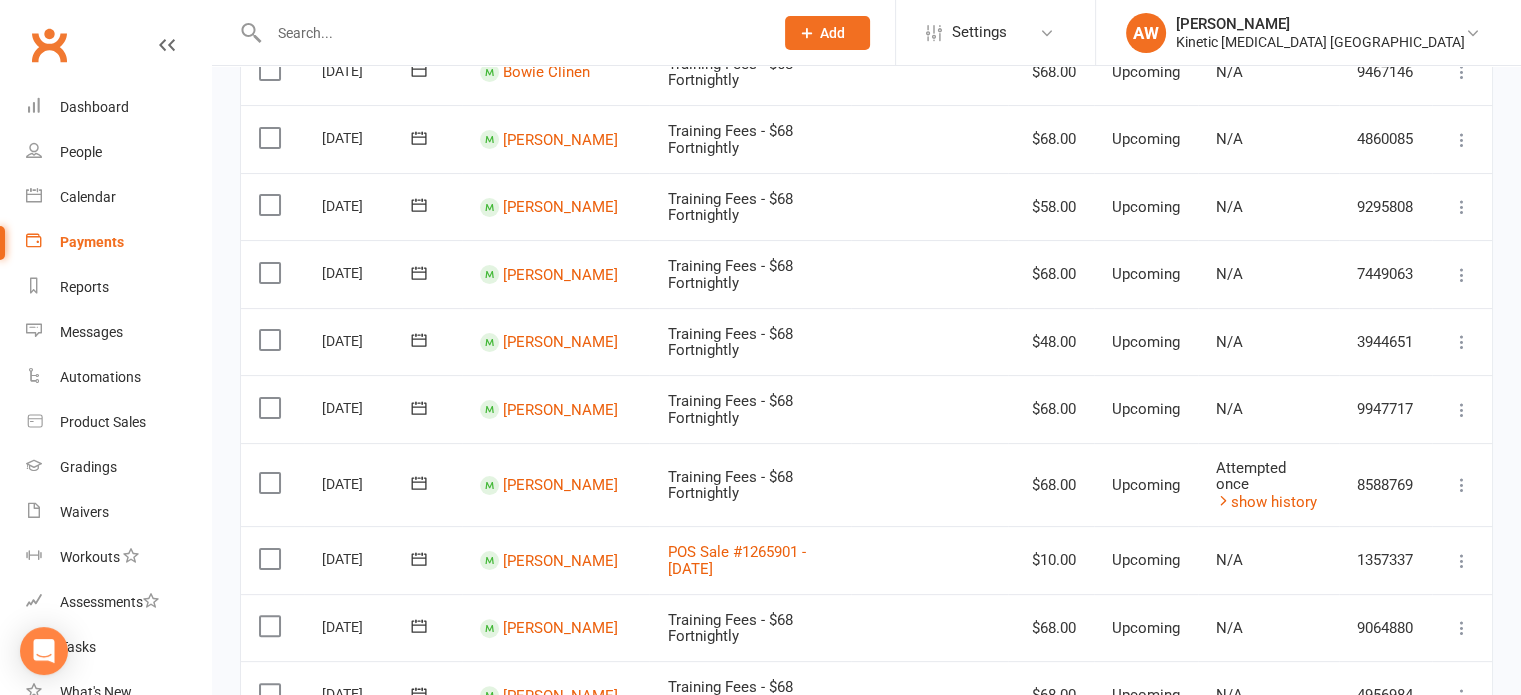 scroll, scrollTop: 0, scrollLeft: 0, axis: both 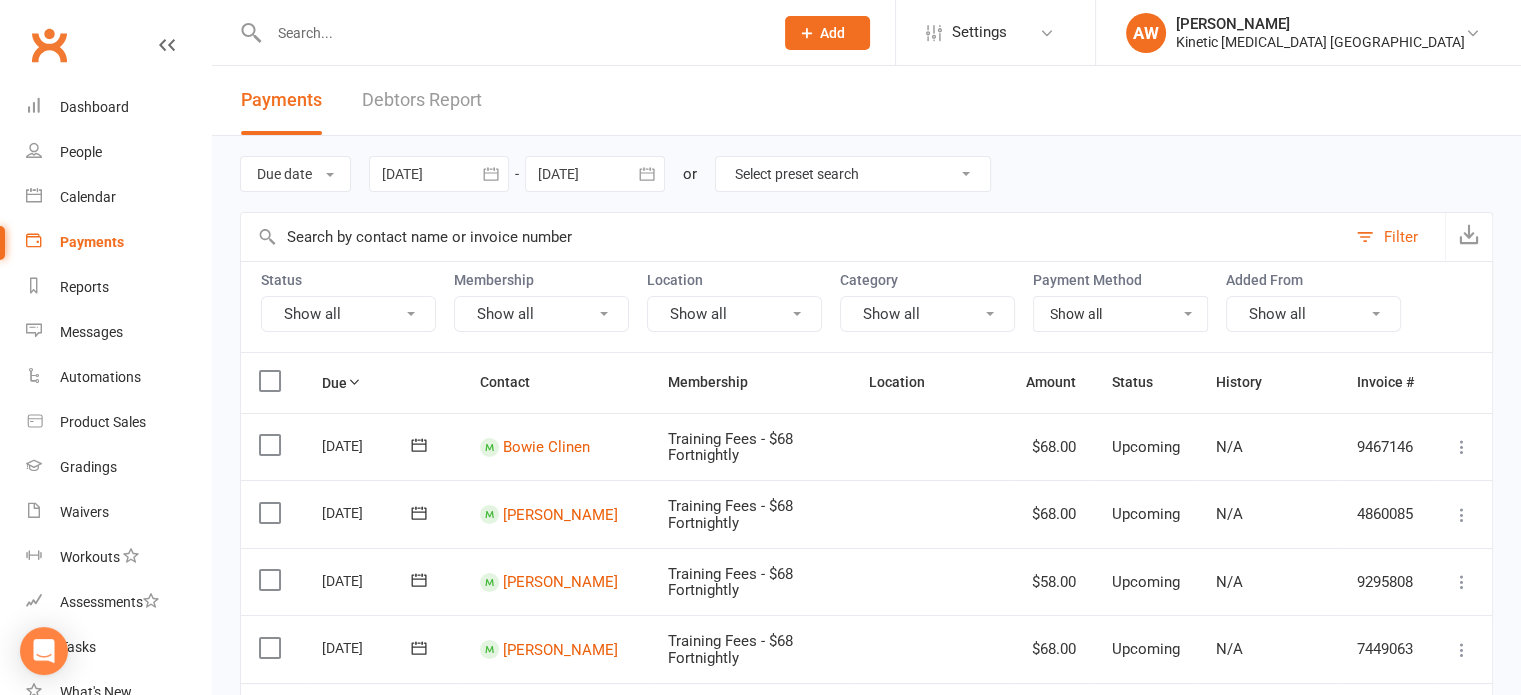 click 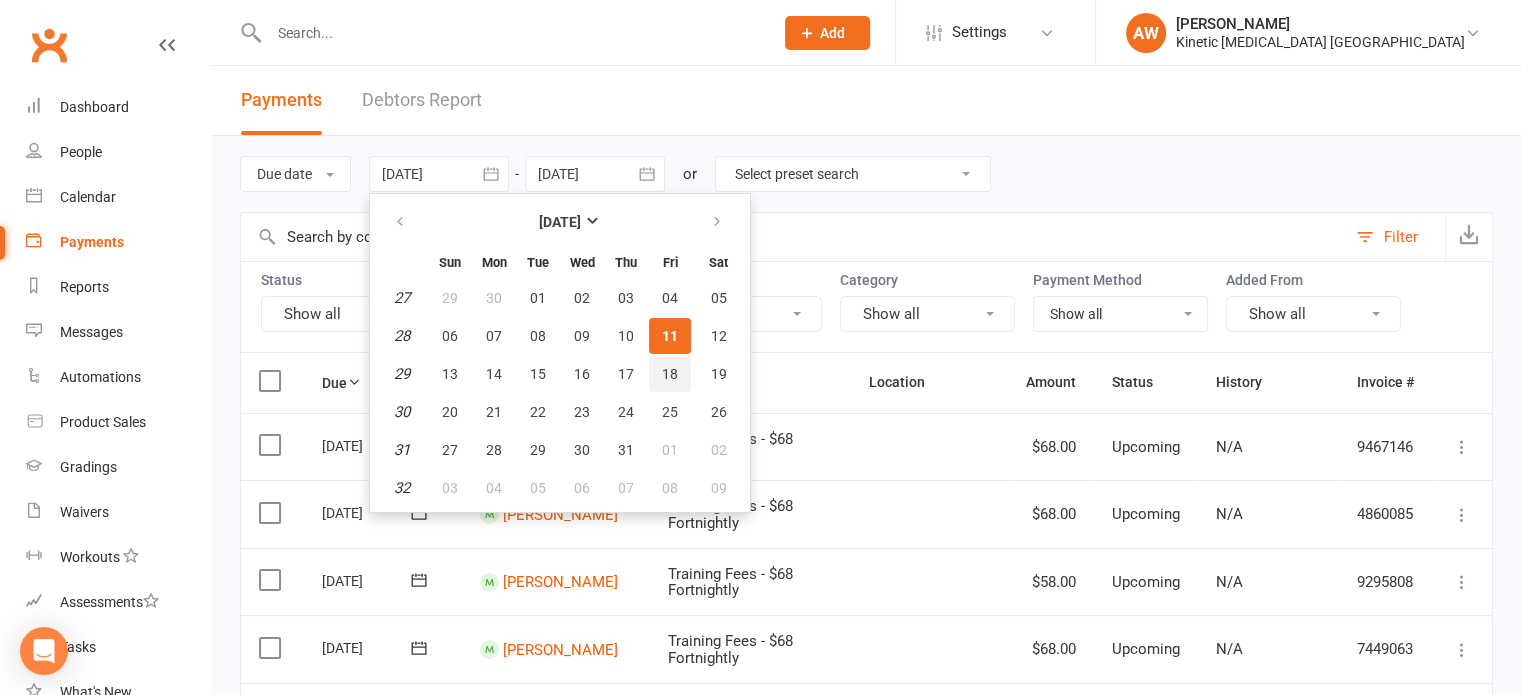 click on "18" at bounding box center (670, 374) 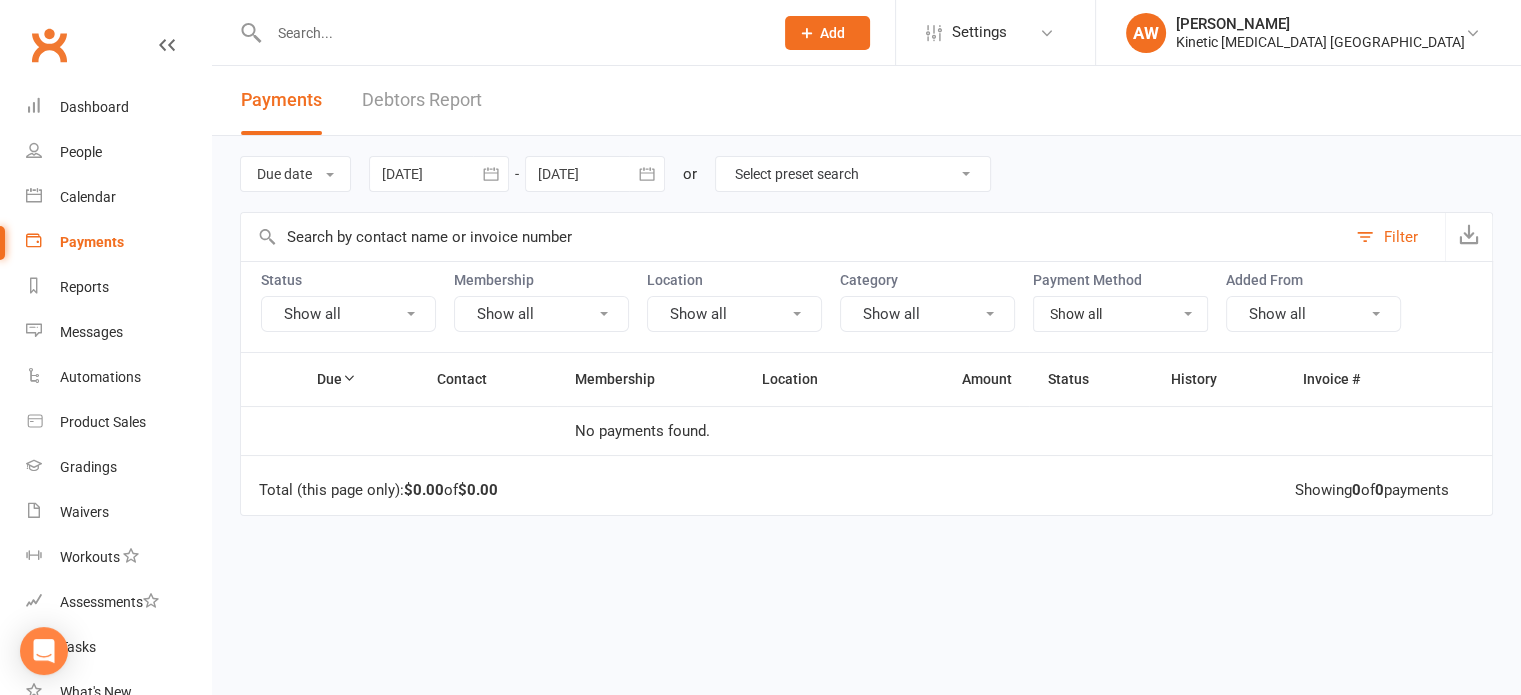 click 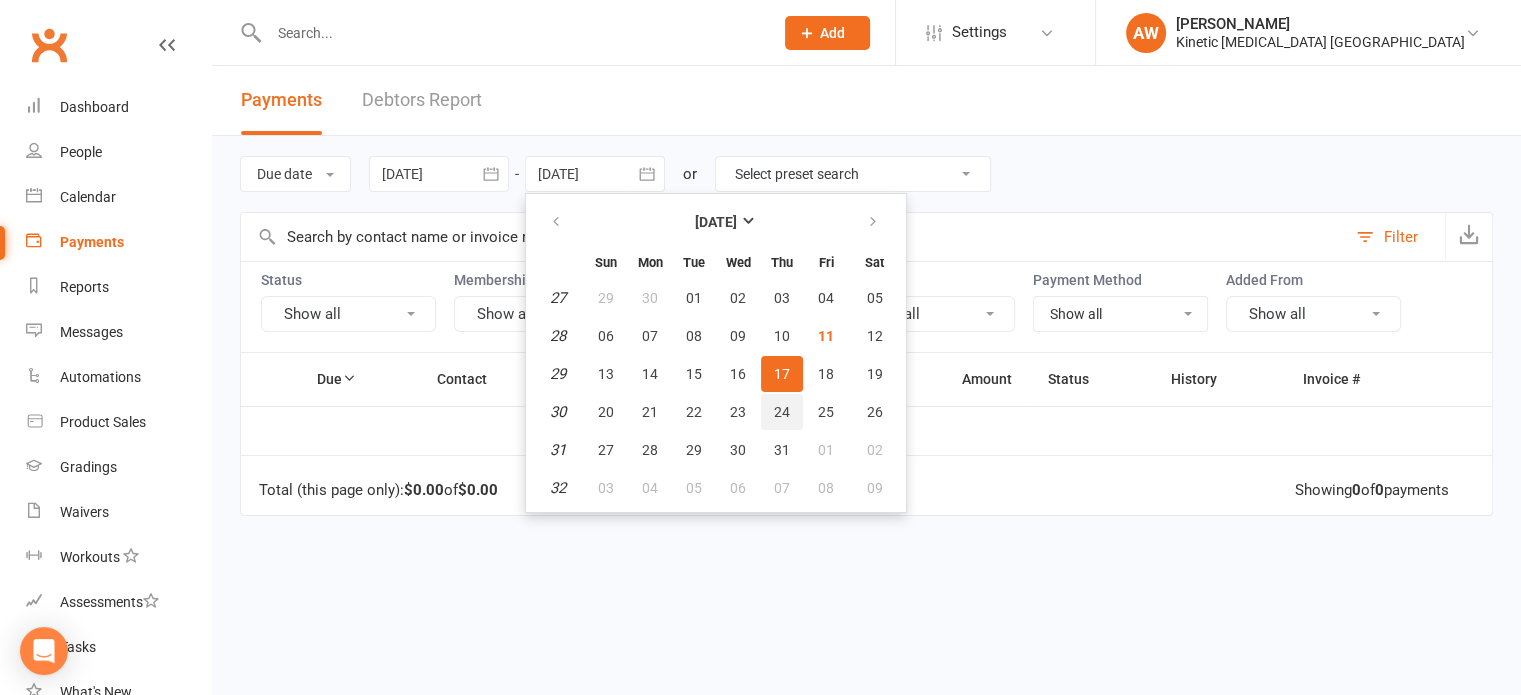 click on "24" at bounding box center [782, 412] 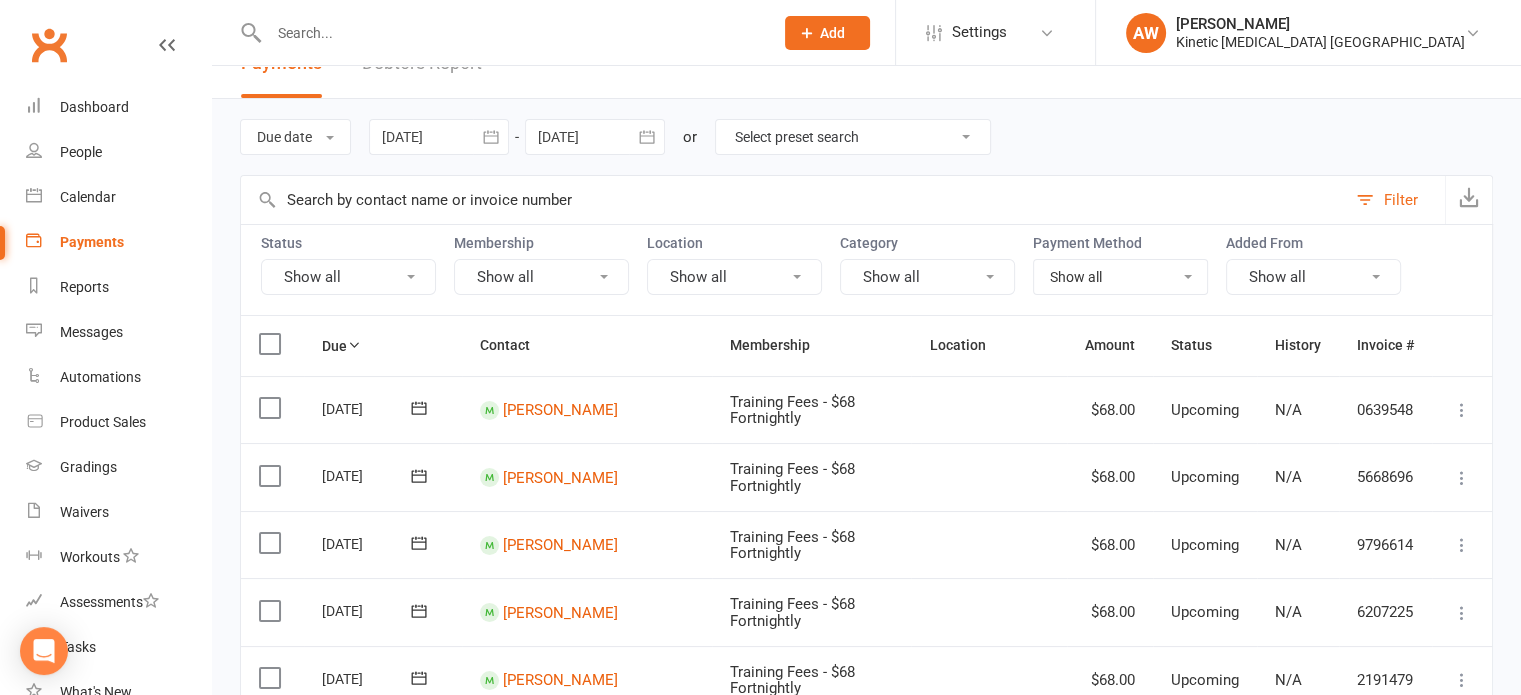 scroll, scrollTop: 0, scrollLeft: 0, axis: both 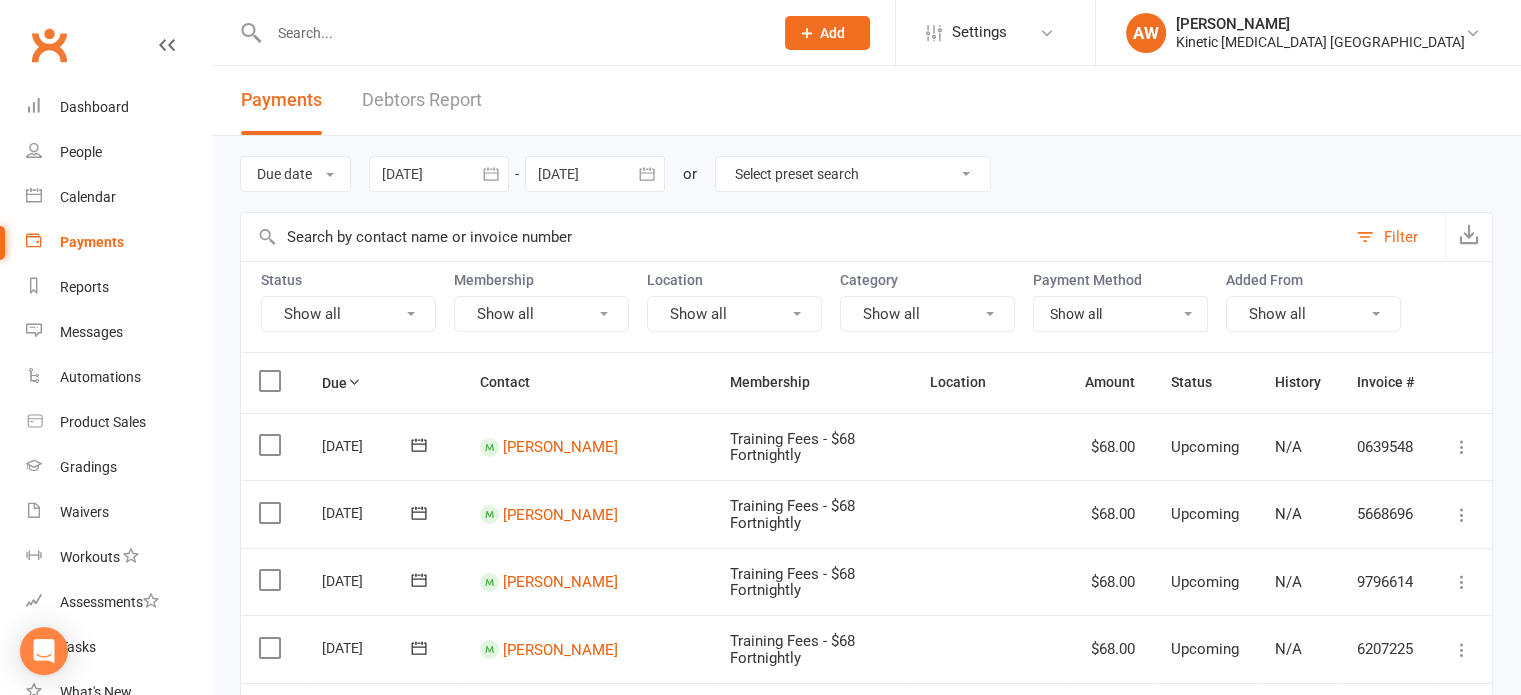click 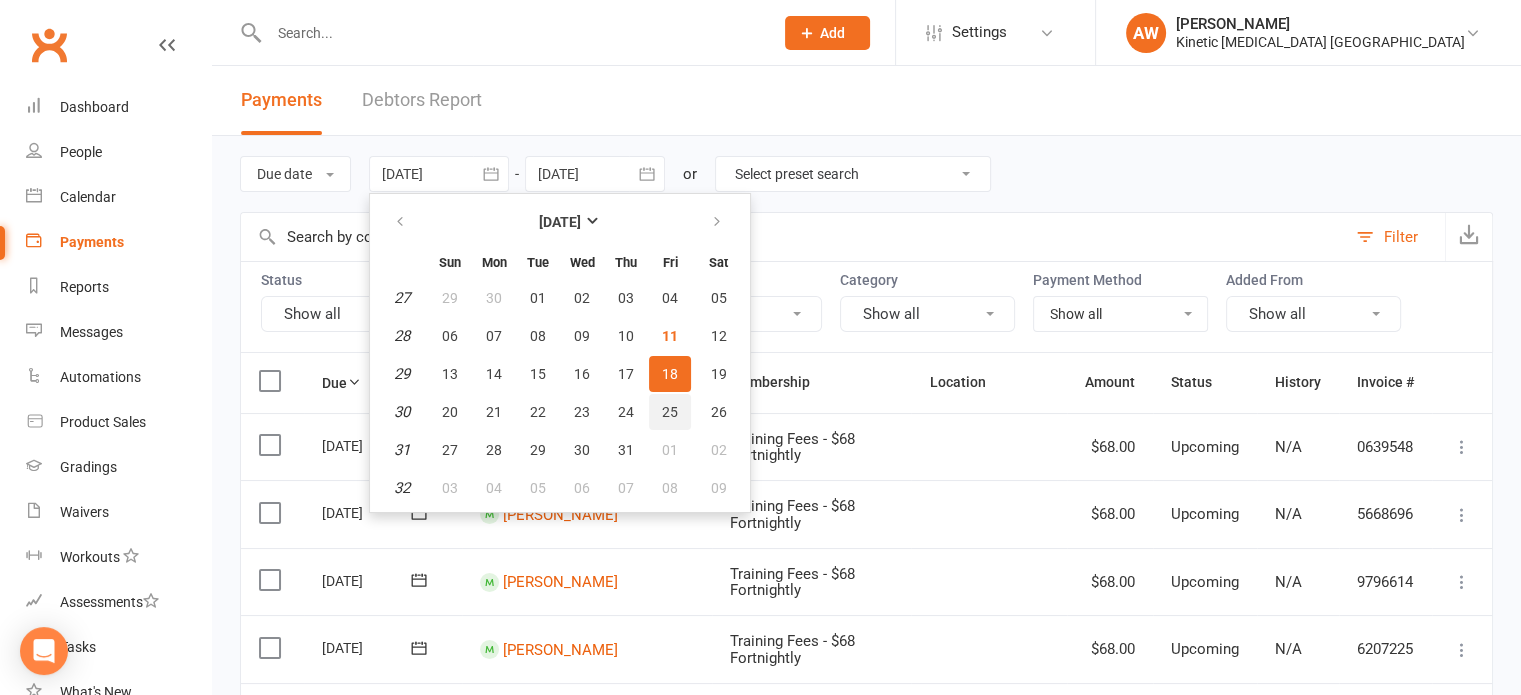 click on "25" at bounding box center (670, 412) 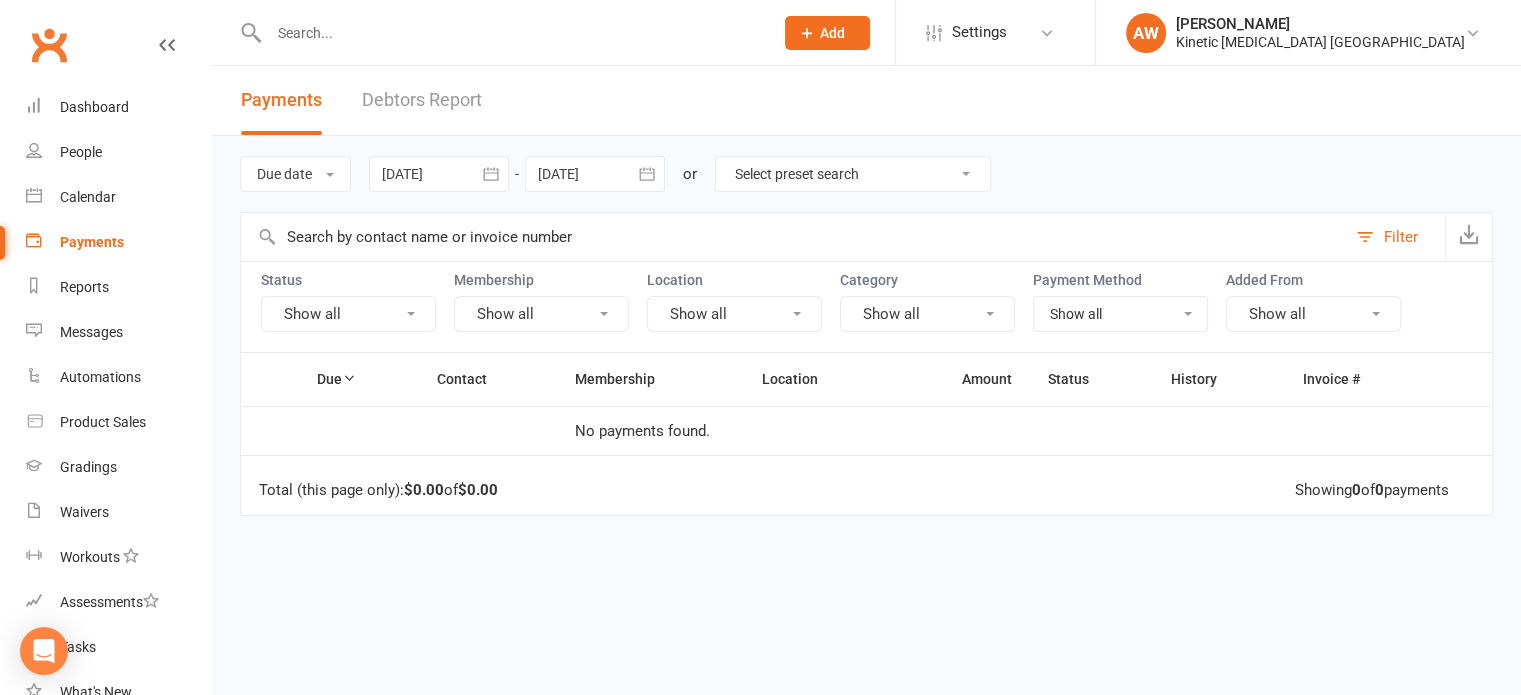 click 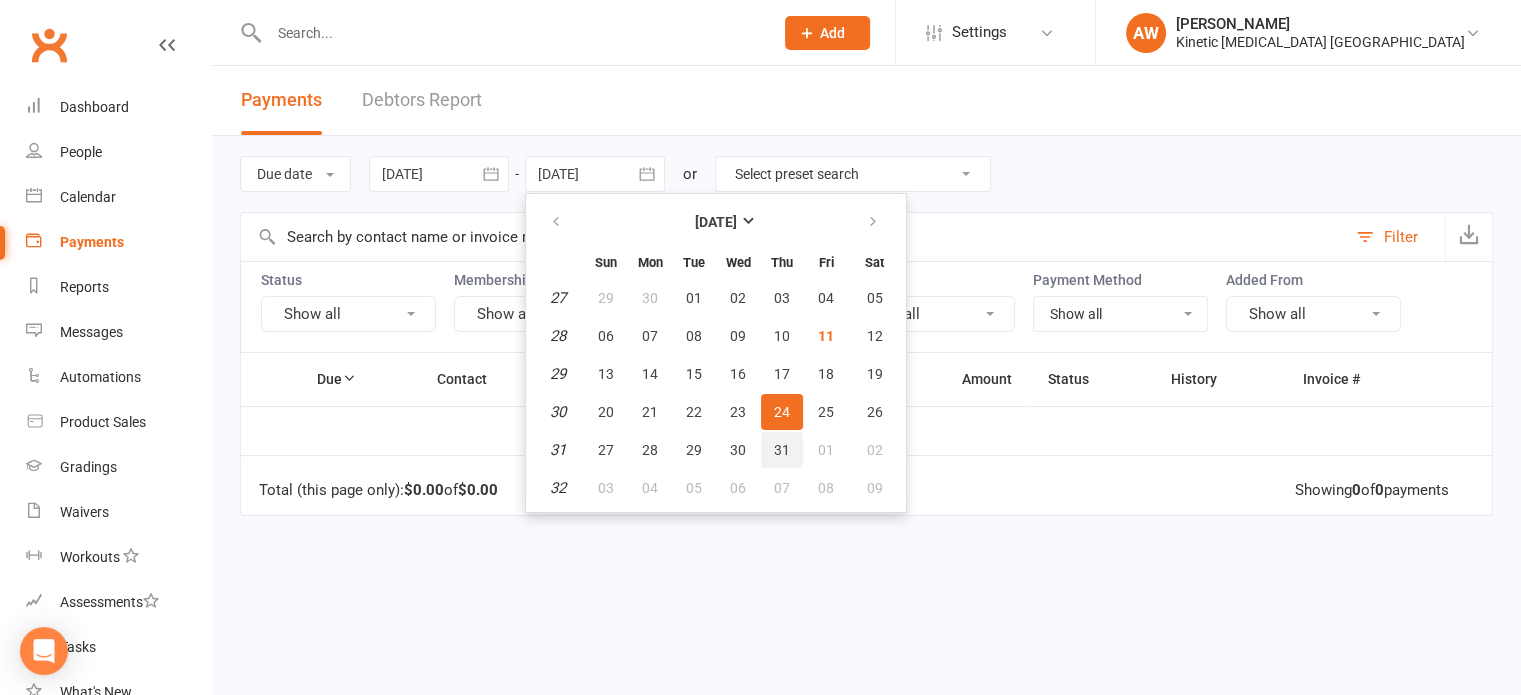 click on "31" at bounding box center [782, 450] 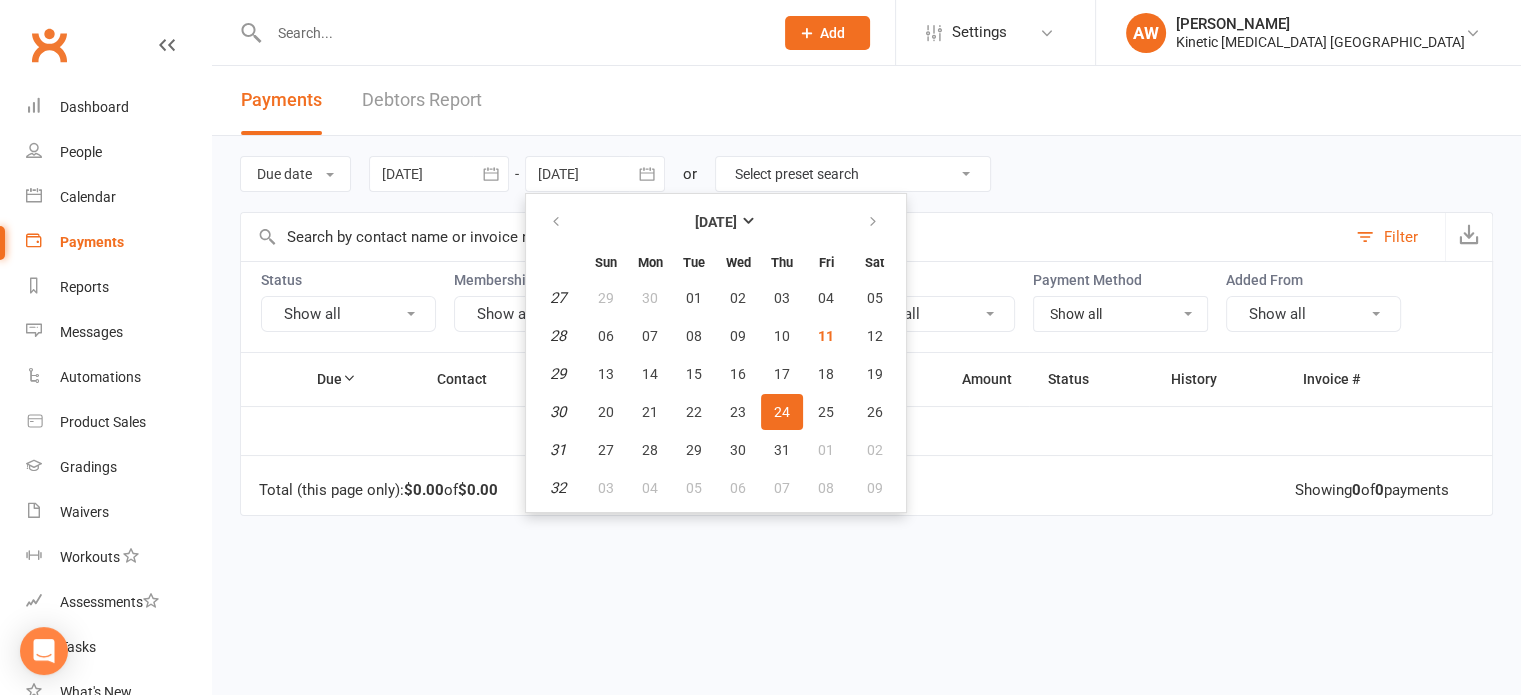 type on "[DATE]" 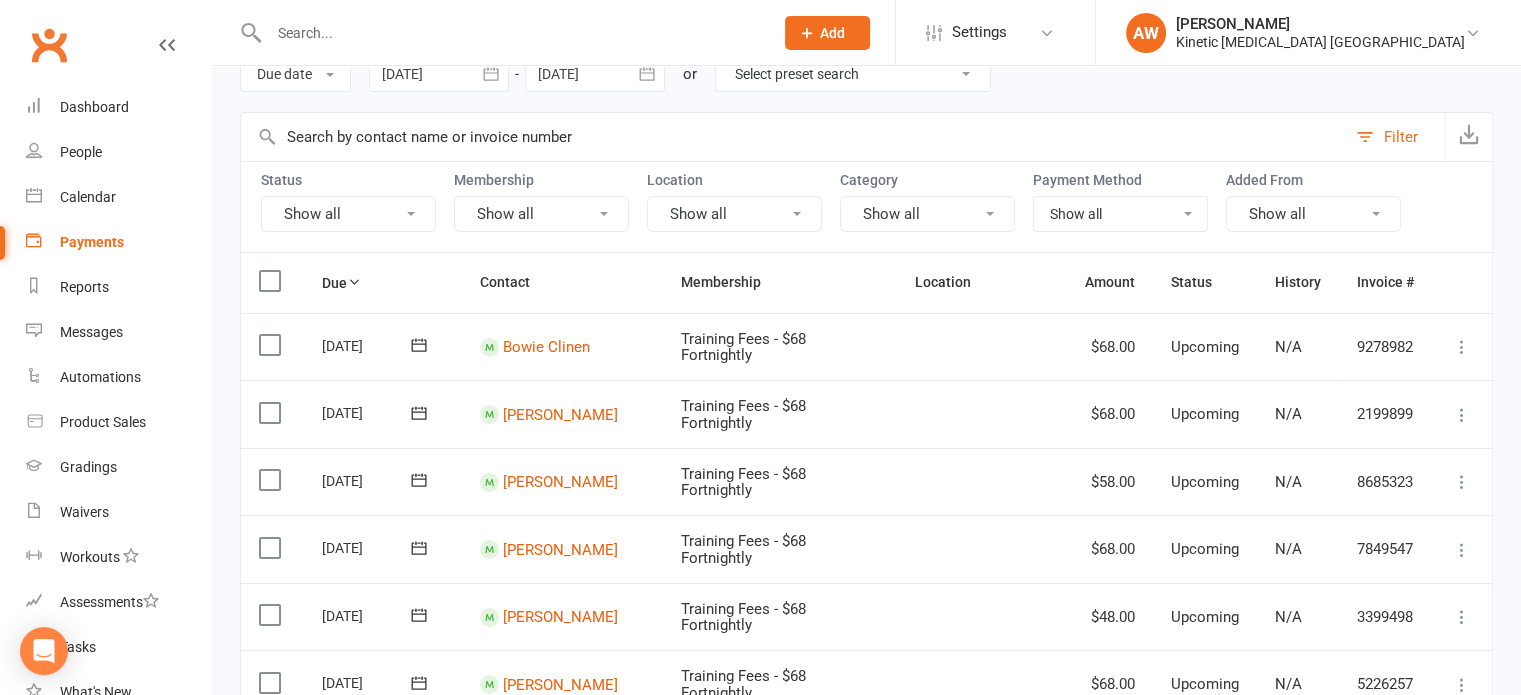 scroll, scrollTop: 0, scrollLeft: 0, axis: both 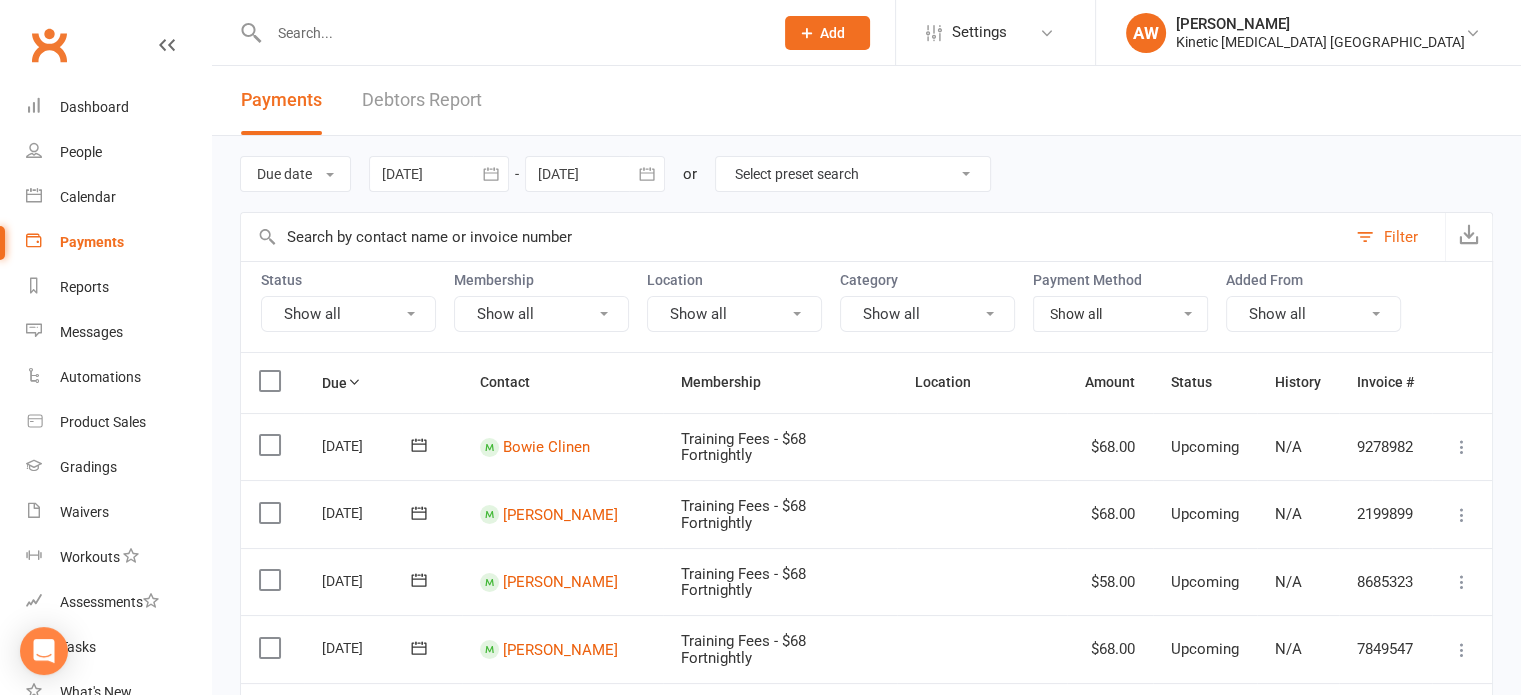 click 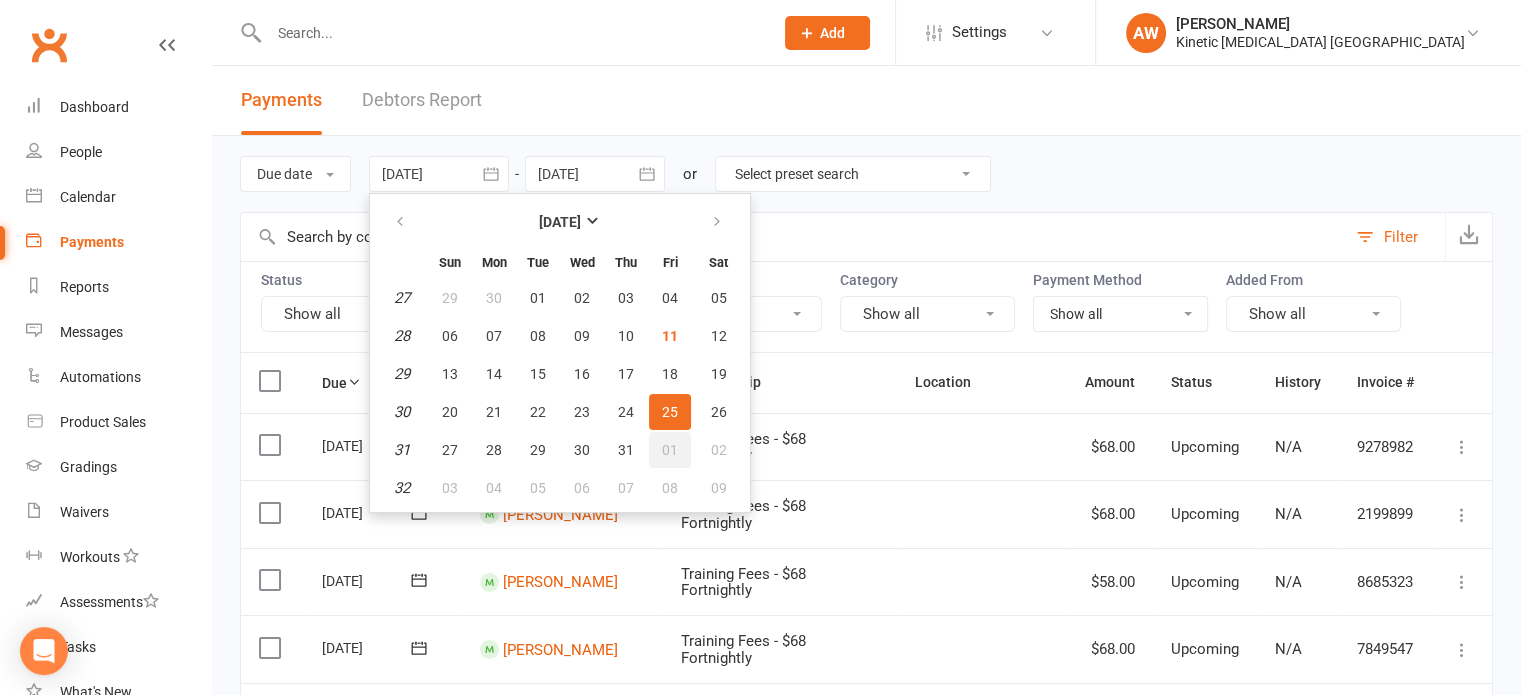 drag, startPoint x: 672, startPoint y: 443, endPoint x: 664, endPoint y: 410, distance: 33.955853 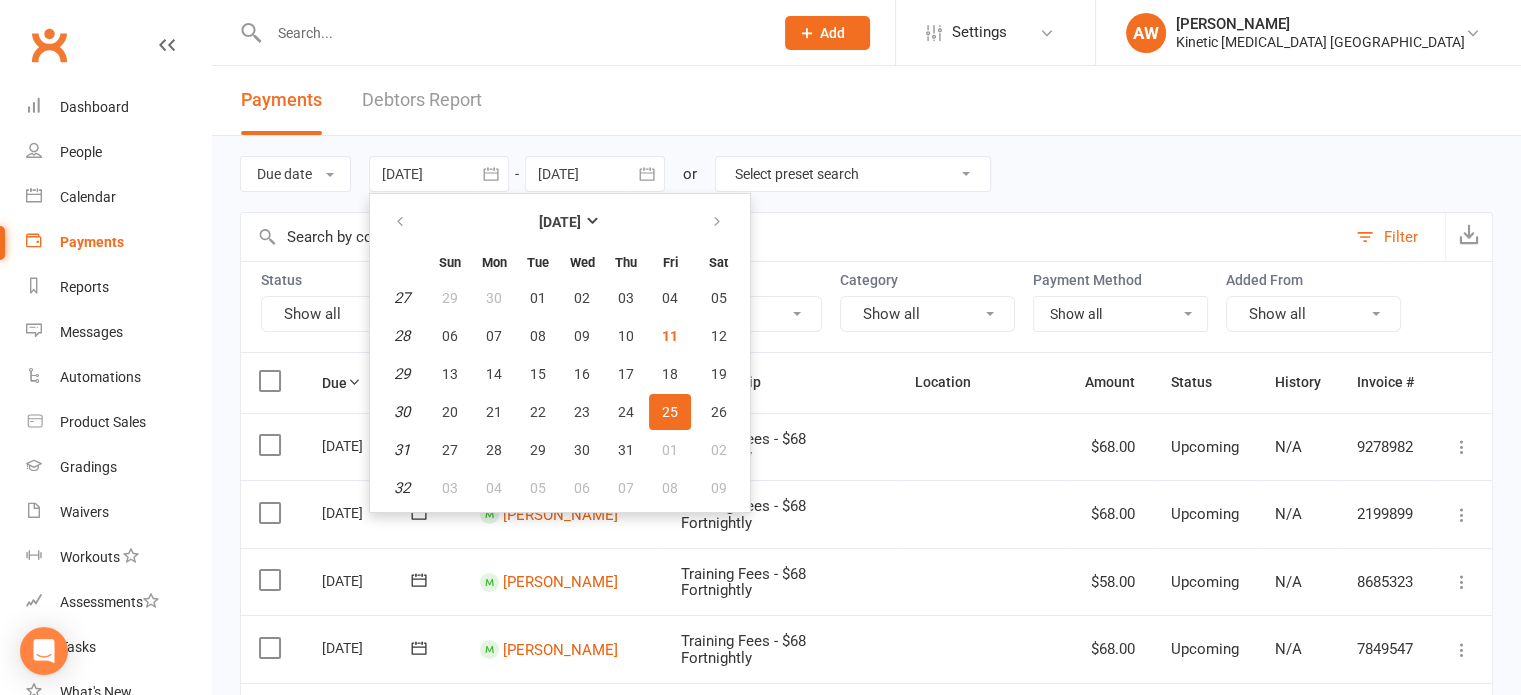 type on "[DATE]" 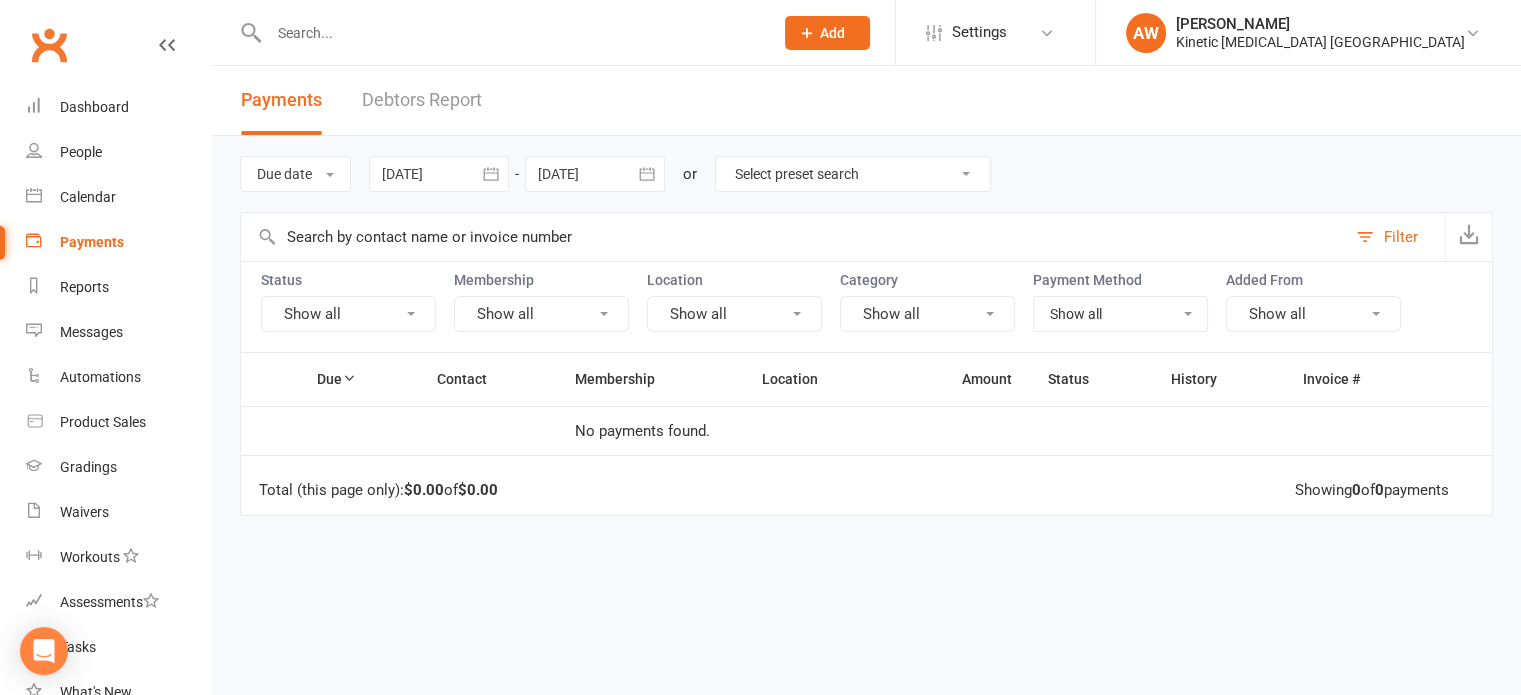click 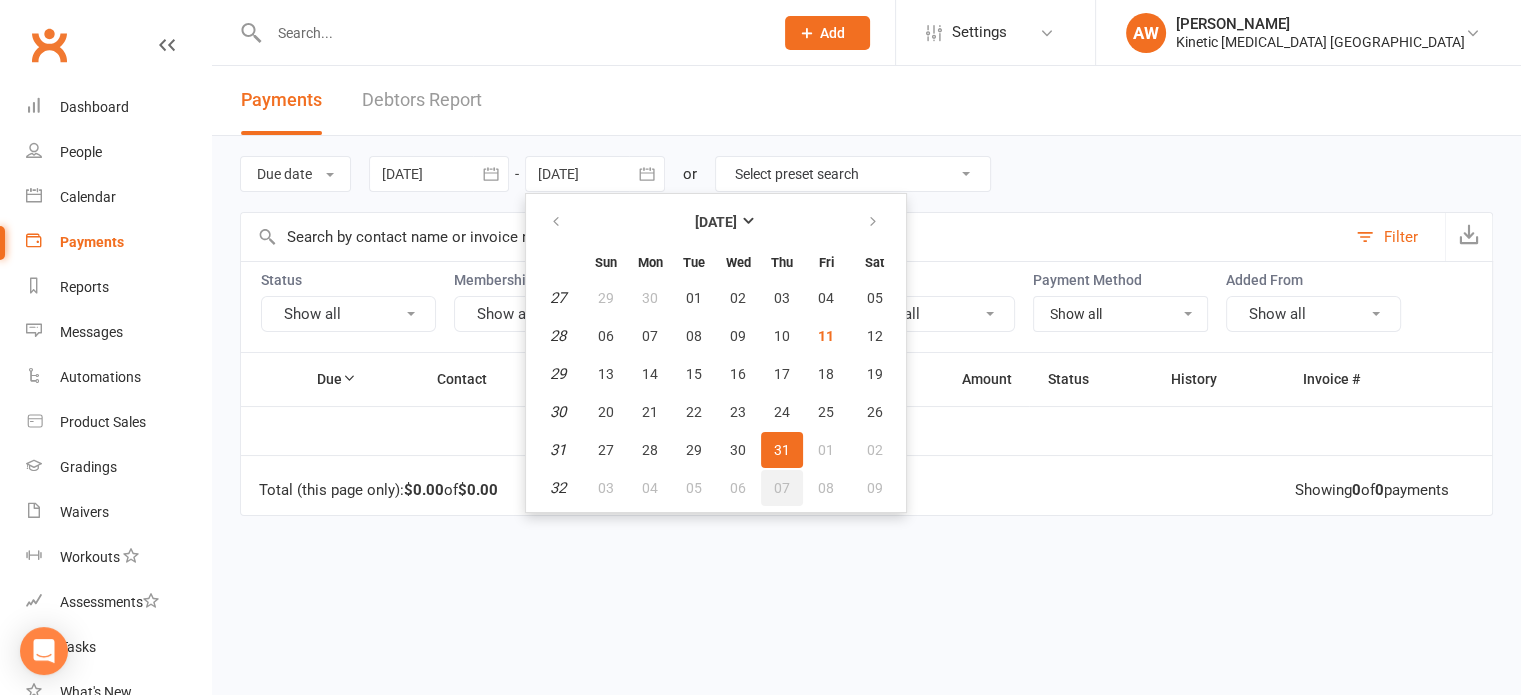 click on "07" at bounding box center [782, 488] 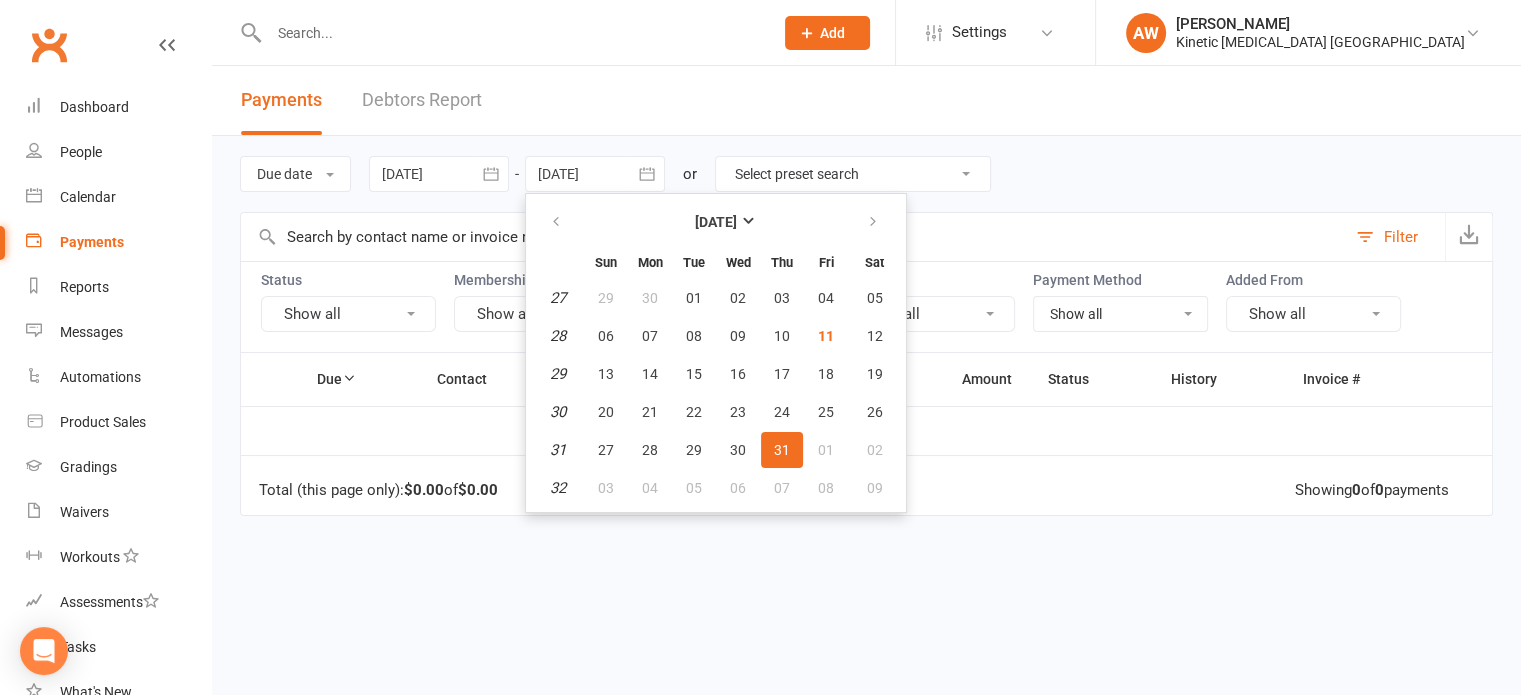 type on "[DATE]" 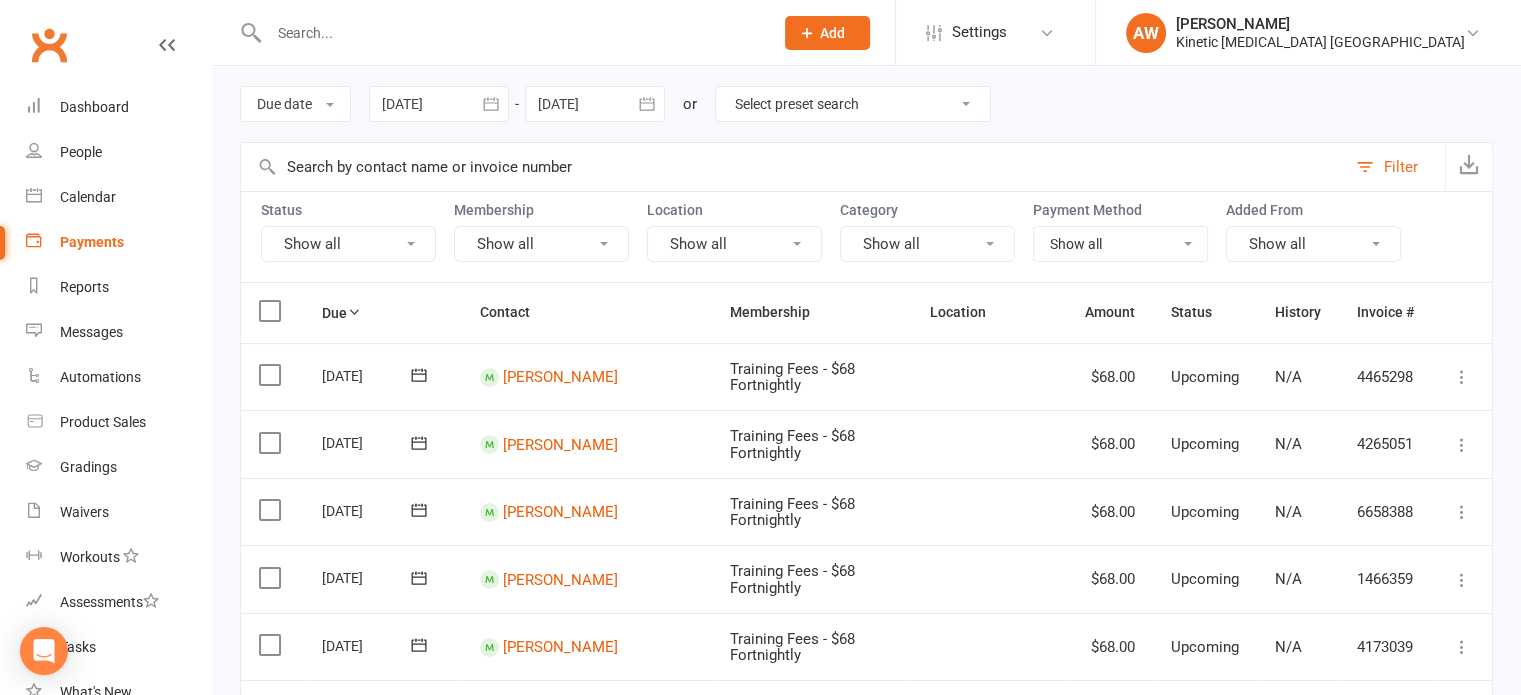 scroll, scrollTop: 0, scrollLeft: 0, axis: both 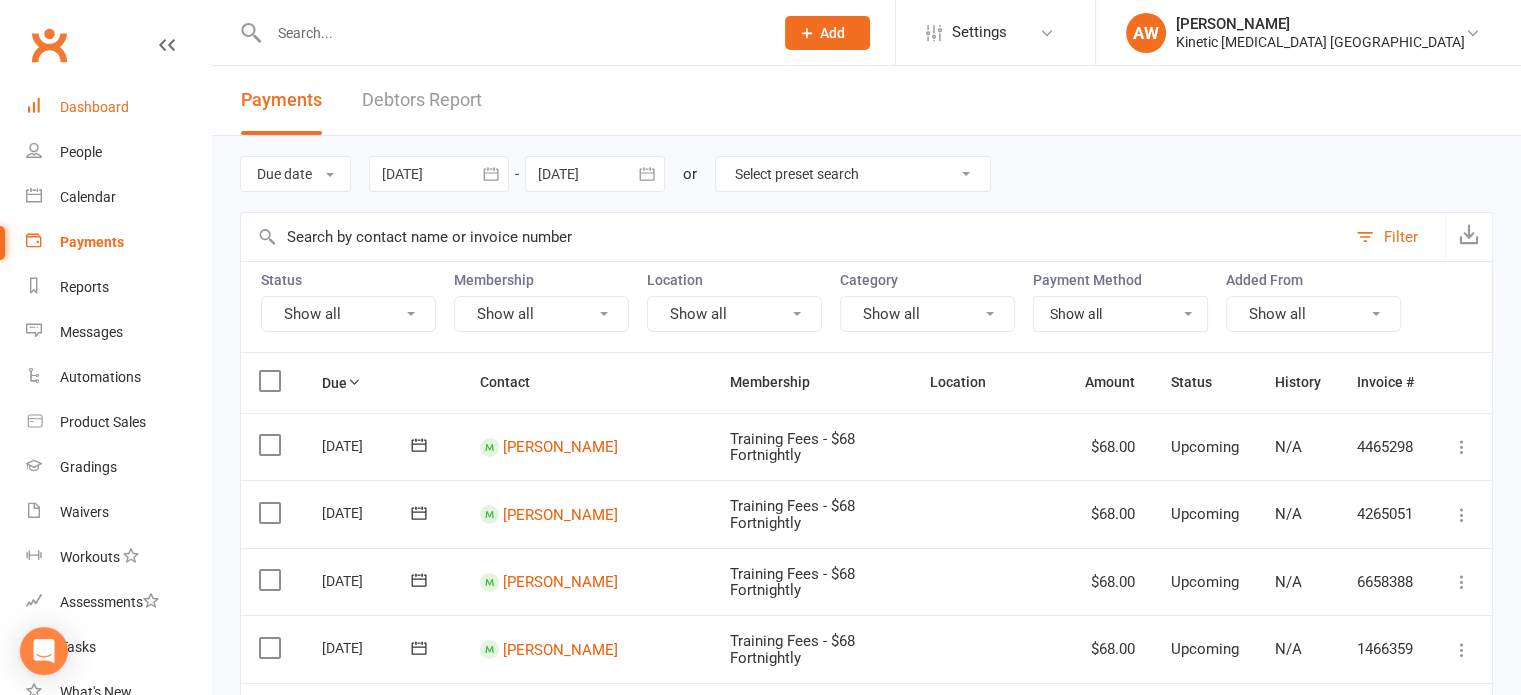 click on "Dashboard" at bounding box center (94, 107) 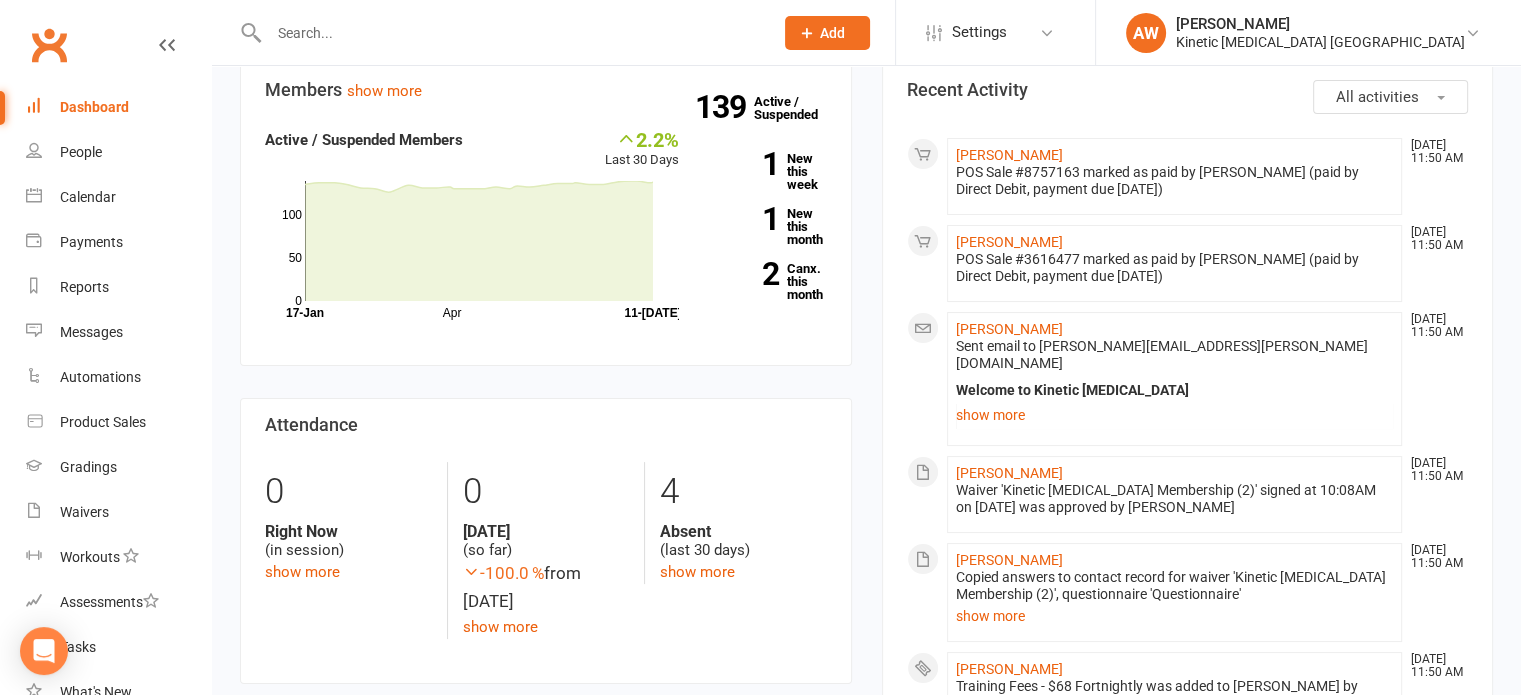 scroll, scrollTop: 0, scrollLeft: 0, axis: both 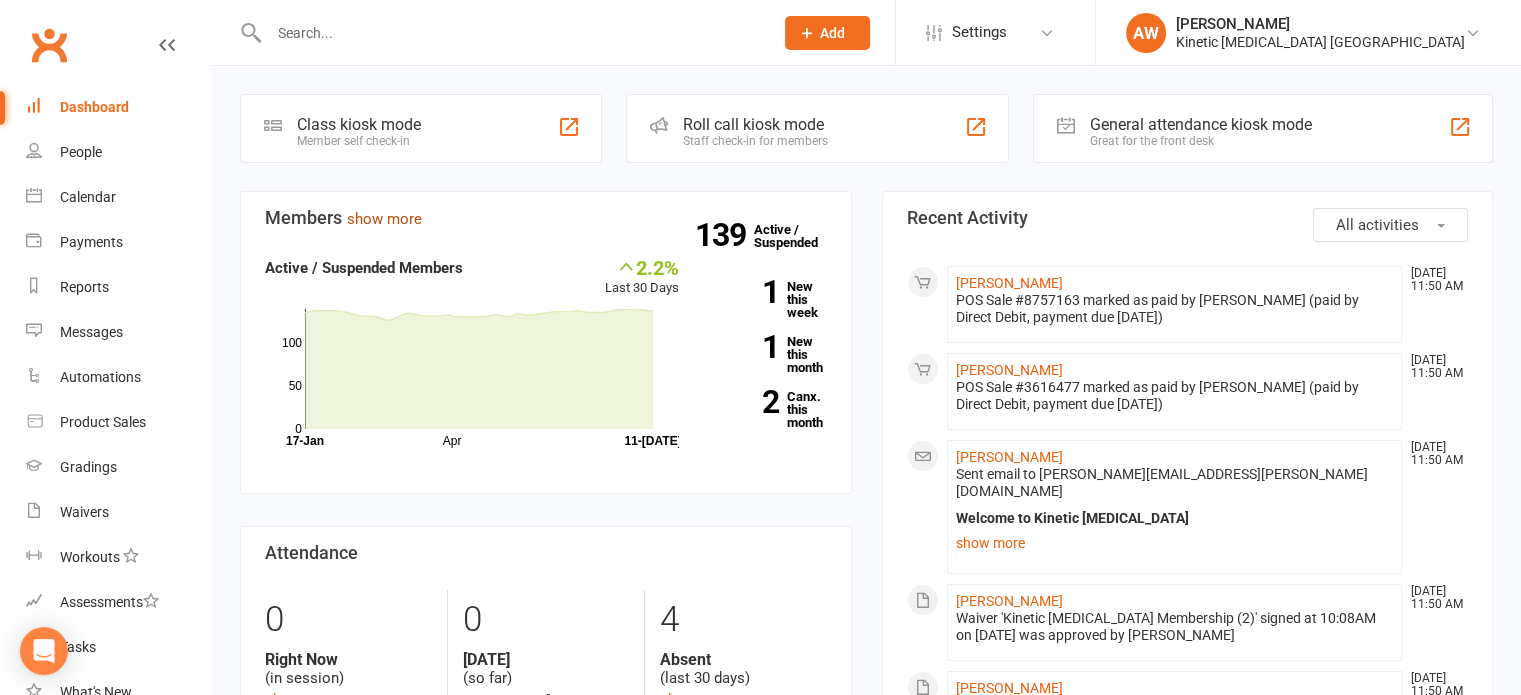 click on "show more" at bounding box center [384, 219] 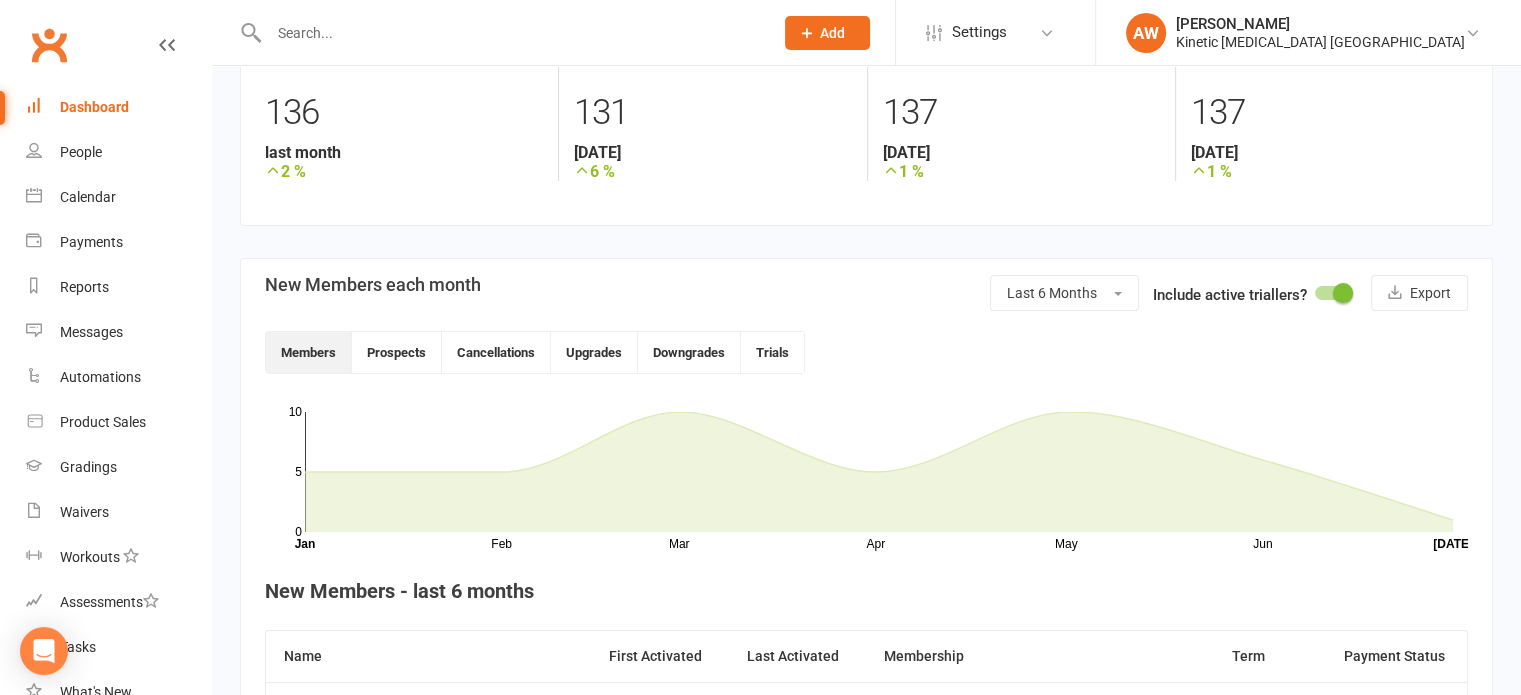 scroll, scrollTop: 300, scrollLeft: 0, axis: vertical 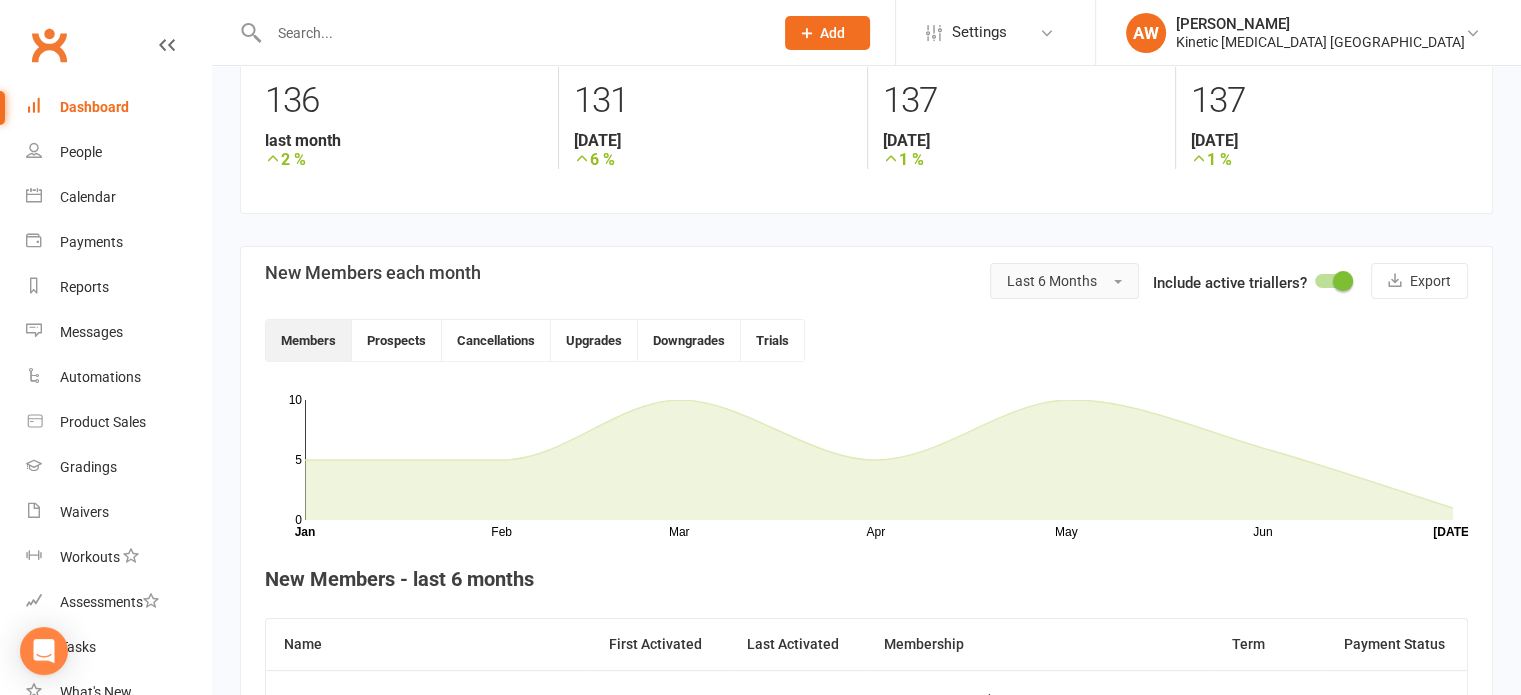 click on "Last 6 Months" at bounding box center [1064, 281] 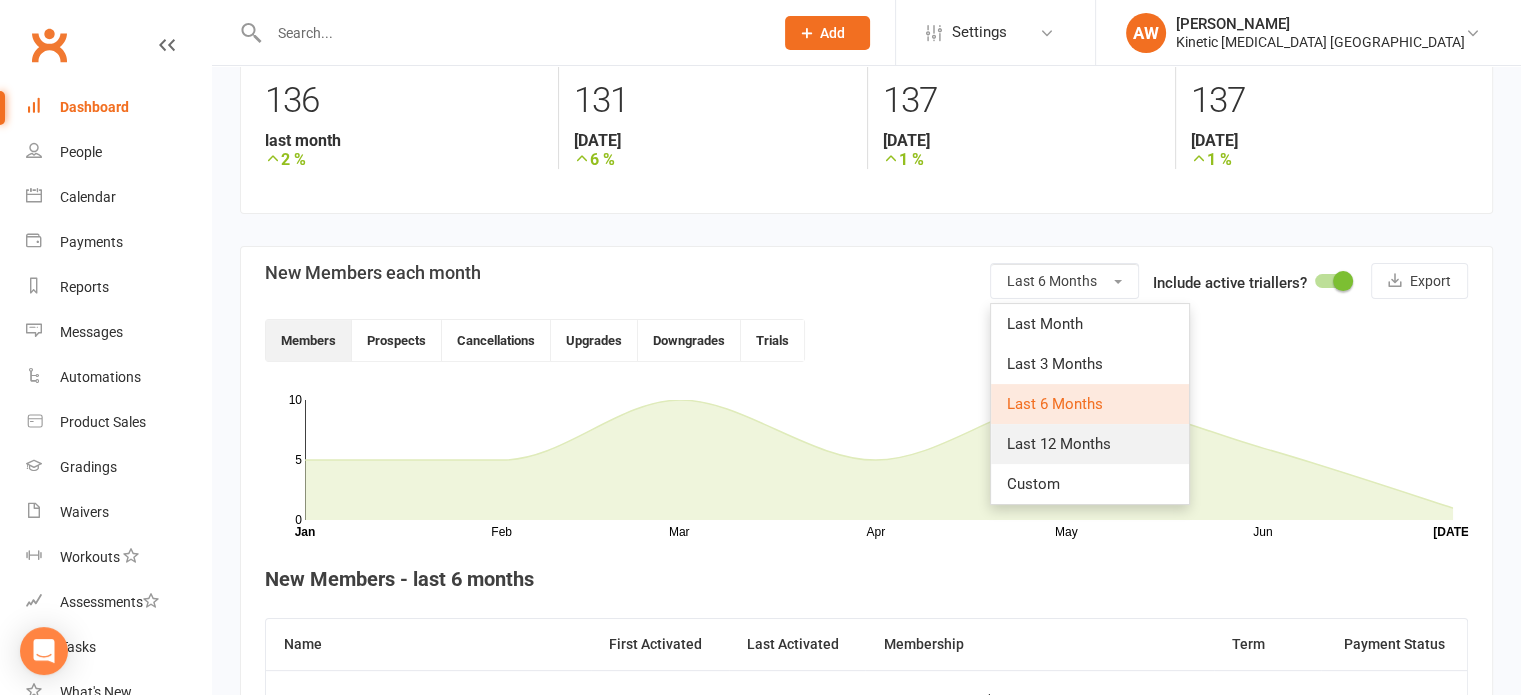 click on "Last 12 Months" at bounding box center [1059, 444] 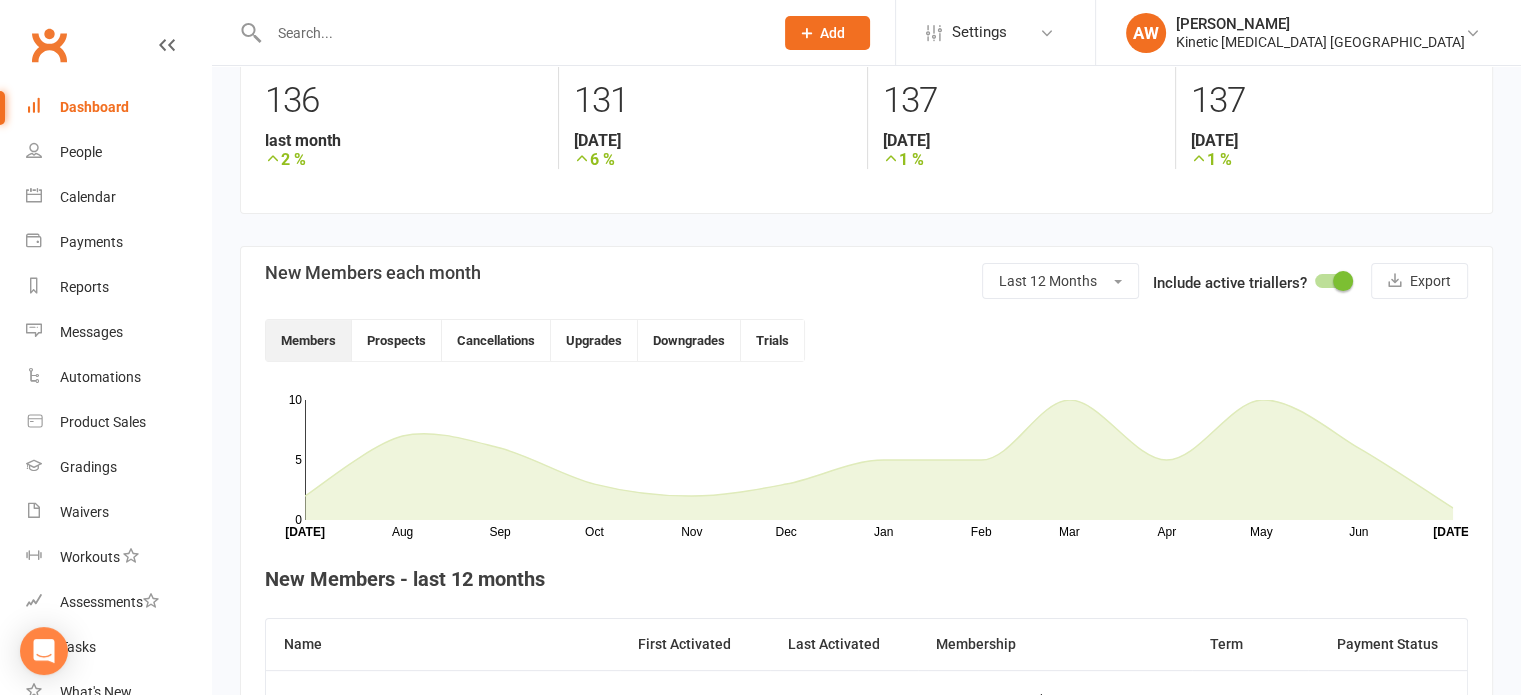 click on "Dashboard" at bounding box center [94, 107] 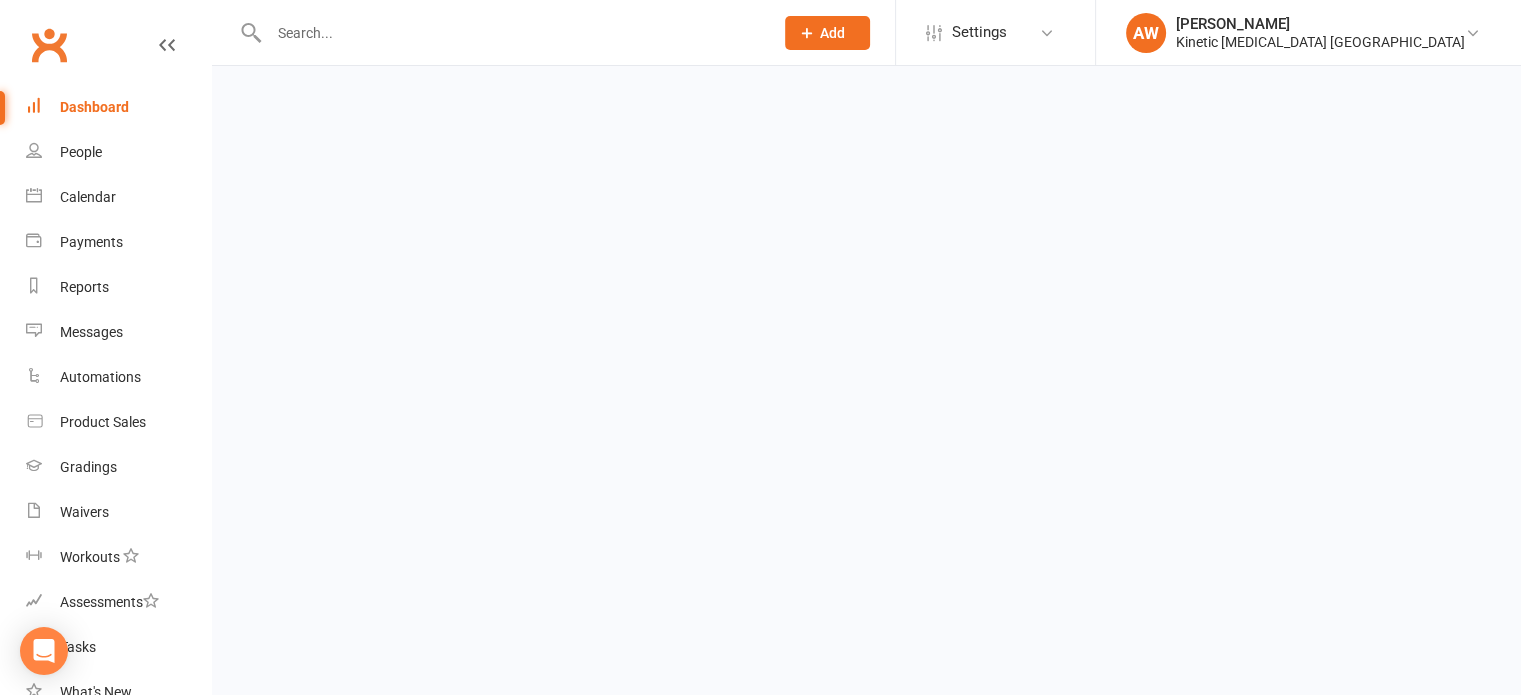 scroll, scrollTop: 0, scrollLeft: 0, axis: both 